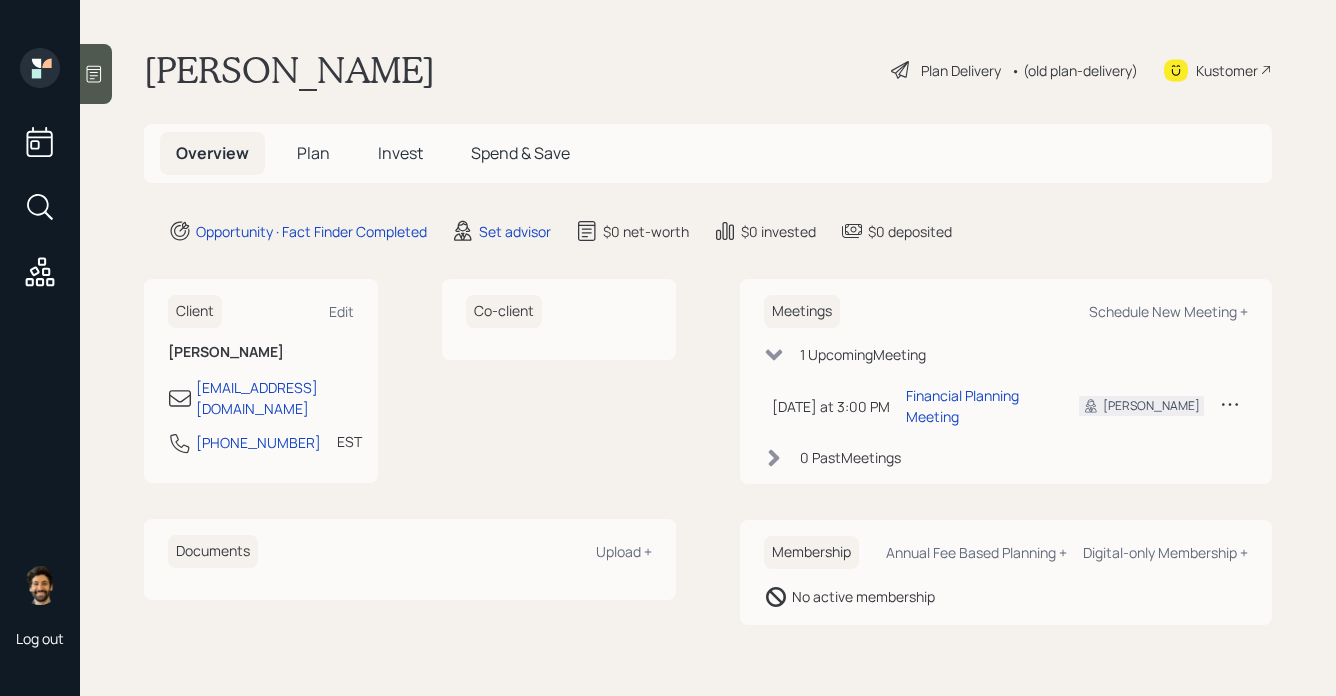 scroll, scrollTop: 0, scrollLeft: 0, axis: both 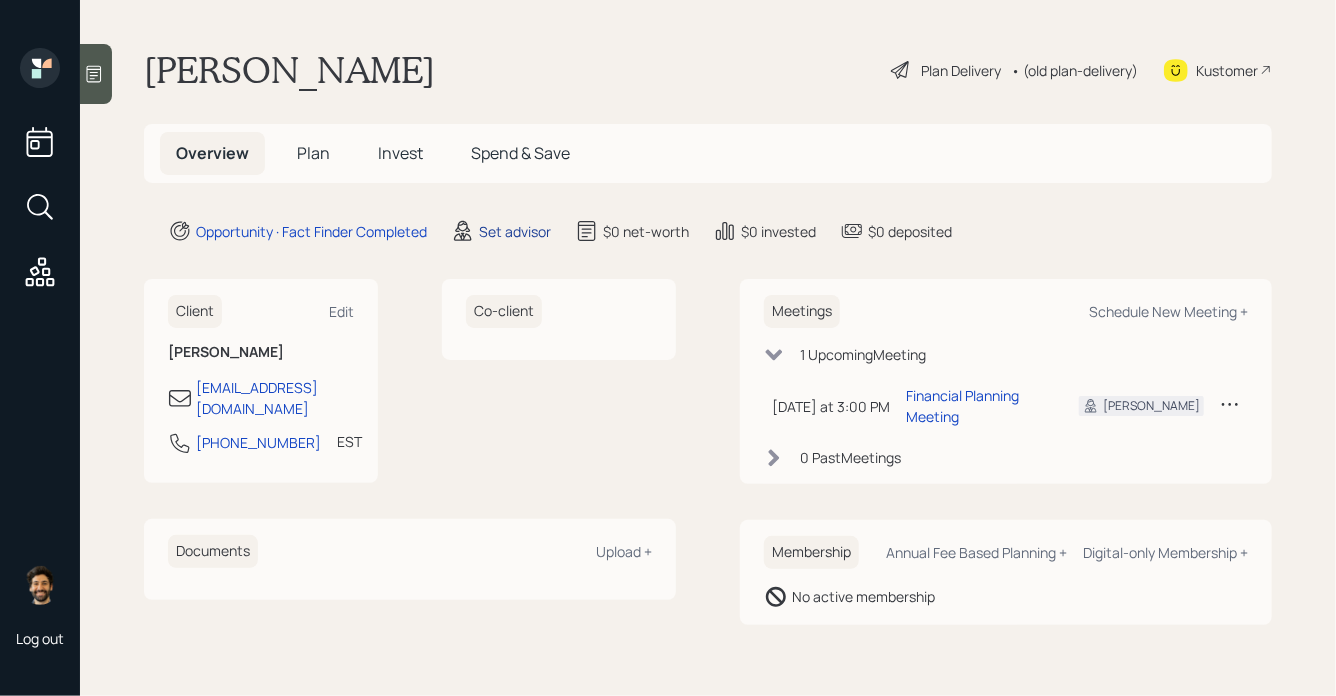 click on "Set advisor" at bounding box center [515, 231] 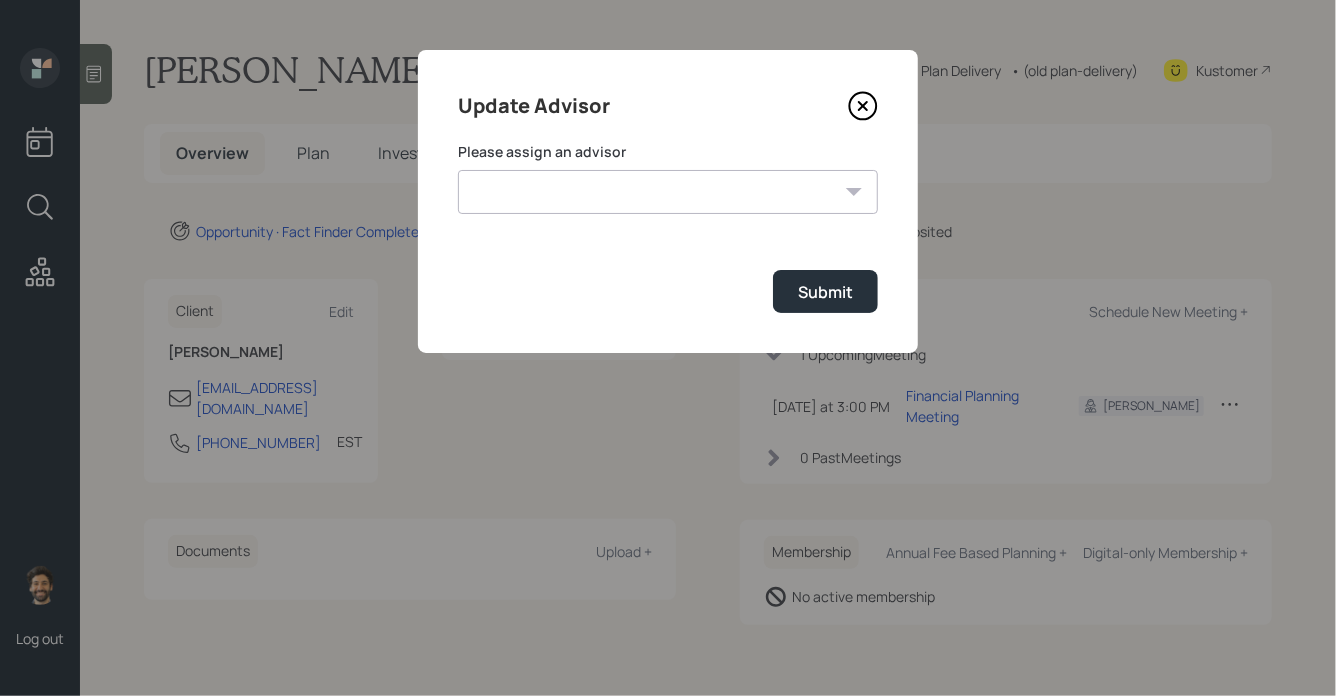 click on "Jonah Coleman Tyler End Michael Russo Treva Nostdahl Eric Schwartz James DiStasi Hunter Neumayer Sami Boghos Harrison Schaefer" at bounding box center (668, 192) 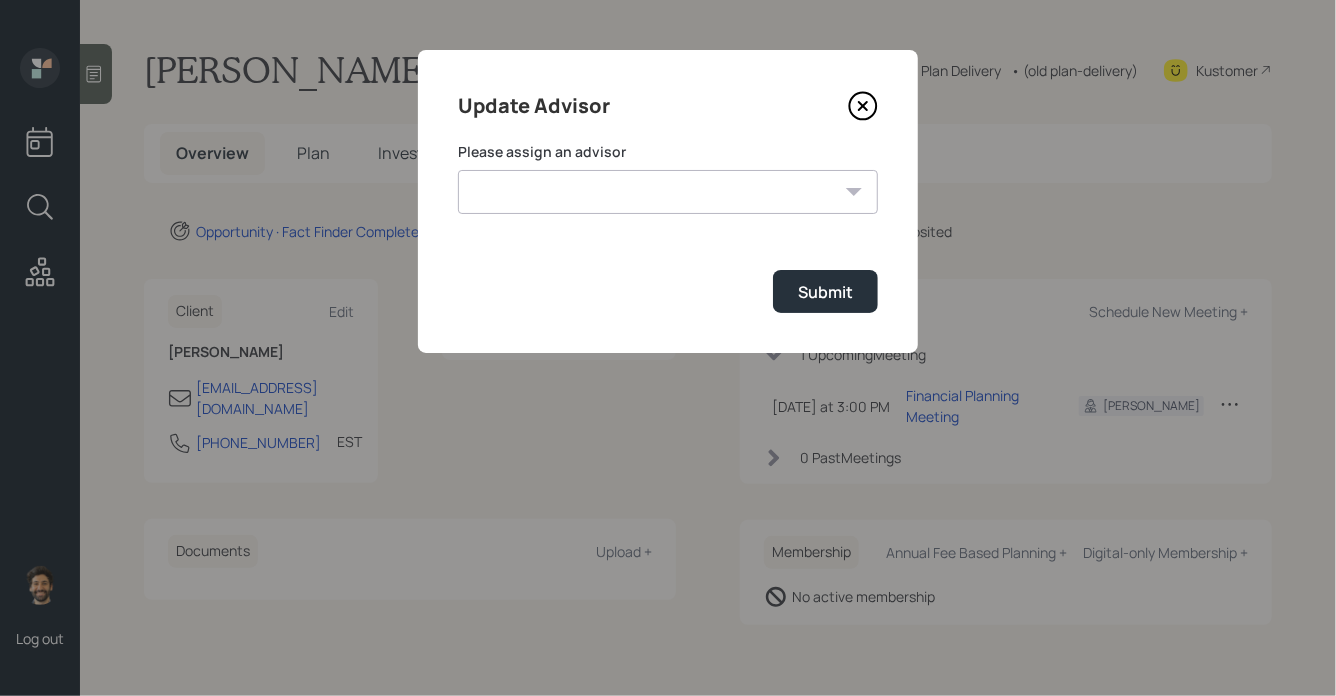 select on "f14b762f-c7c2-4b89-9227-8fa891345eea" 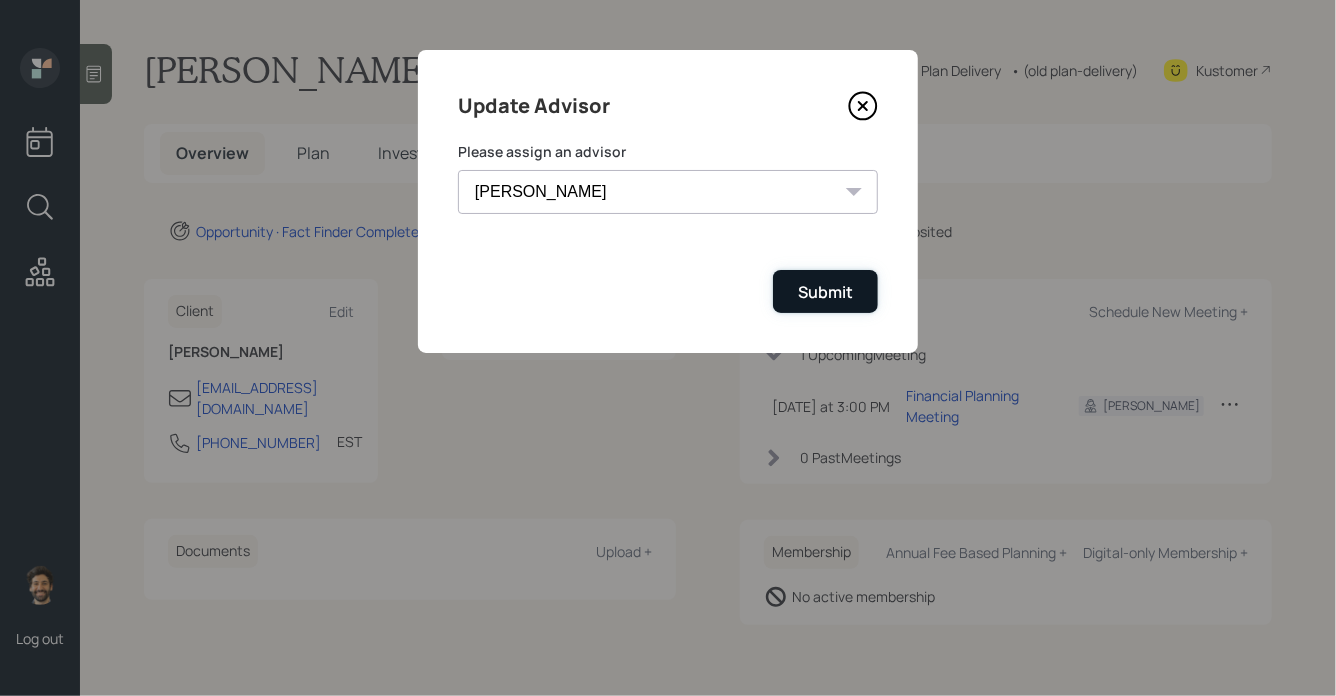click on "Submit" at bounding box center [825, 291] 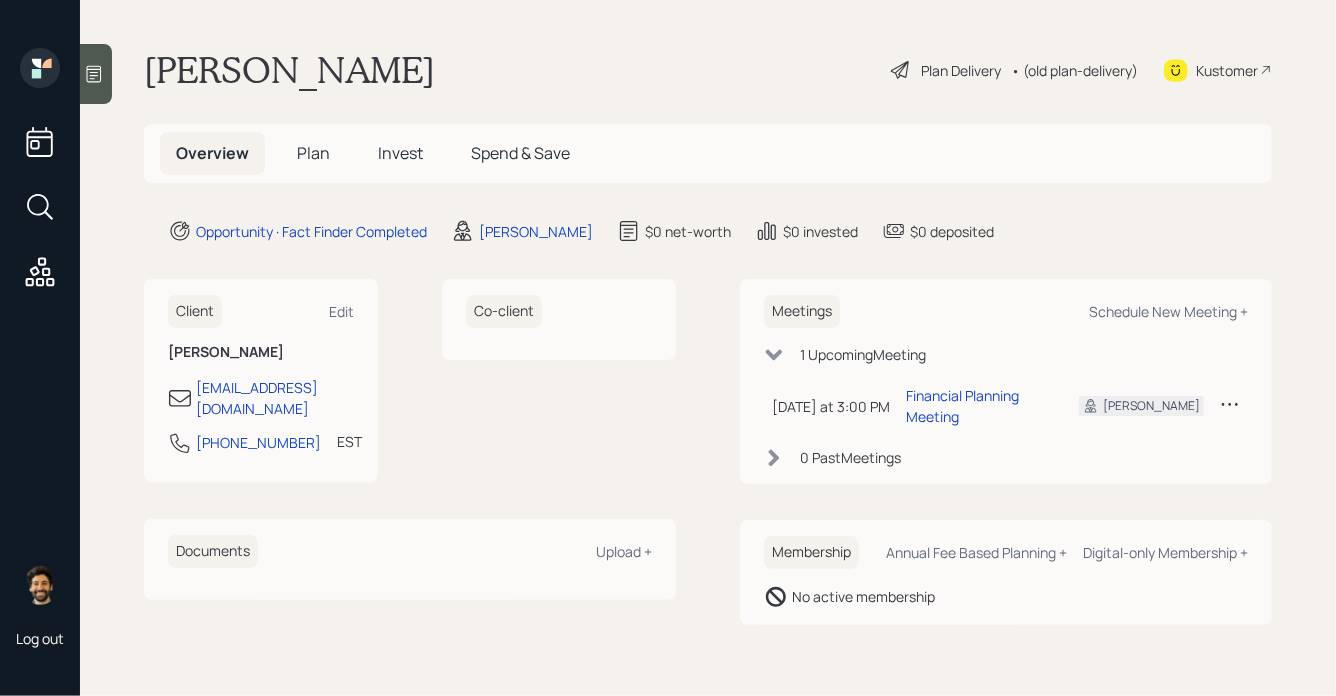 click 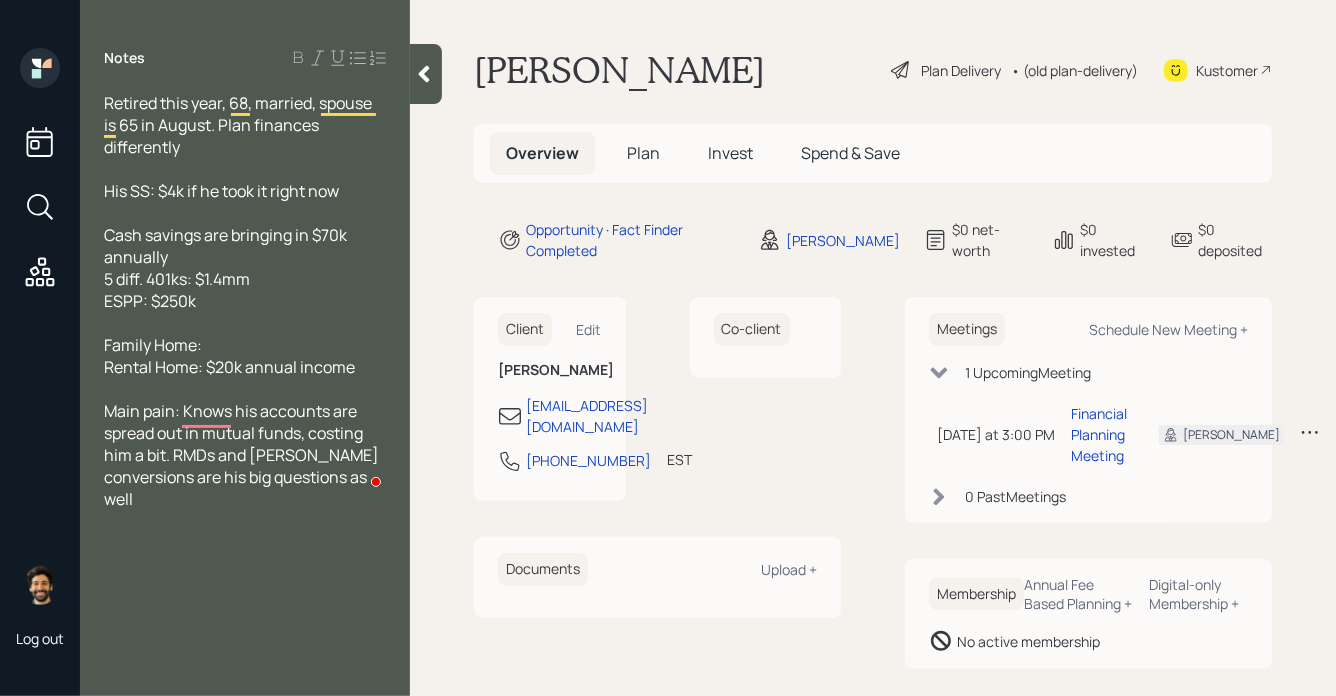 click 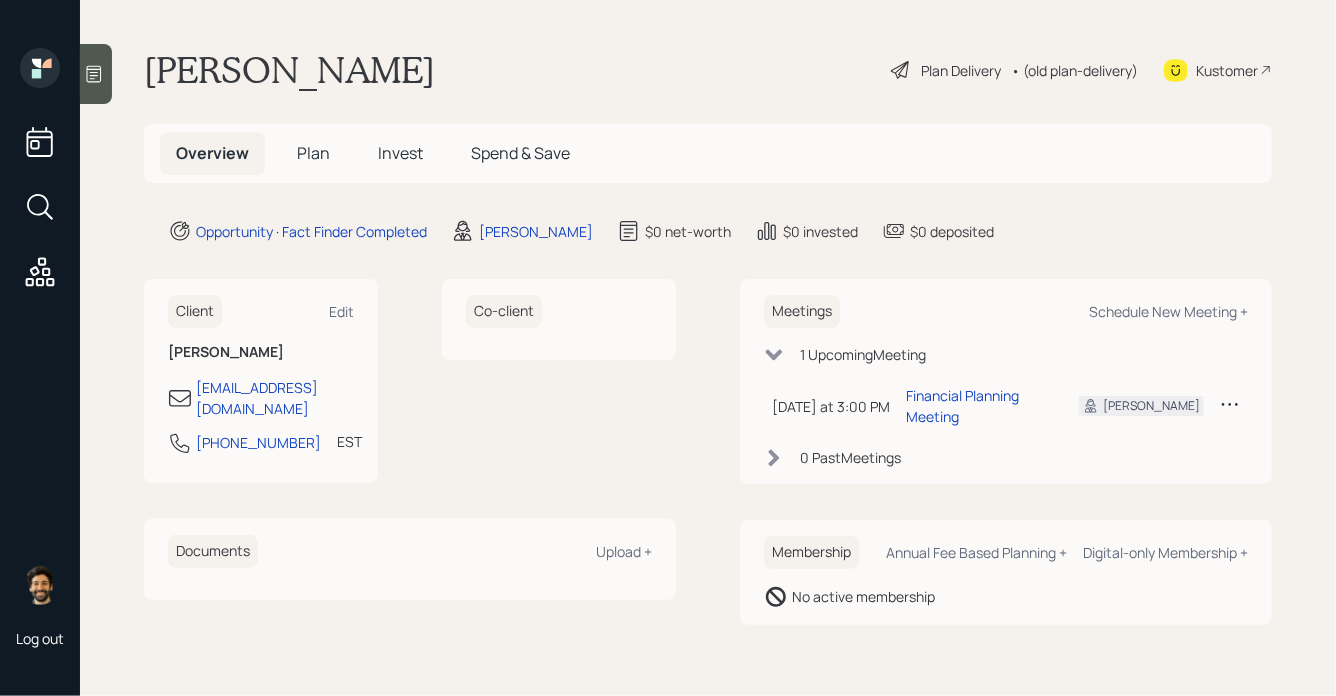 click on "Plan" at bounding box center [313, 153] 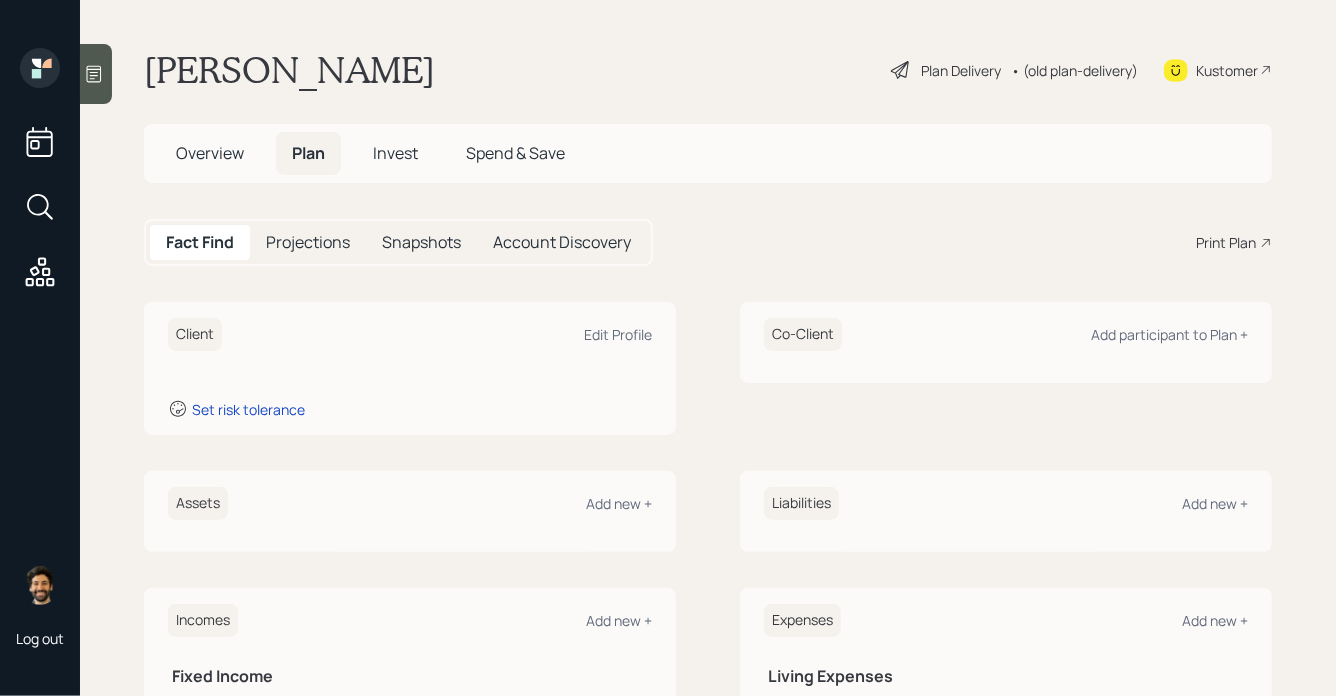click 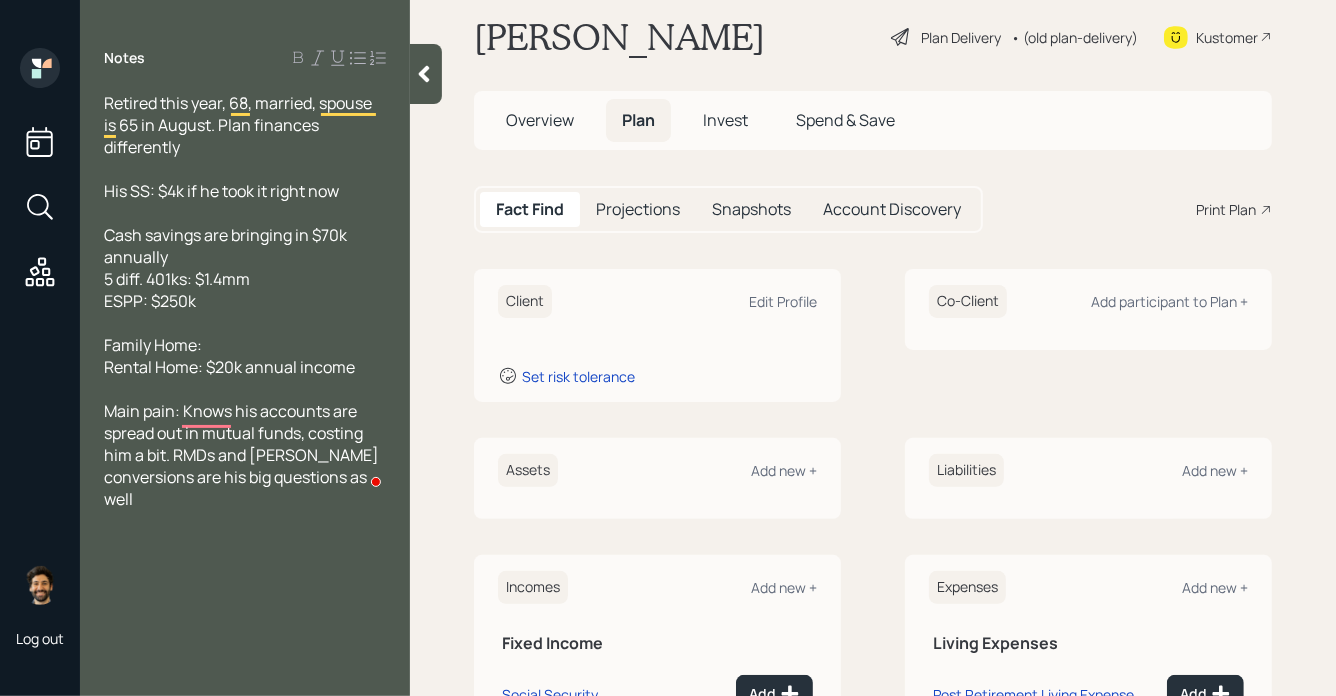 scroll, scrollTop: 51, scrollLeft: 0, axis: vertical 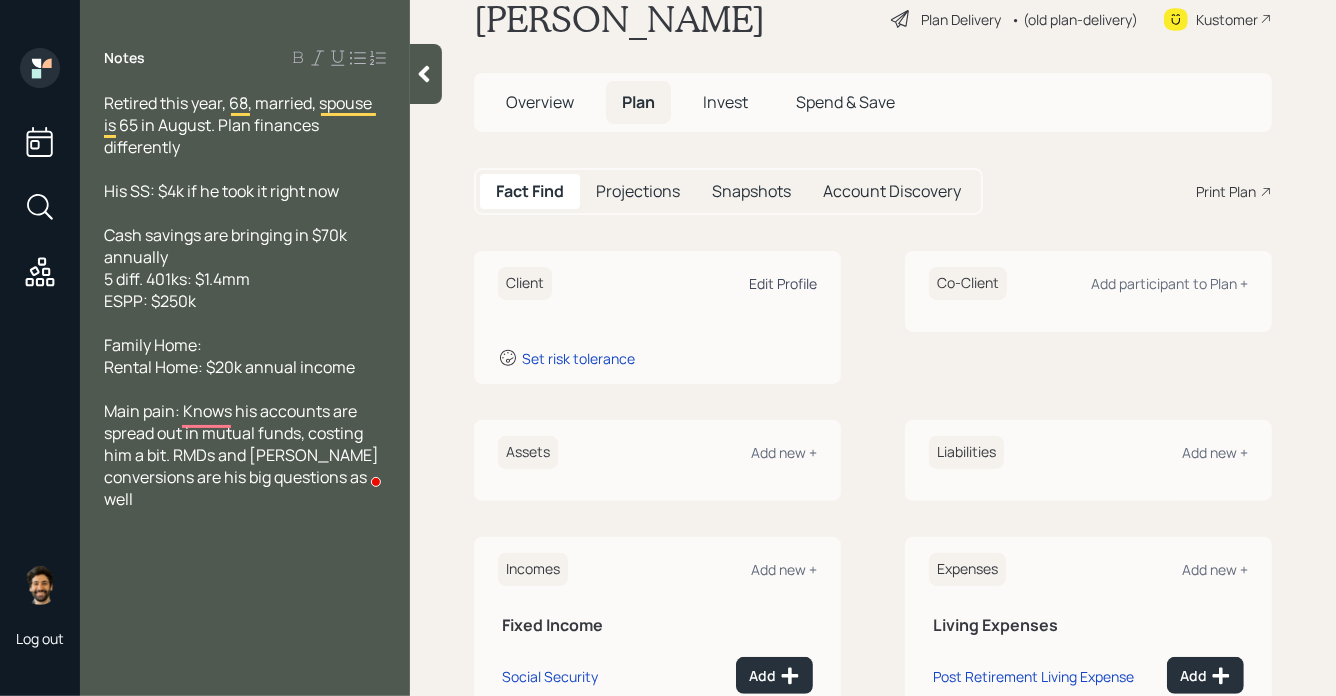 click on "Edit Profile" at bounding box center (783, 283) 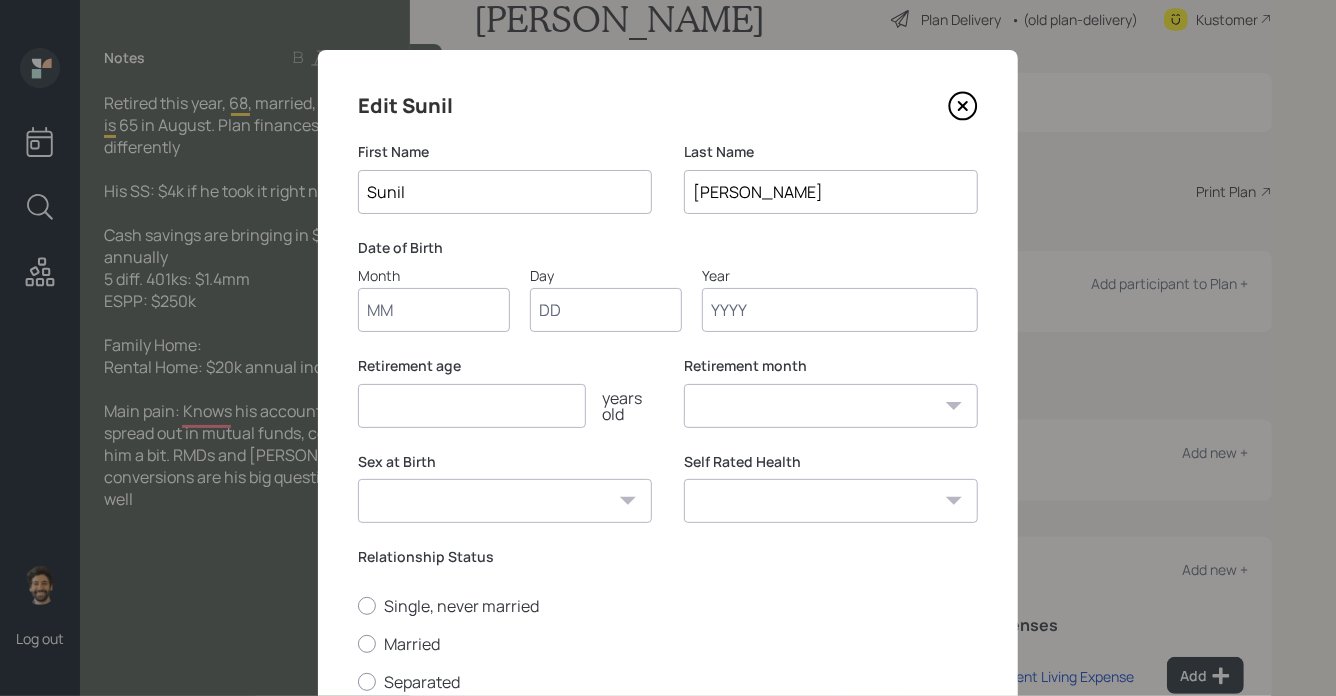 click on "Month" at bounding box center [434, 310] 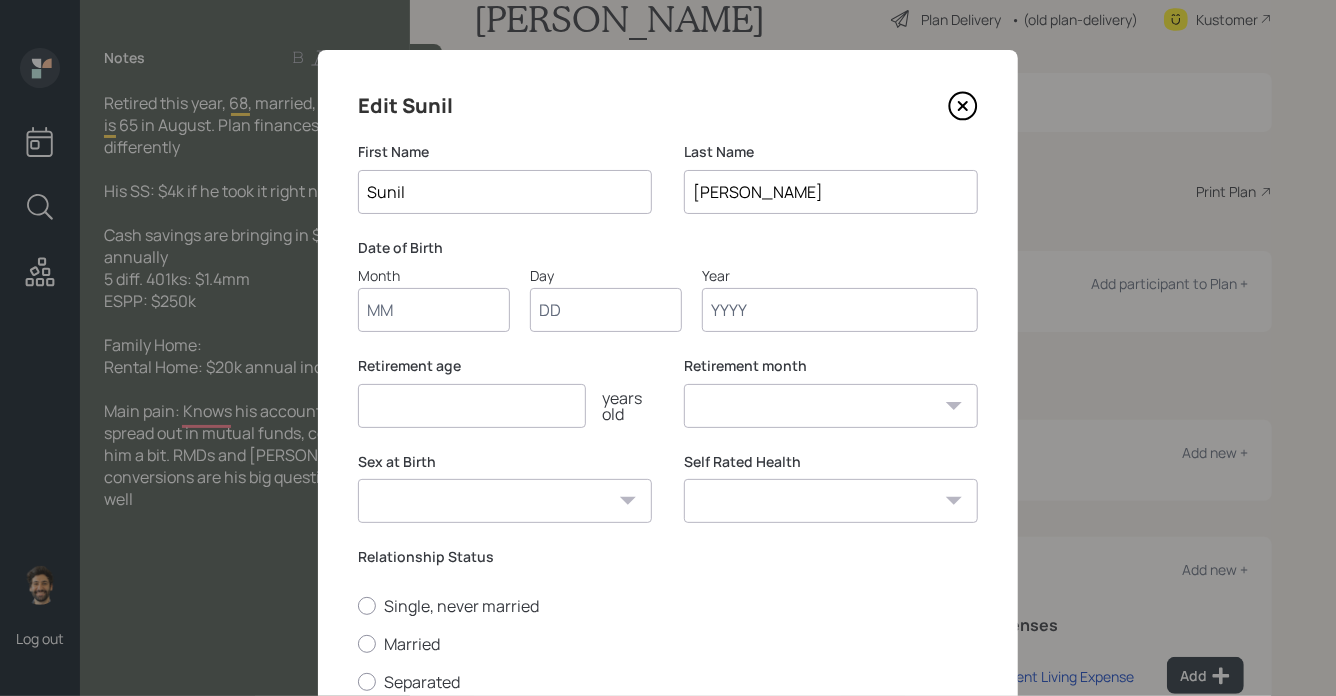 click 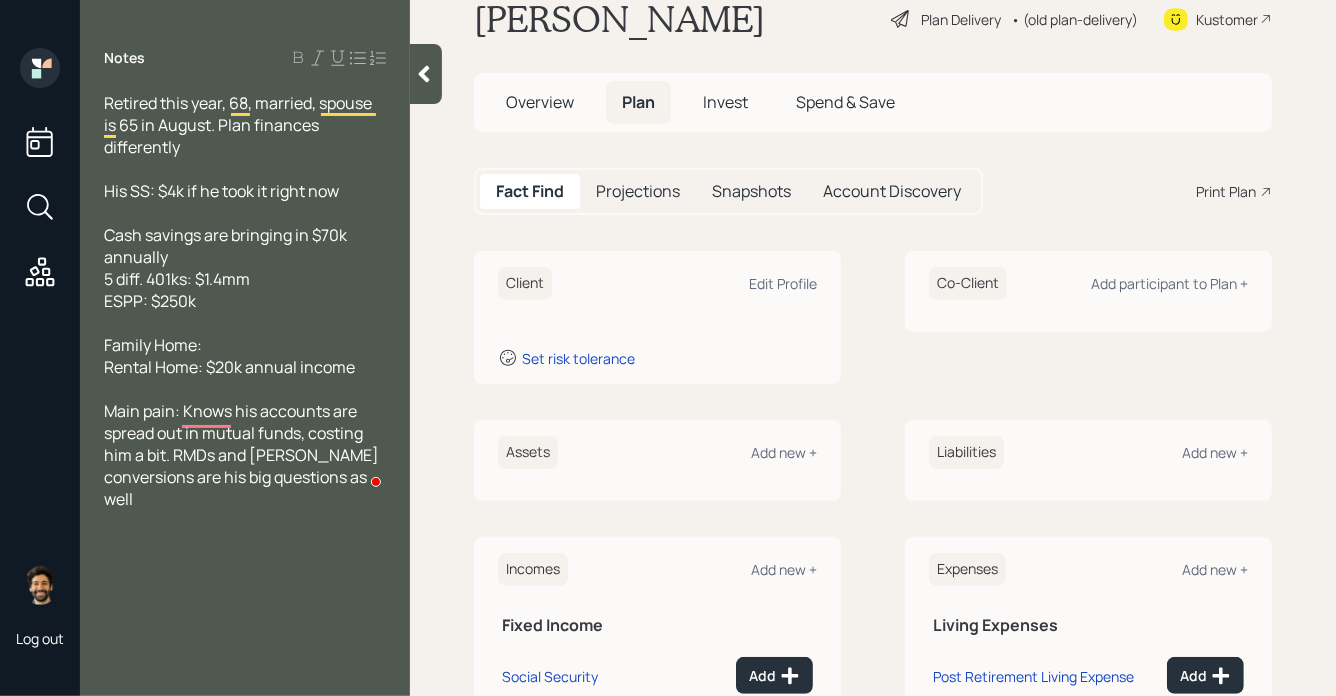 click at bounding box center (426, 74) 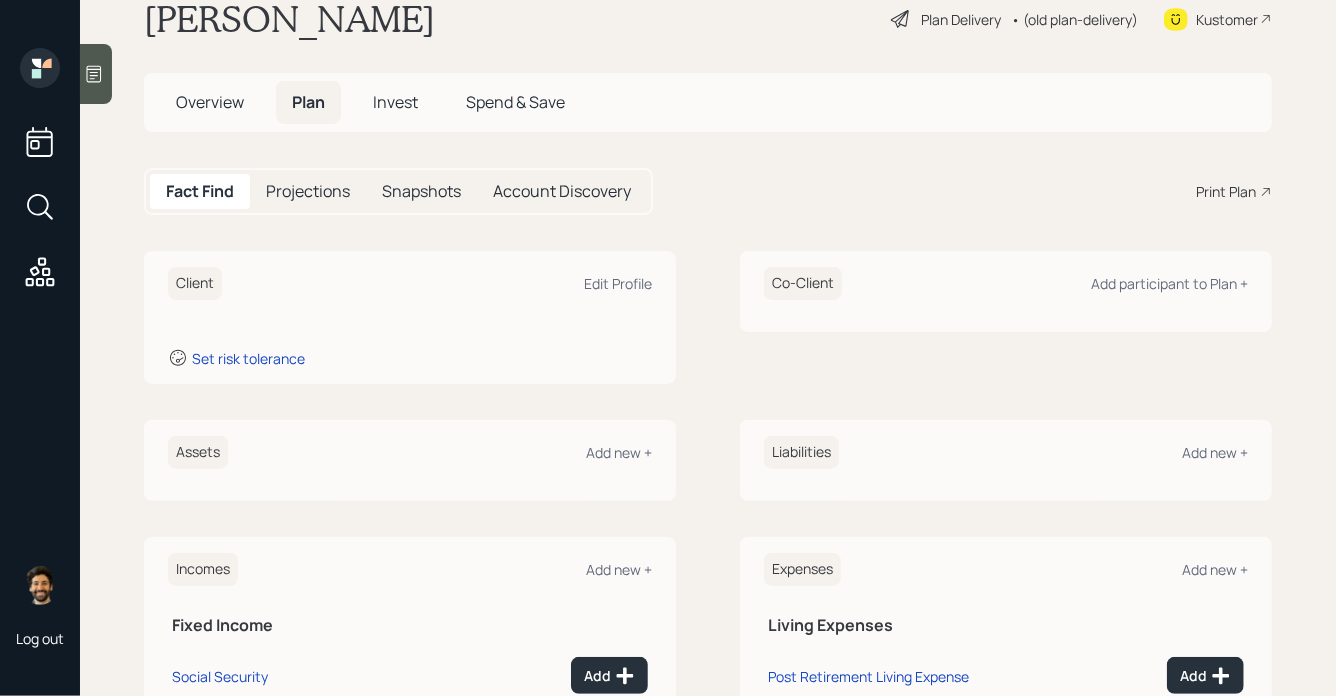 click 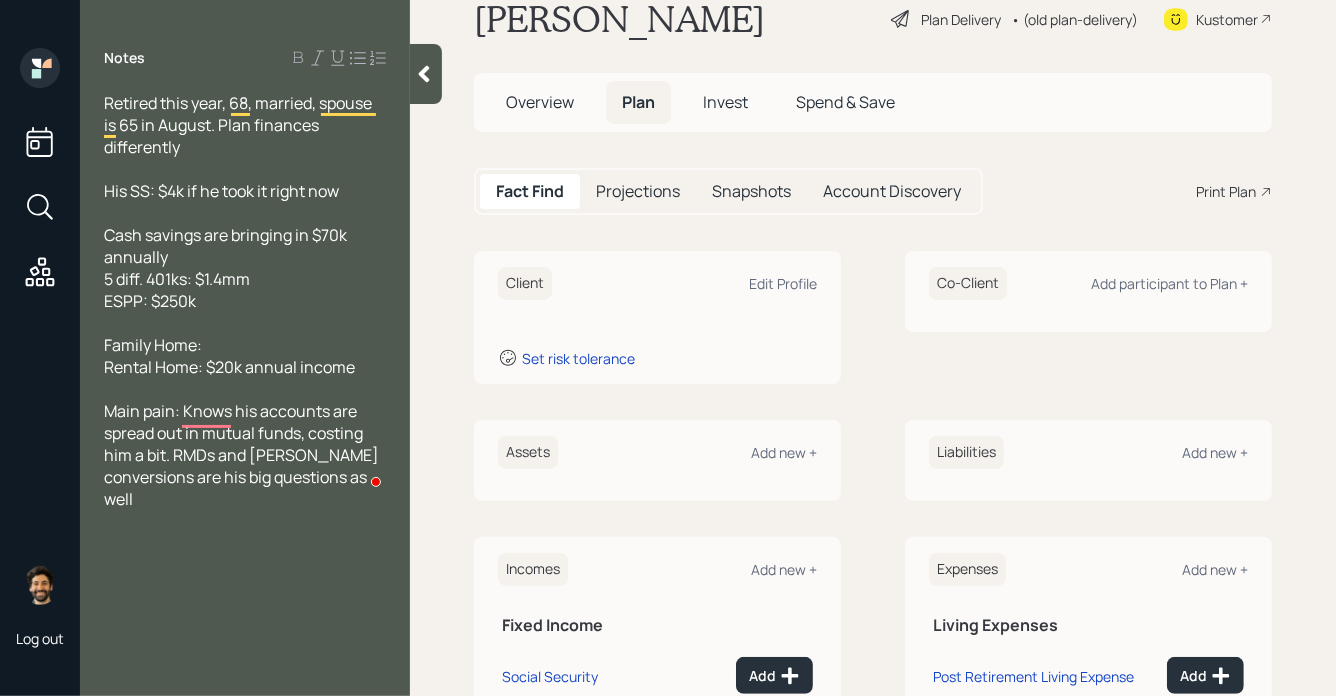 click 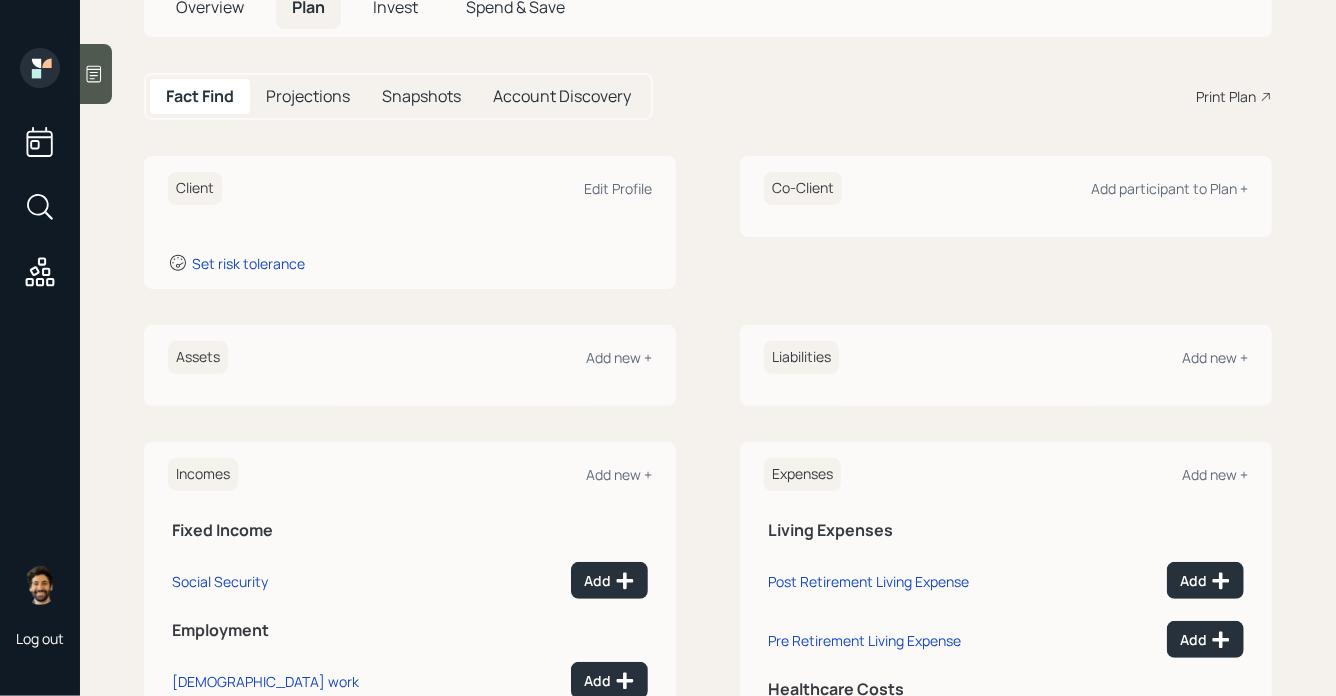 scroll, scrollTop: 138, scrollLeft: 0, axis: vertical 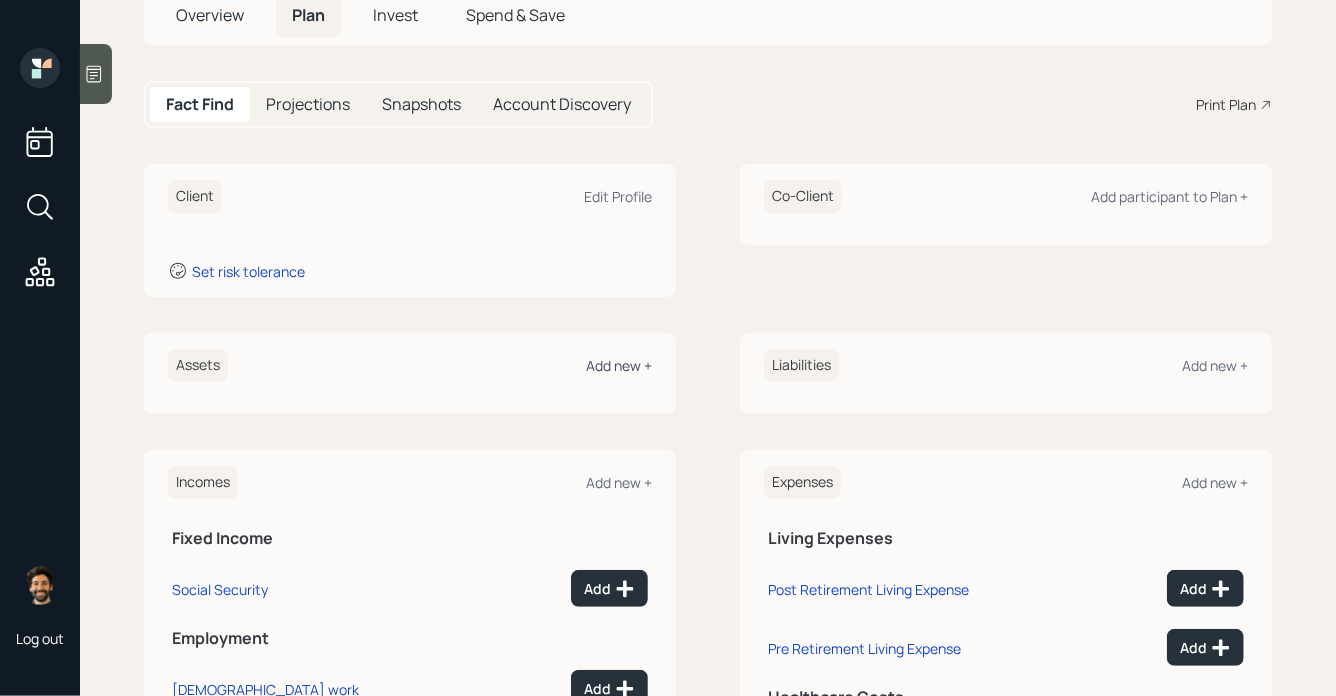 click on "Add new +" at bounding box center [619, 365] 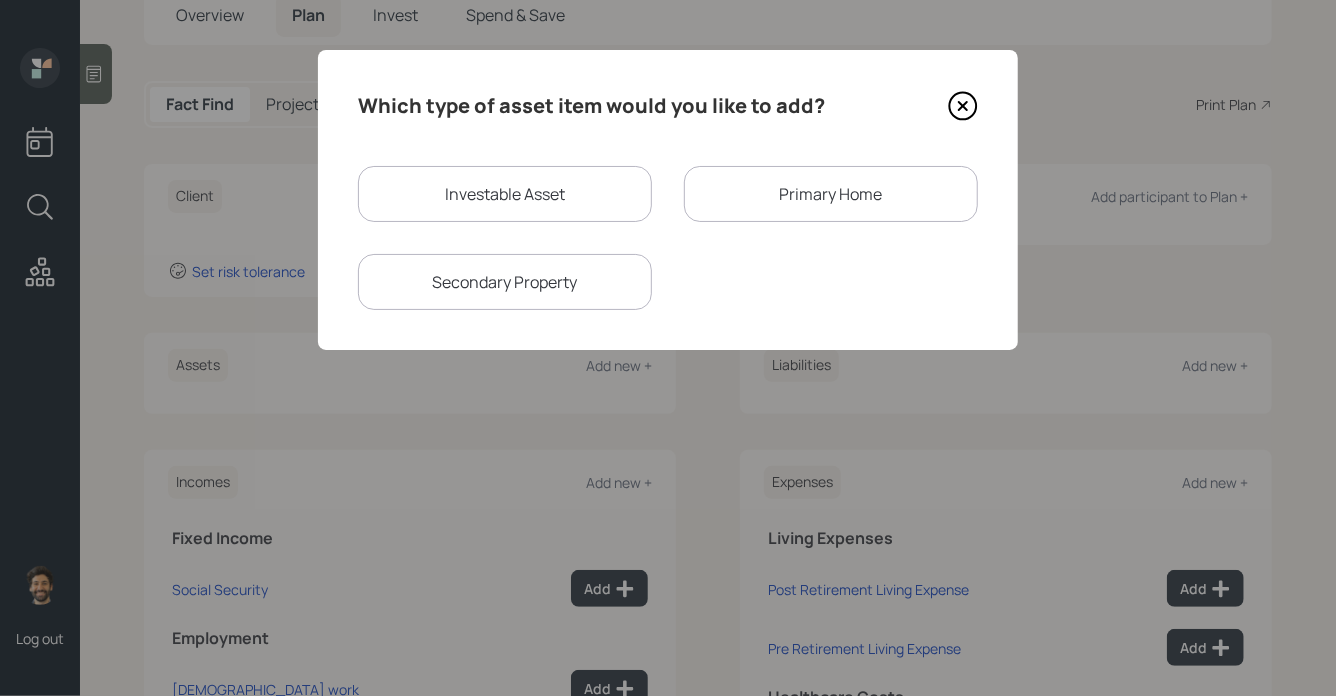 click on "Investable Asset" at bounding box center [505, 194] 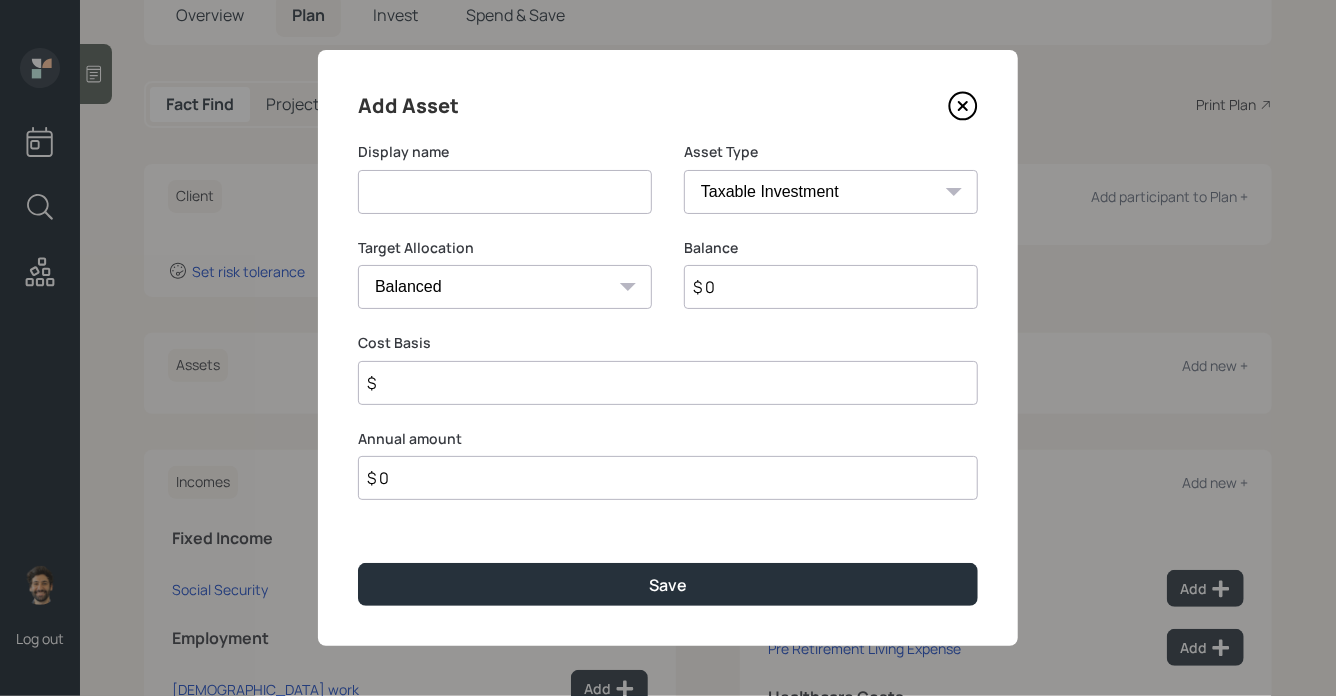 click at bounding box center [505, 192] 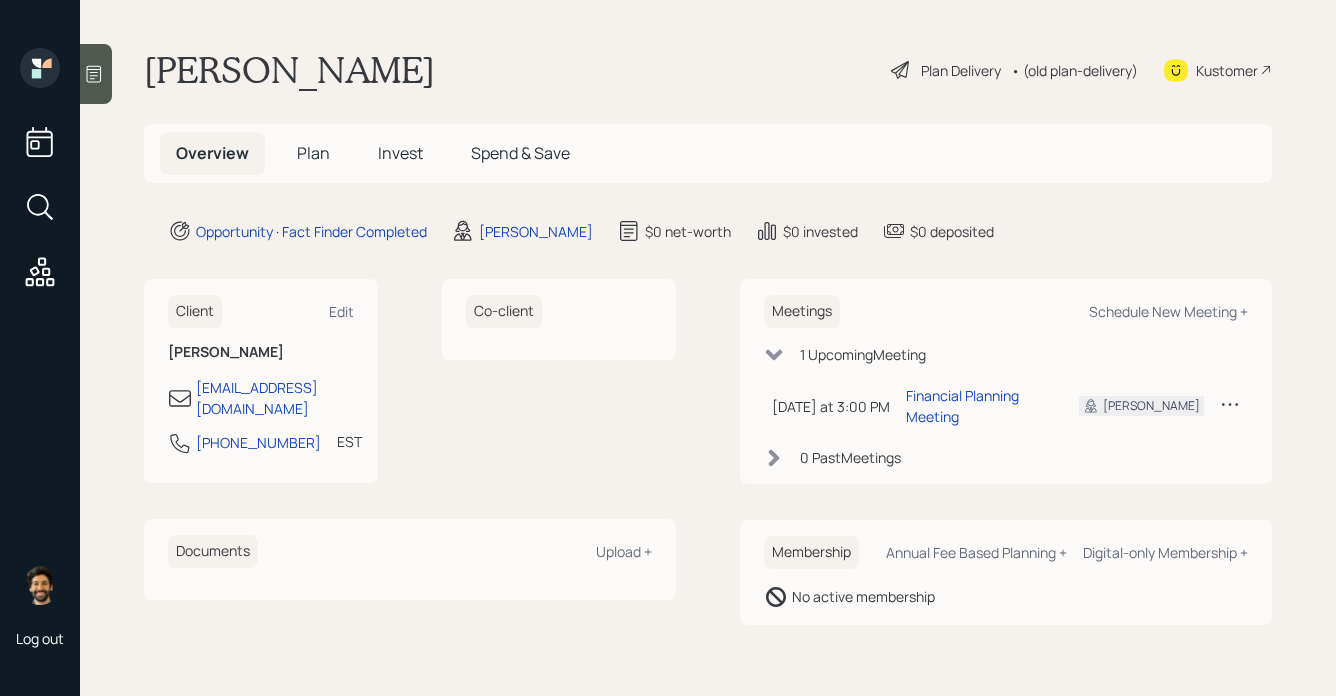 scroll, scrollTop: 0, scrollLeft: 0, axis: both 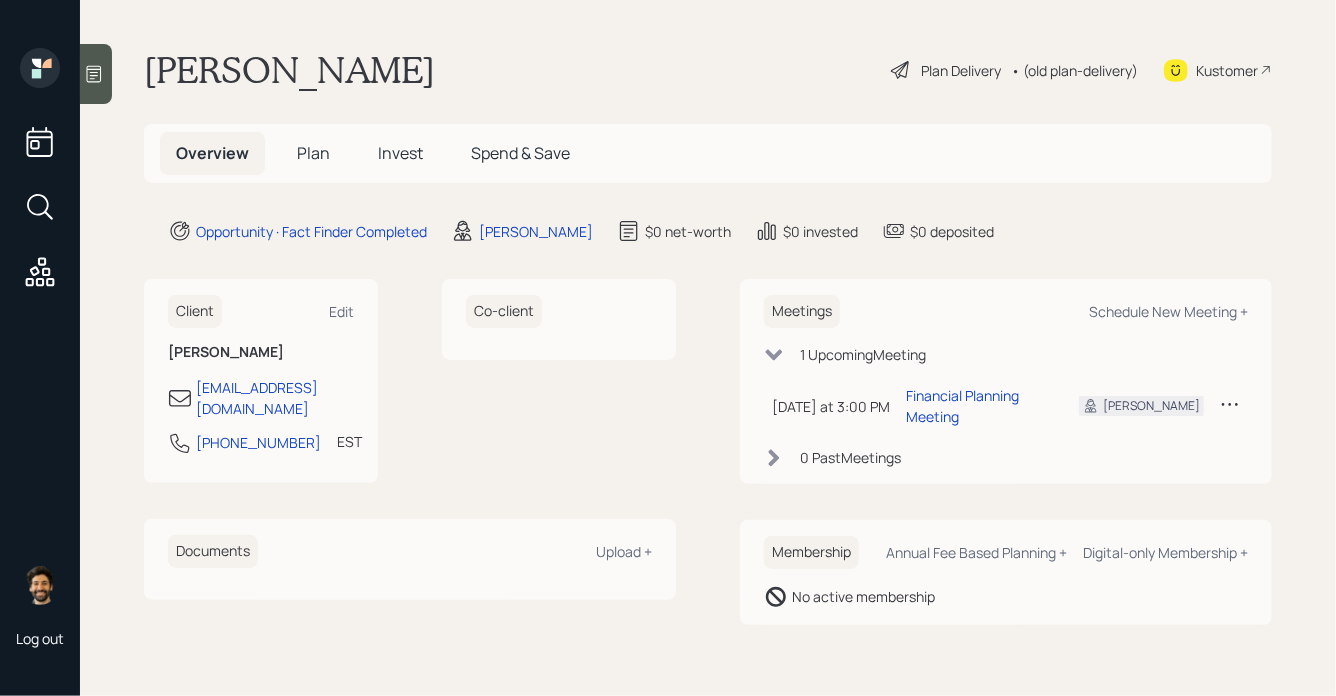 click on "Plan" at bounding box center (313, 153) 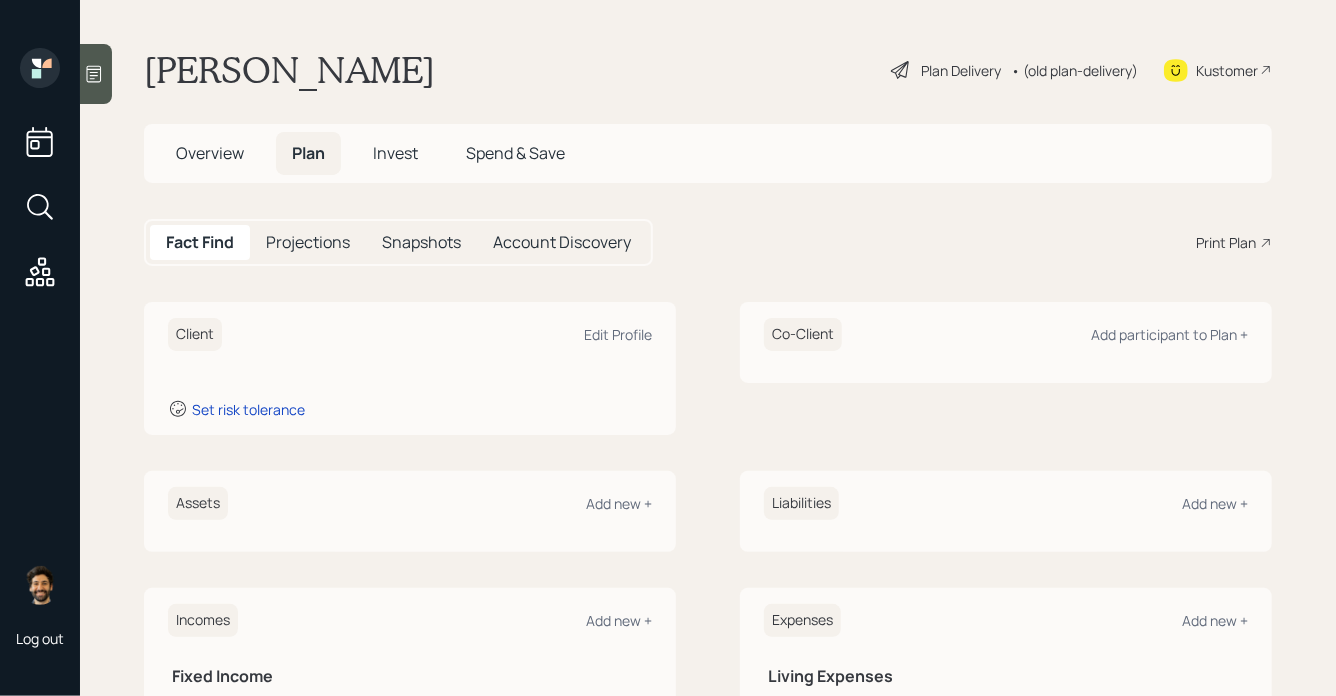 click on "Overview" at bounding box center (210, 153) 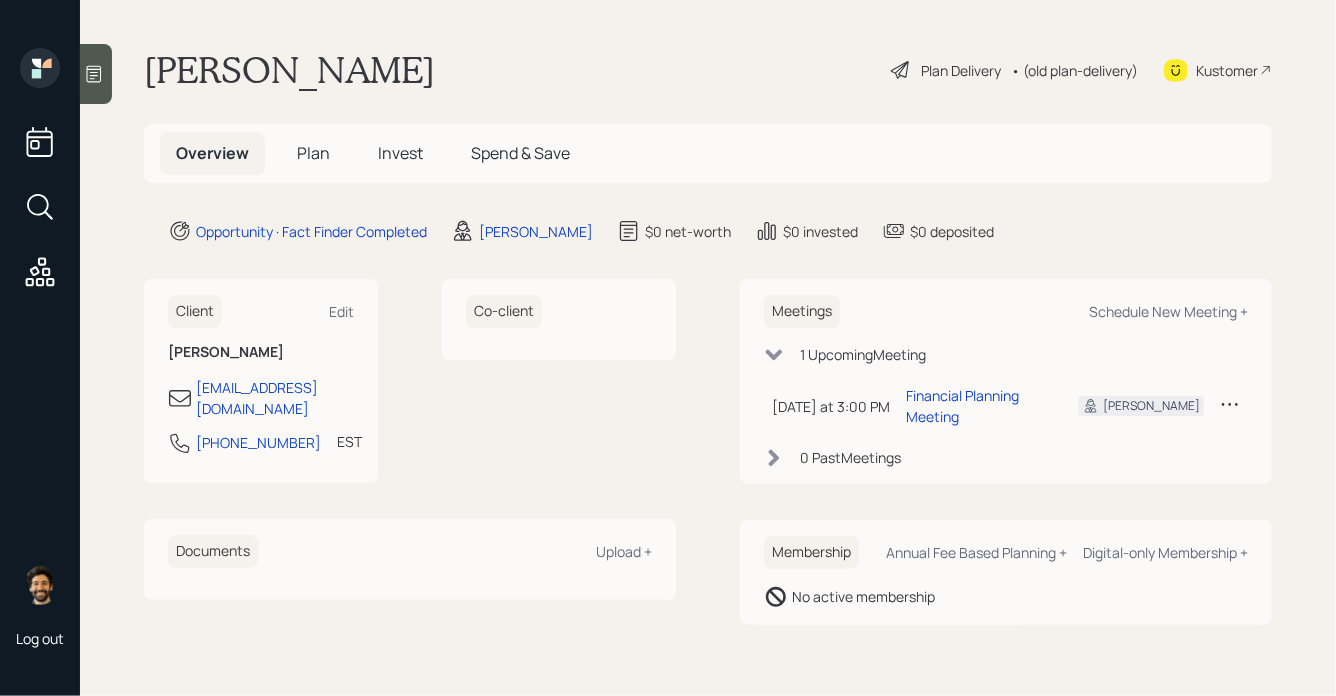 click at bounding box center [96, 74] 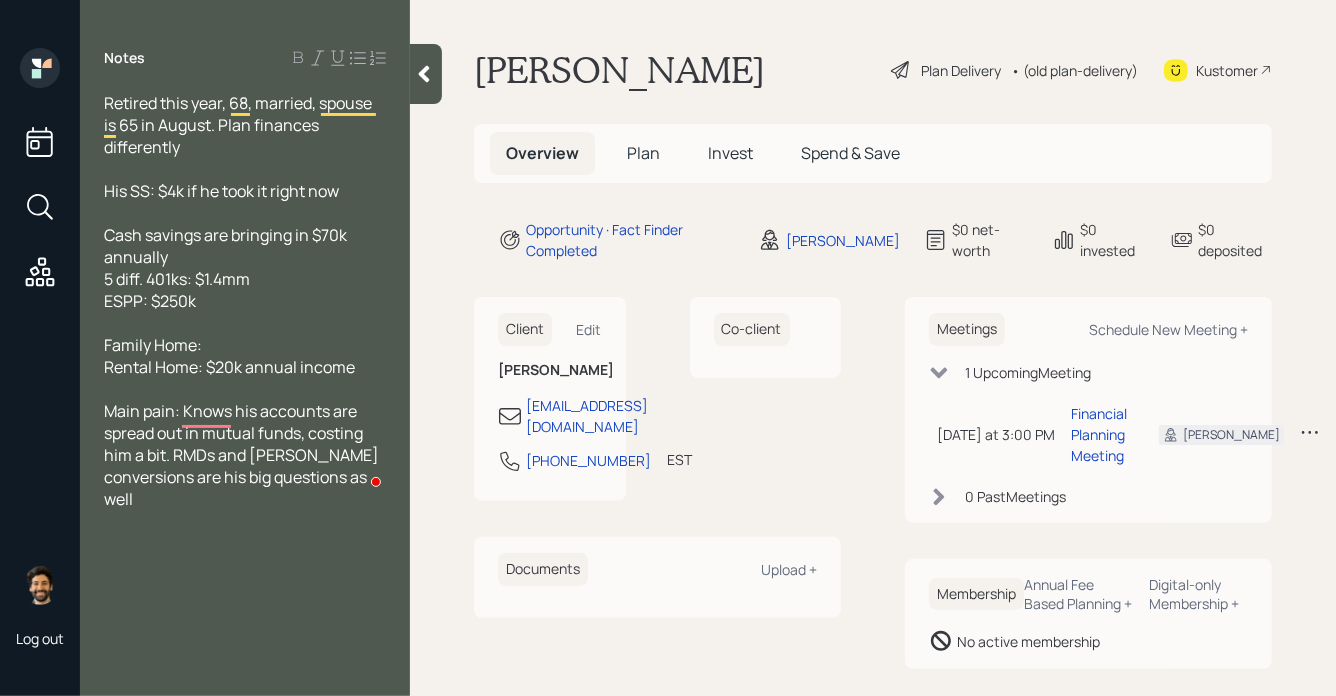 click on "Plan" at bounding box center (643, 153) 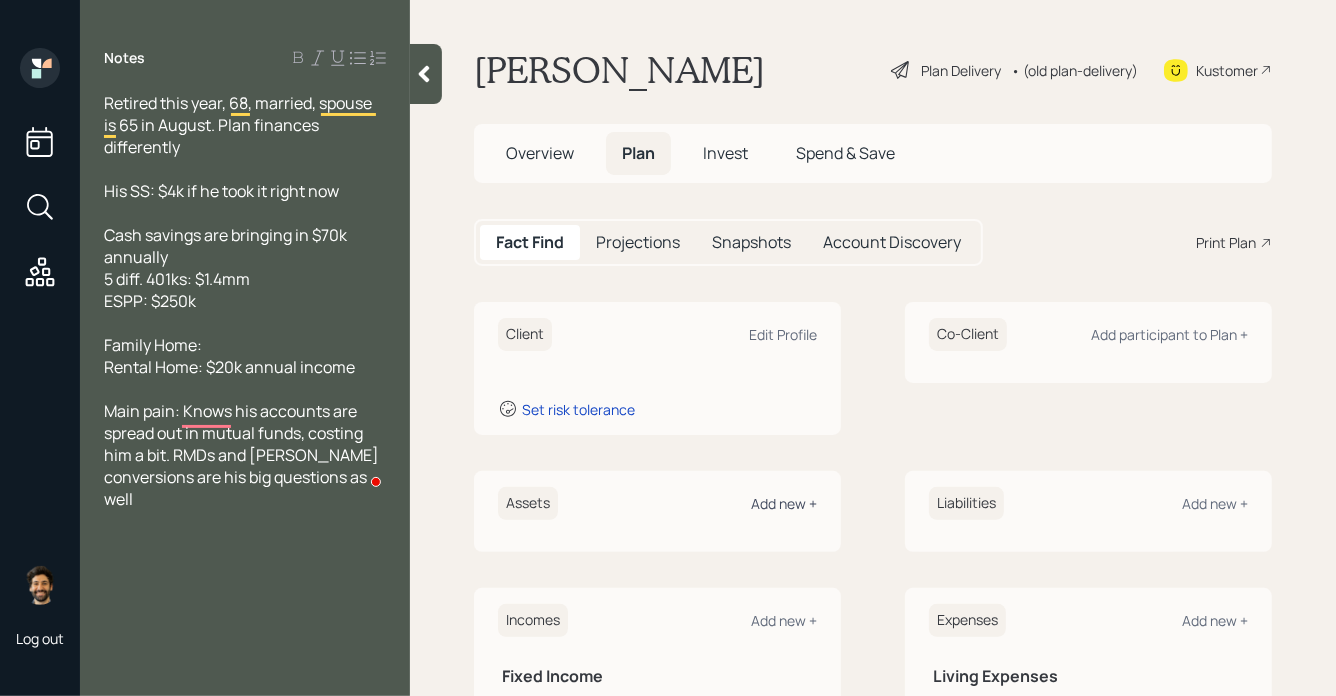 click on "Add new +" at bounding box center (784, 503) 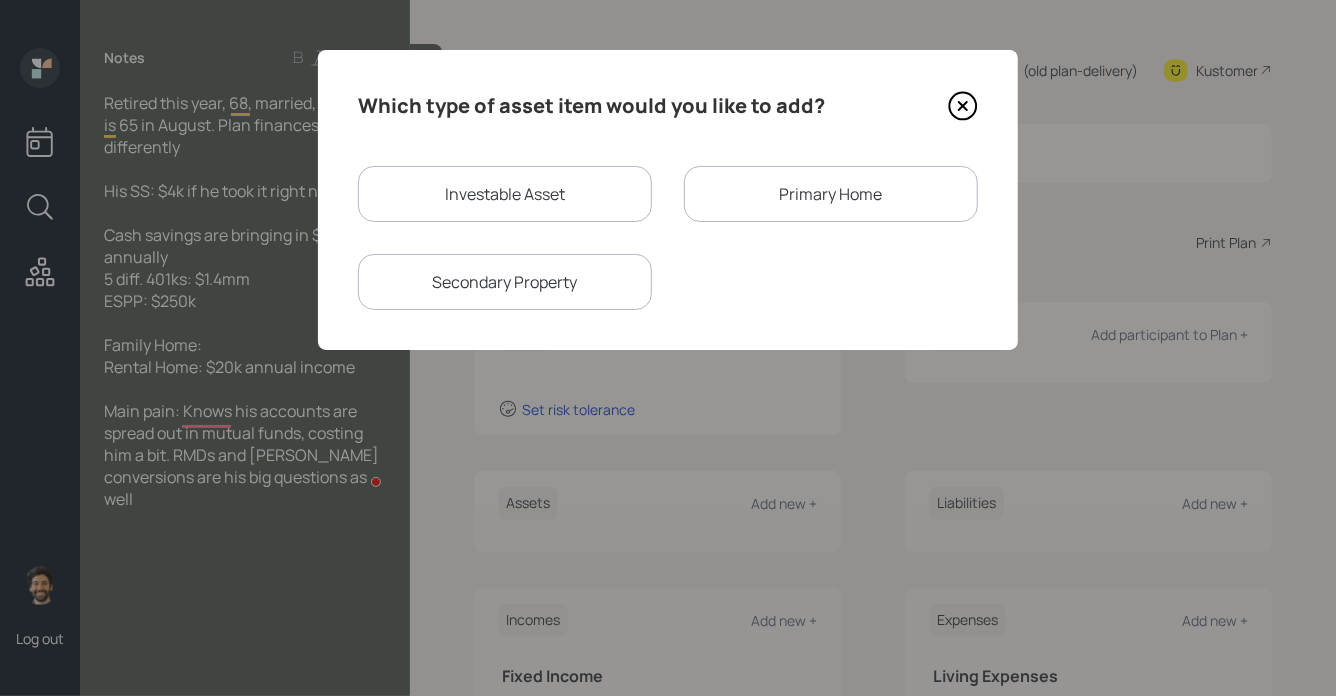 click on "Investable Asset" at bounding box center (505, 194) 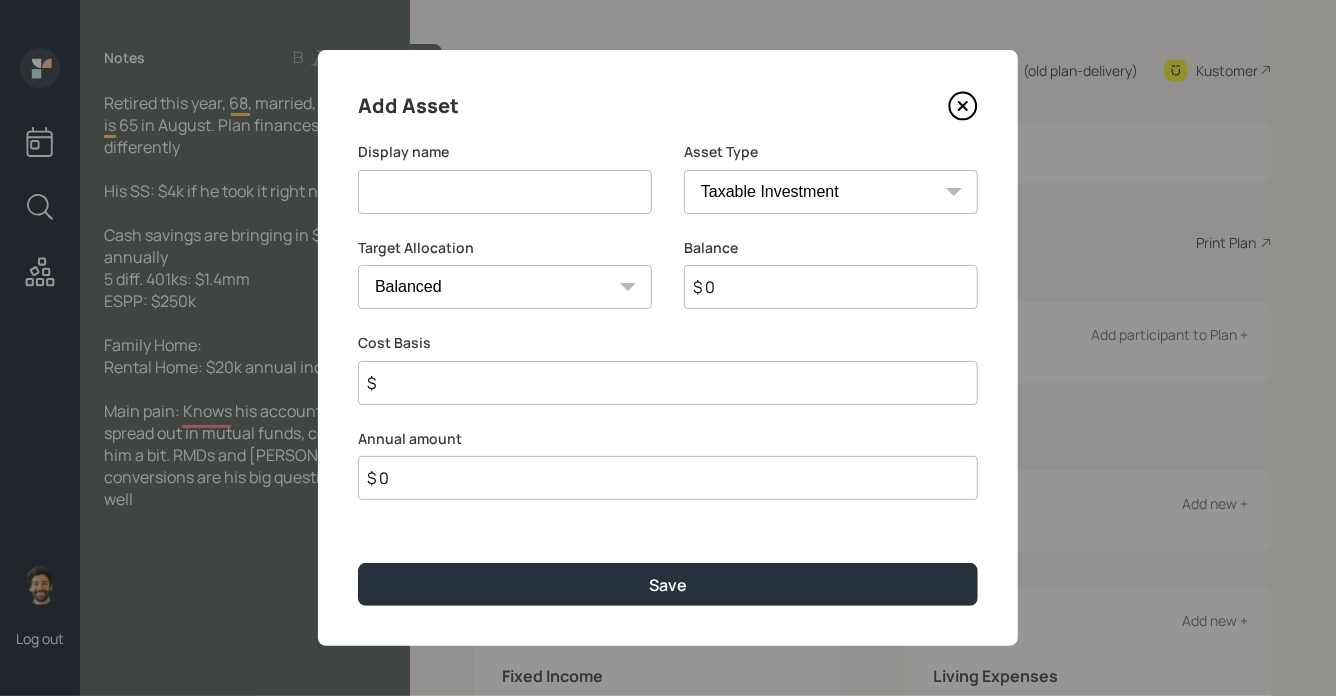 click at bounding box center [505, 192] 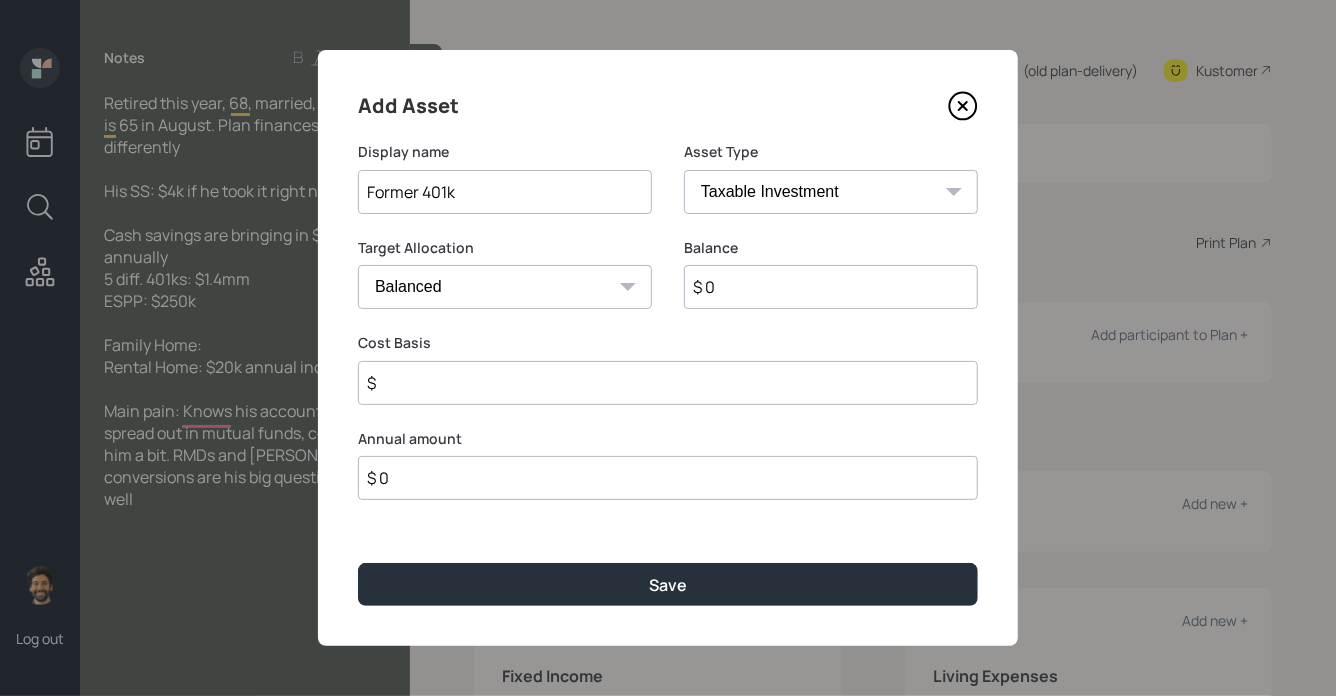 type on "Former 401k" 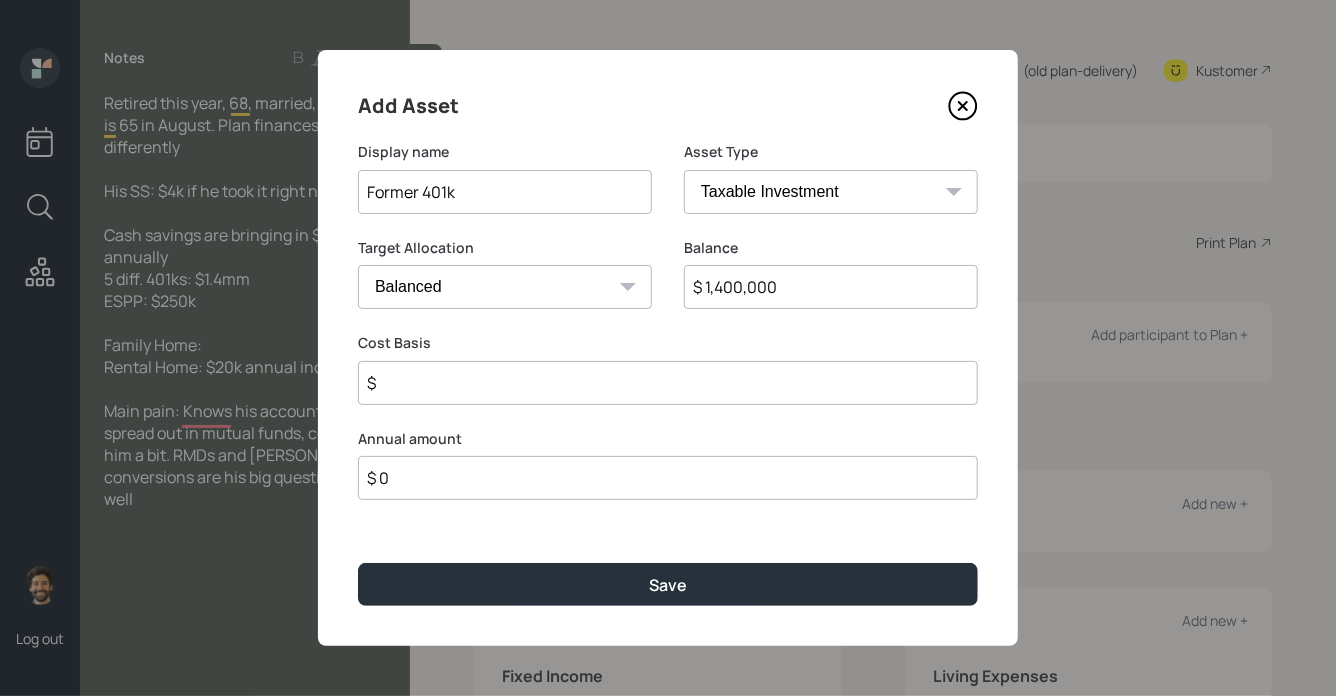 type on "$ 1,400,000" 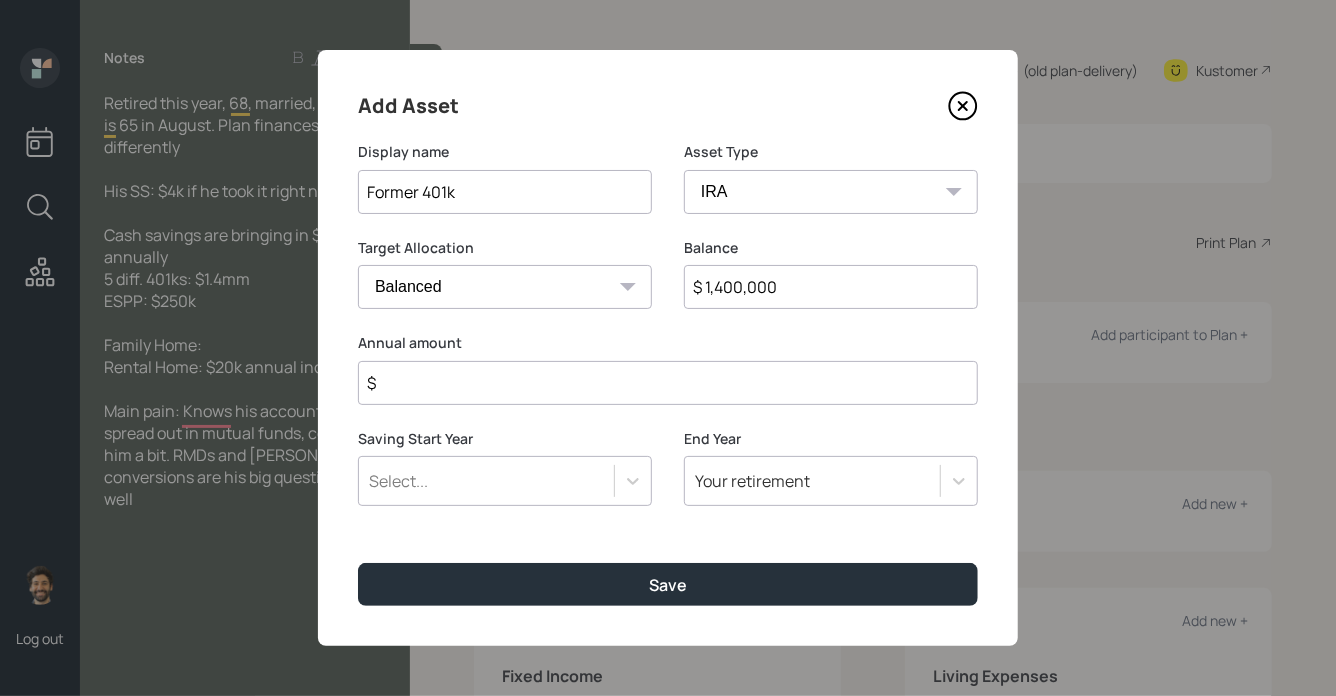 click on "$" at bounding box center (668, 383) 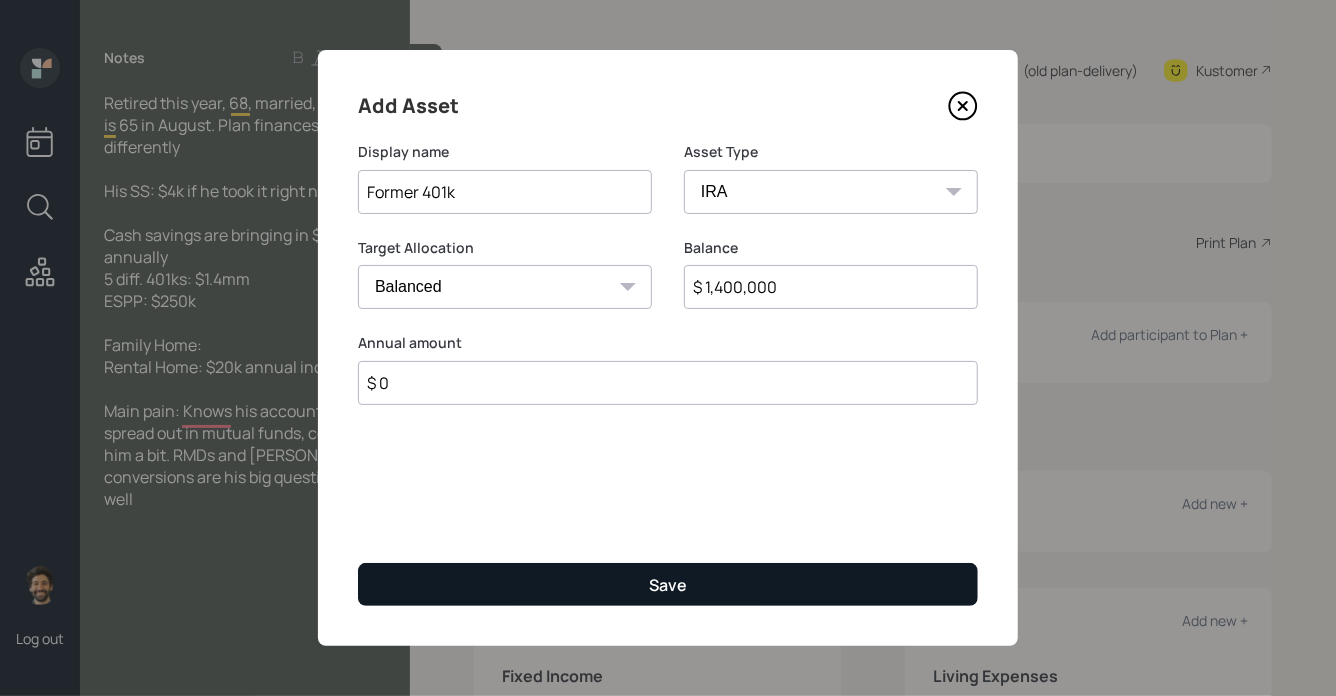 type on "$ 0" 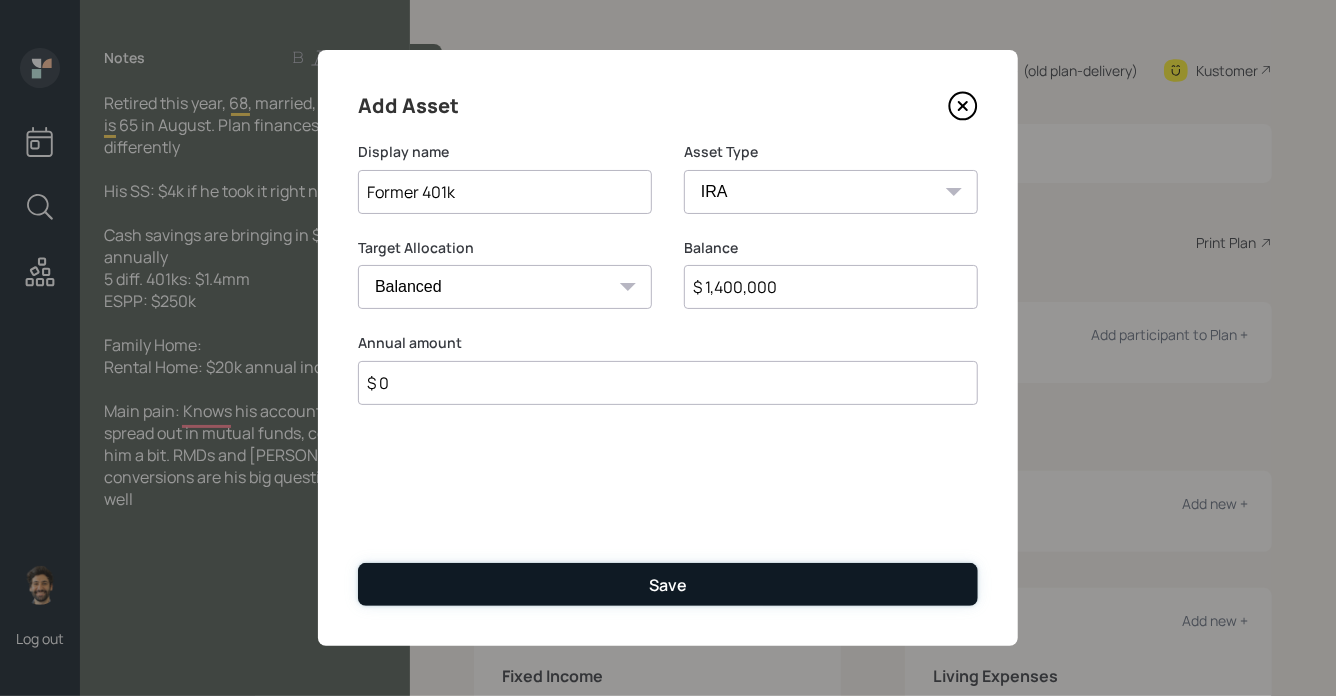 click on "Save" at bounding box center [668, 584] 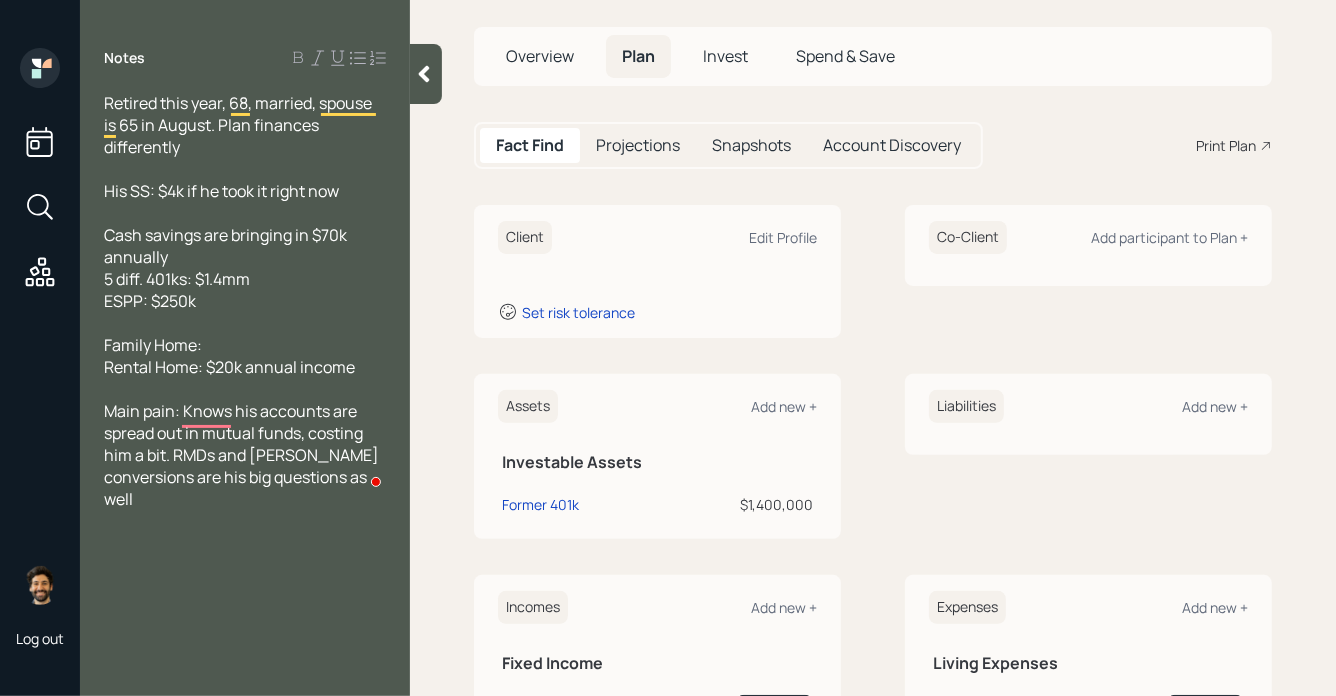 scroll, scrollTop: 96, scrollLeft: 0, axis: vertical 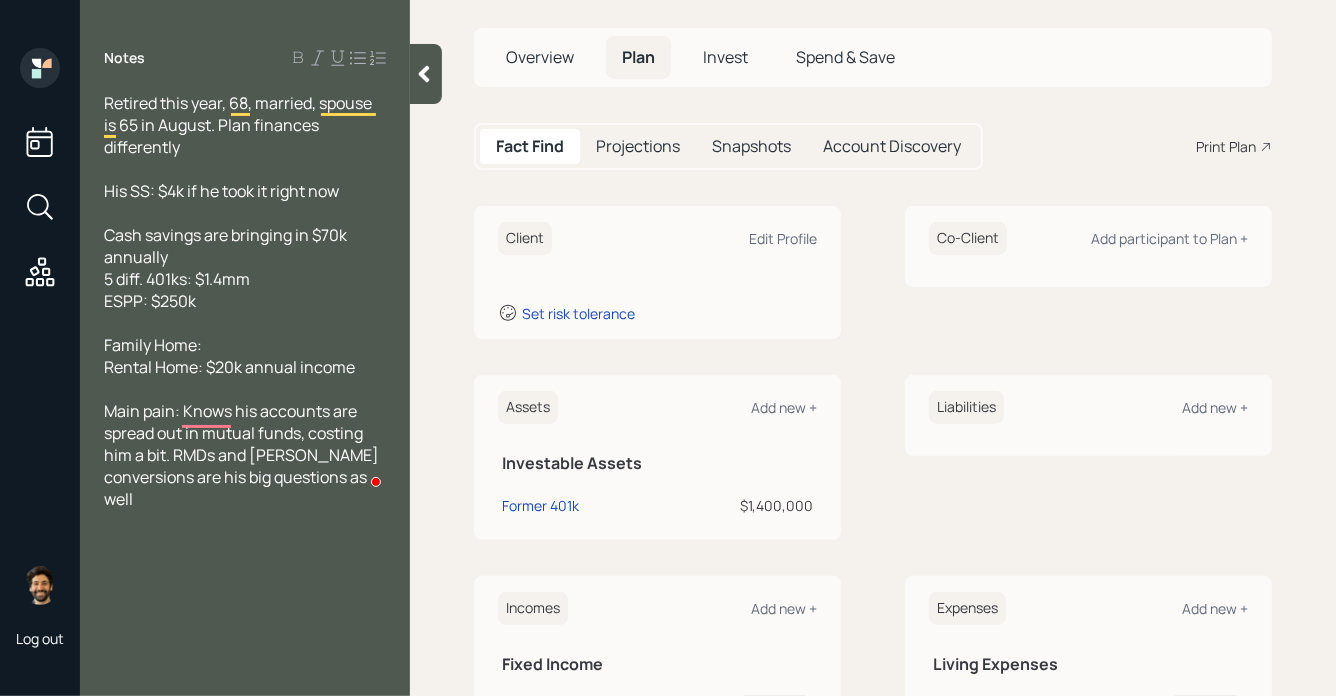 click at bounding box center (426, 74) 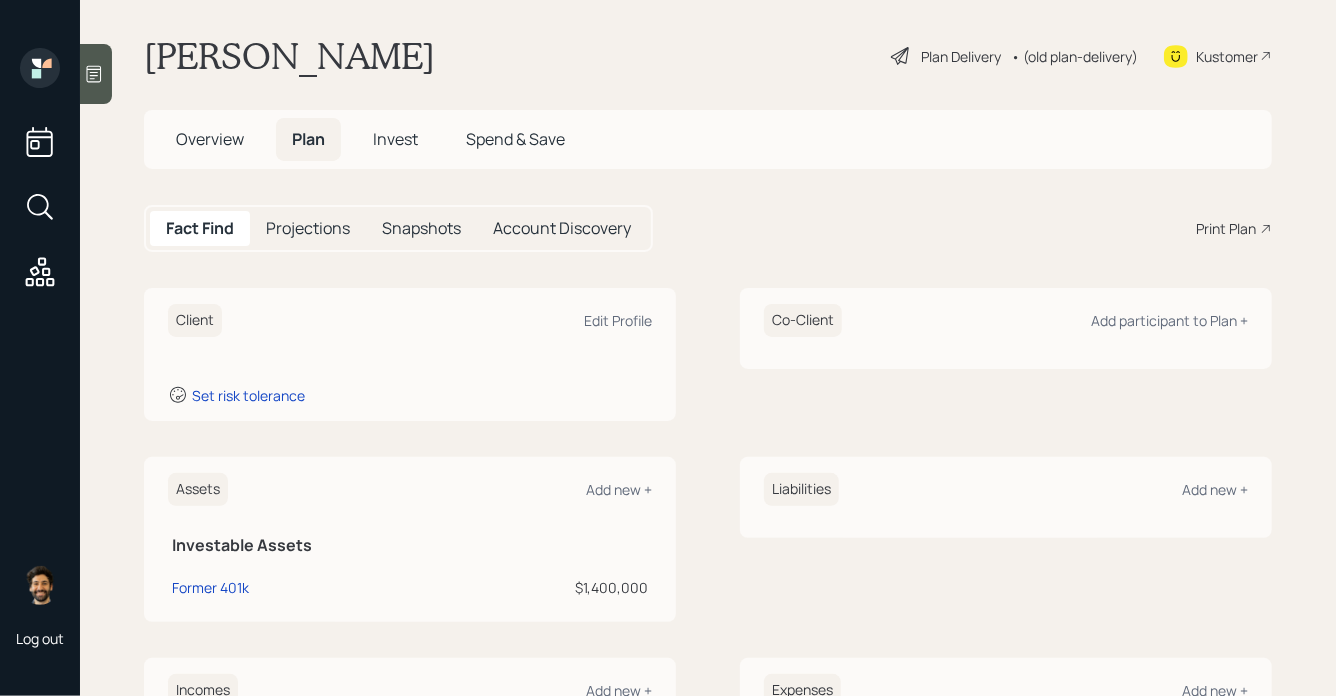 scroll, scrollTop: 0, scrollLeft: 0, axis: both 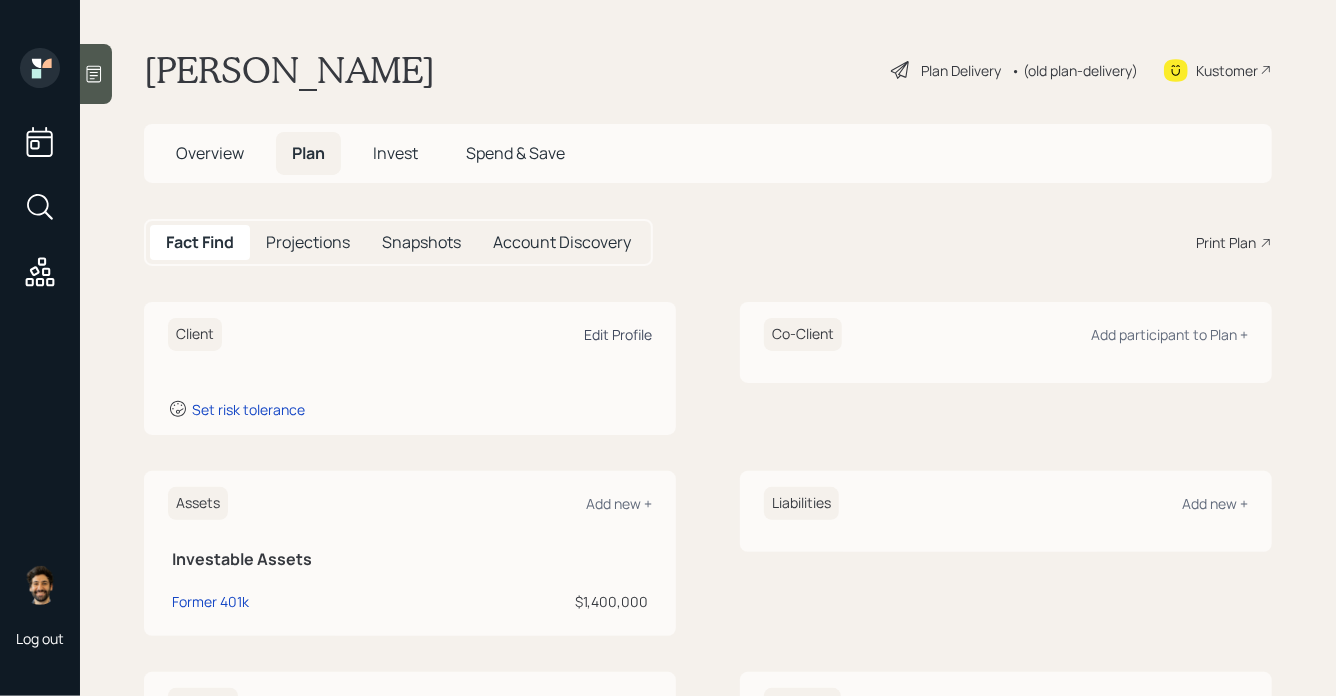click on "Edit Profile" at bounding box center (618, 334) 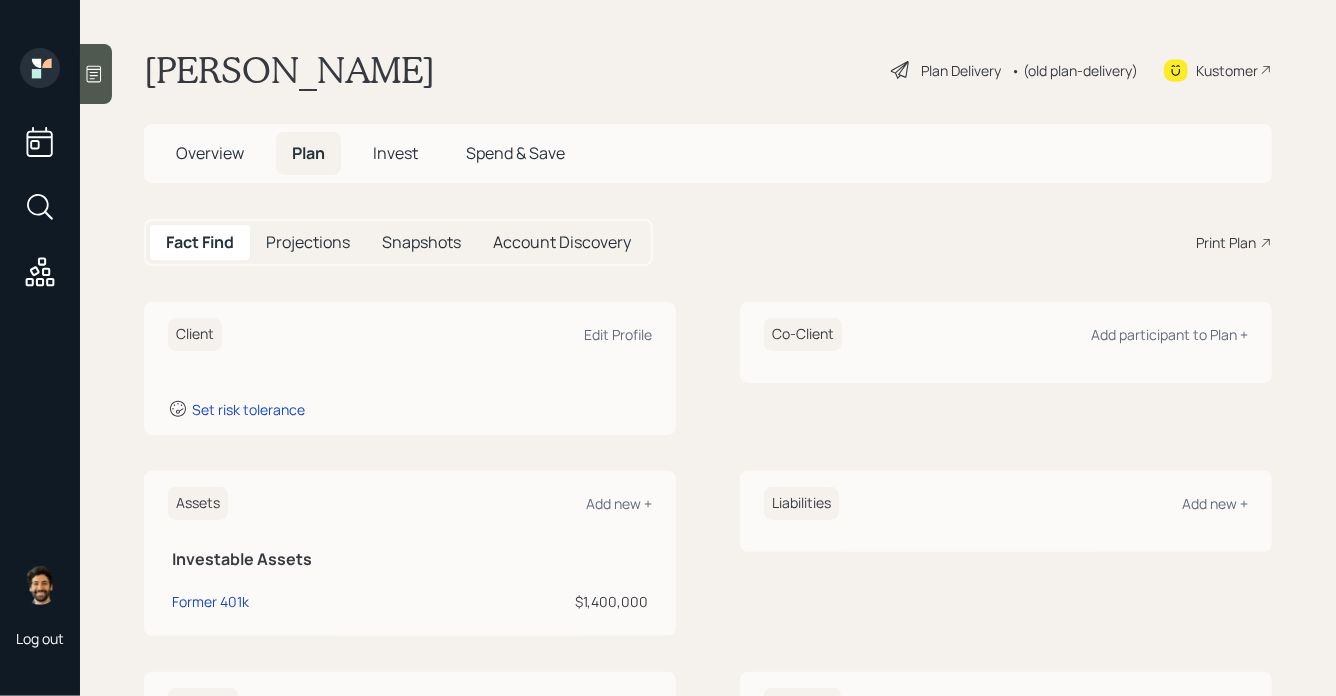 click on "[PERSON_NAME]" at bounding box center [289, 70] 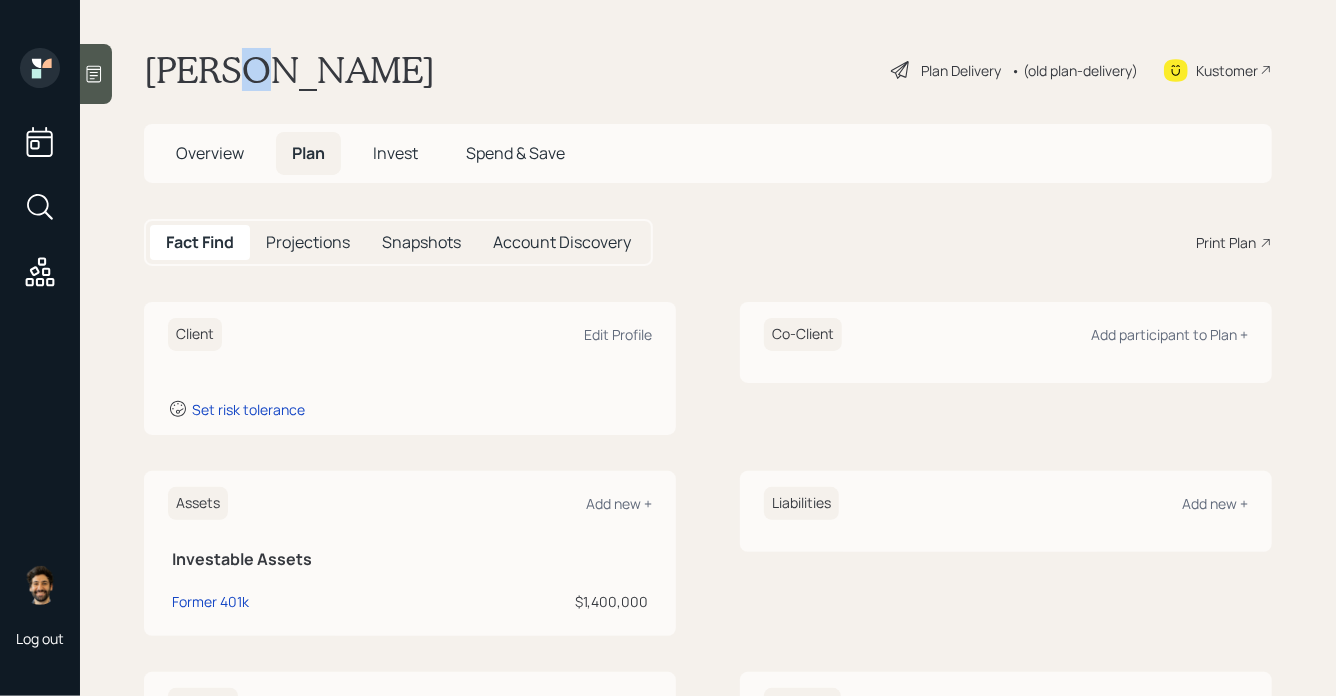 click on "[PERSON_NAME]" at bounding box center (289, 70) 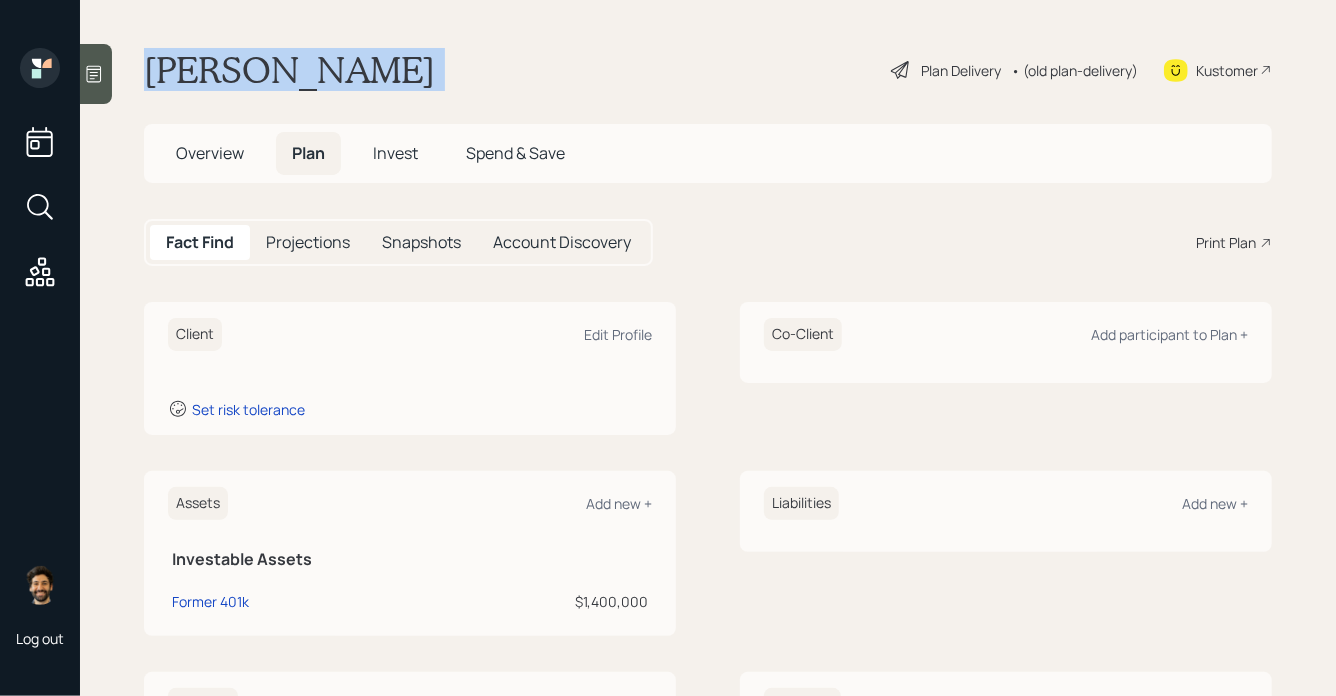 click on "[PERSON_NAME]" at bounding box center (289, 70) 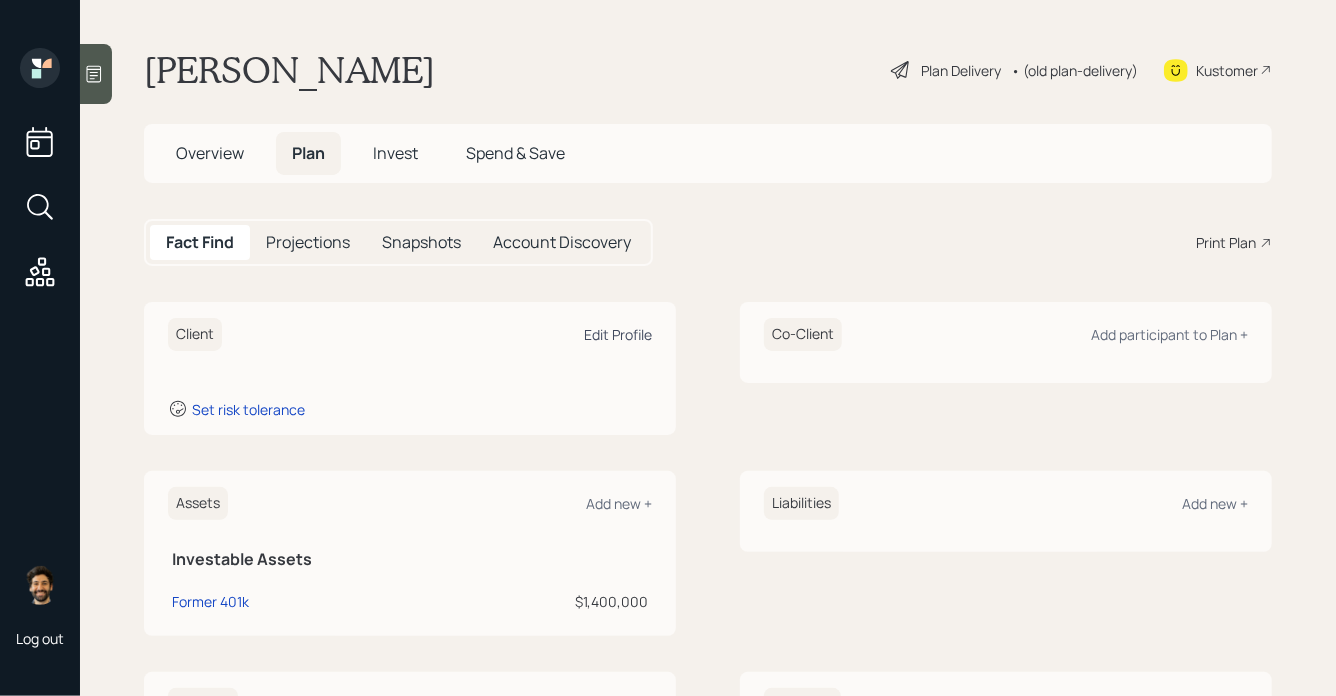 click on "Edit Profile" at bounding box center (618, 334) 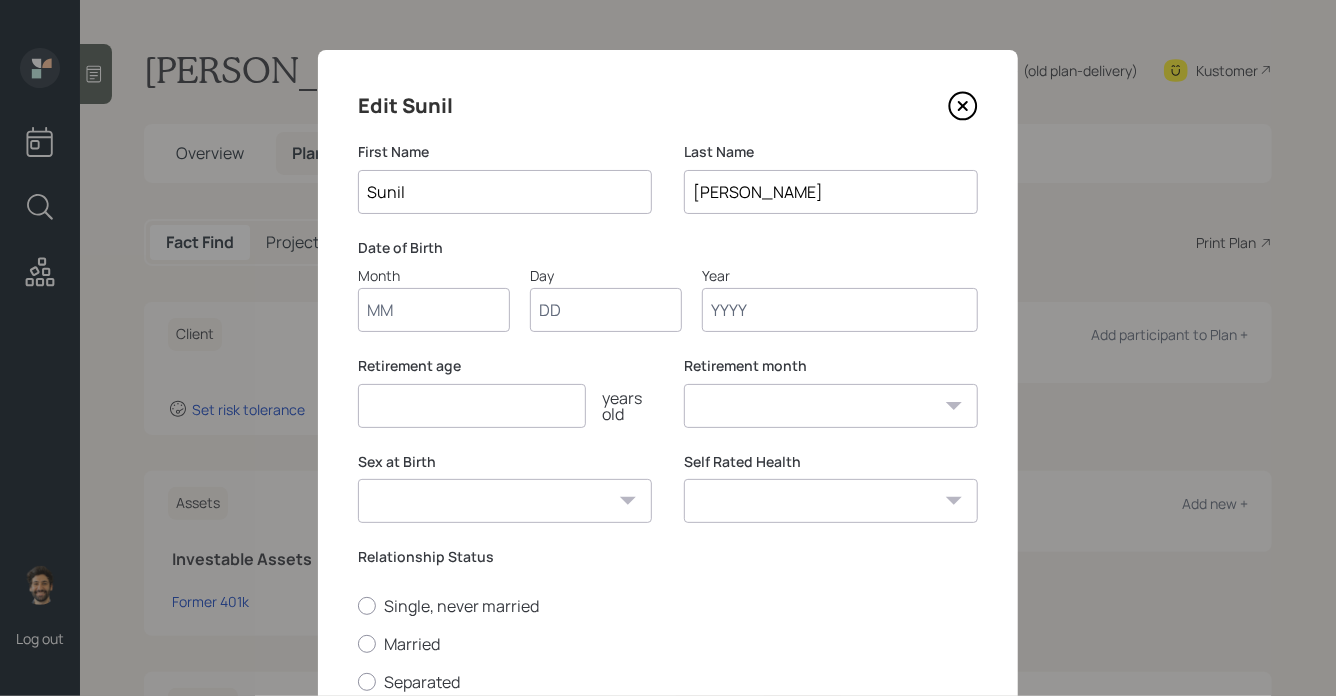 click on "Month" at bounding box center (434, 310) 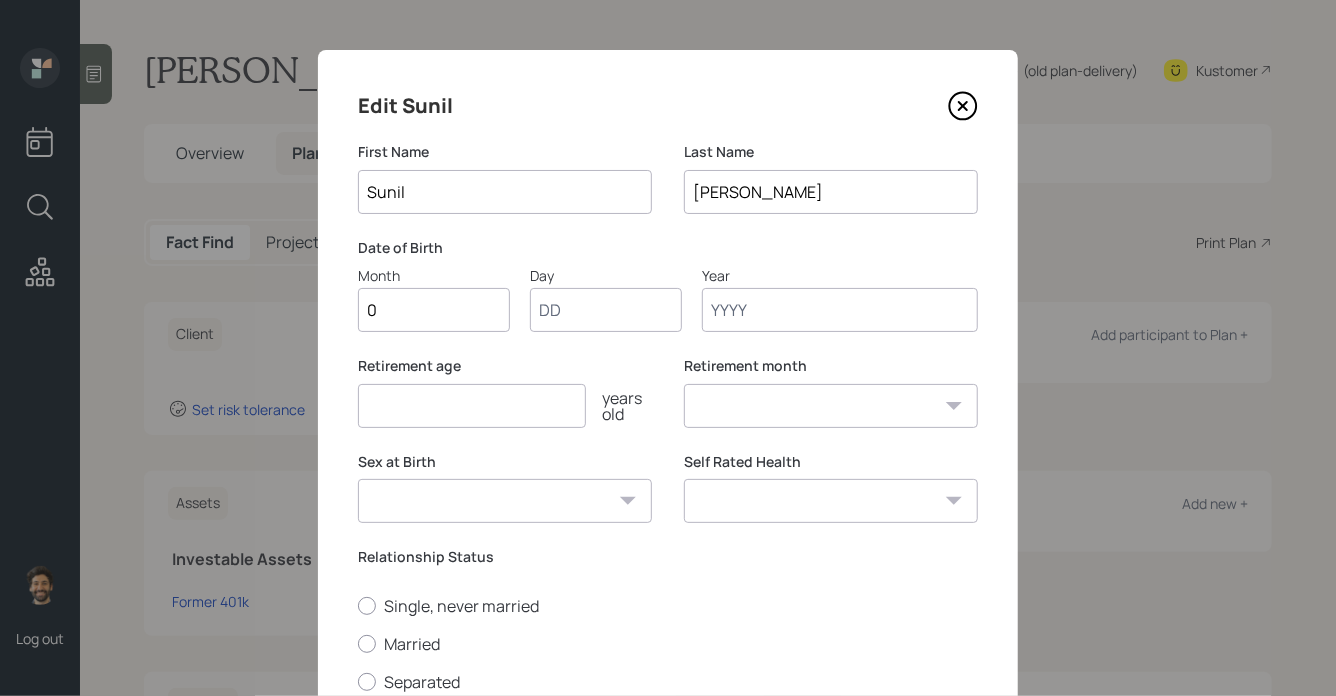 type on "01" 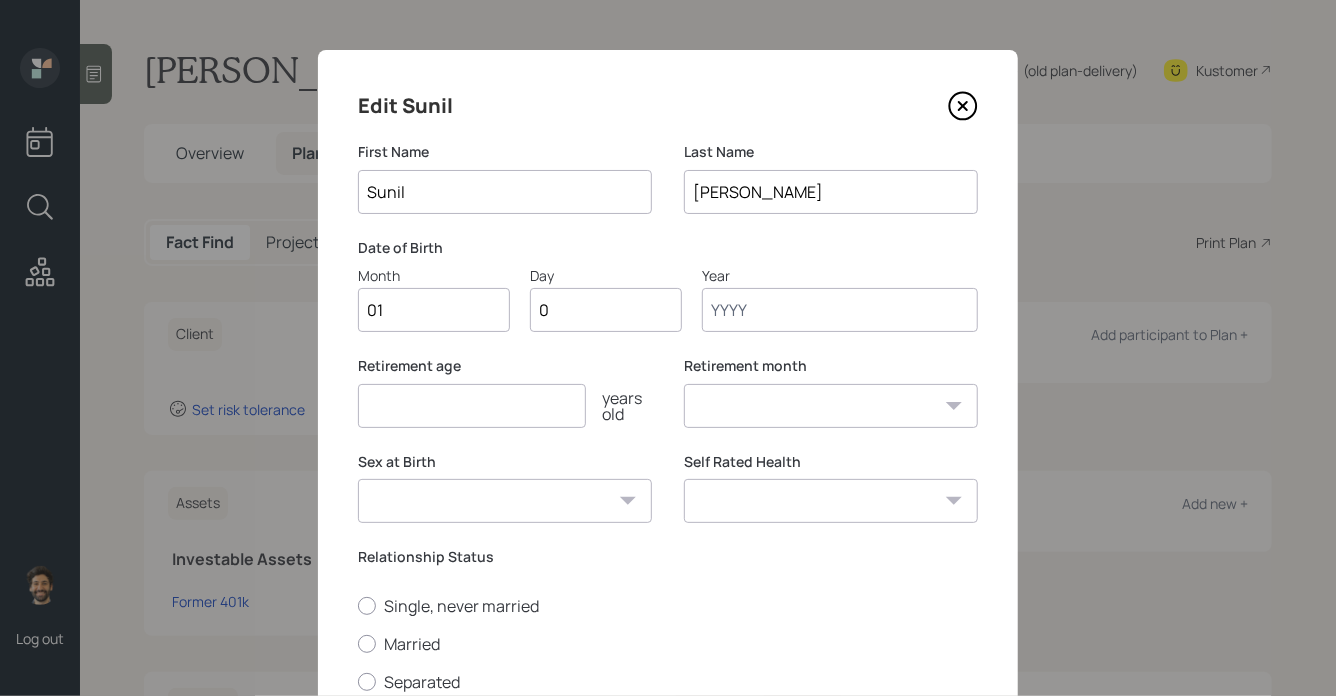 type on "01" 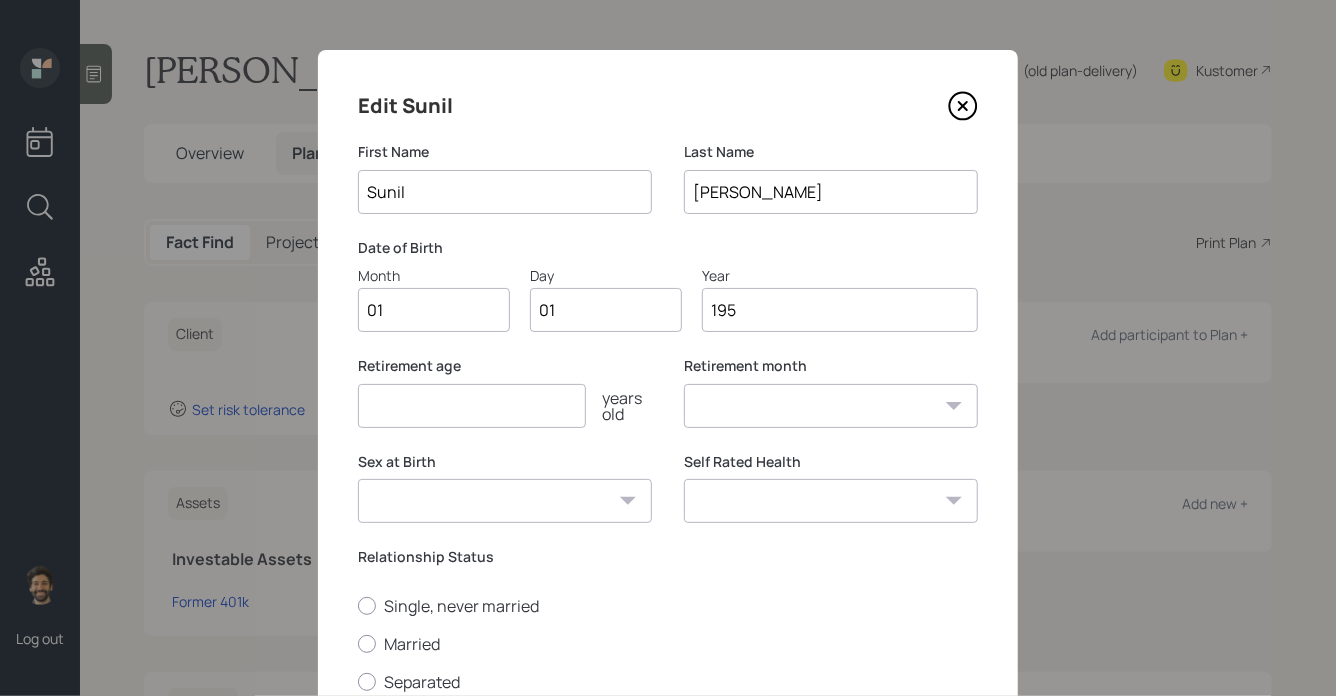 type on "1957" 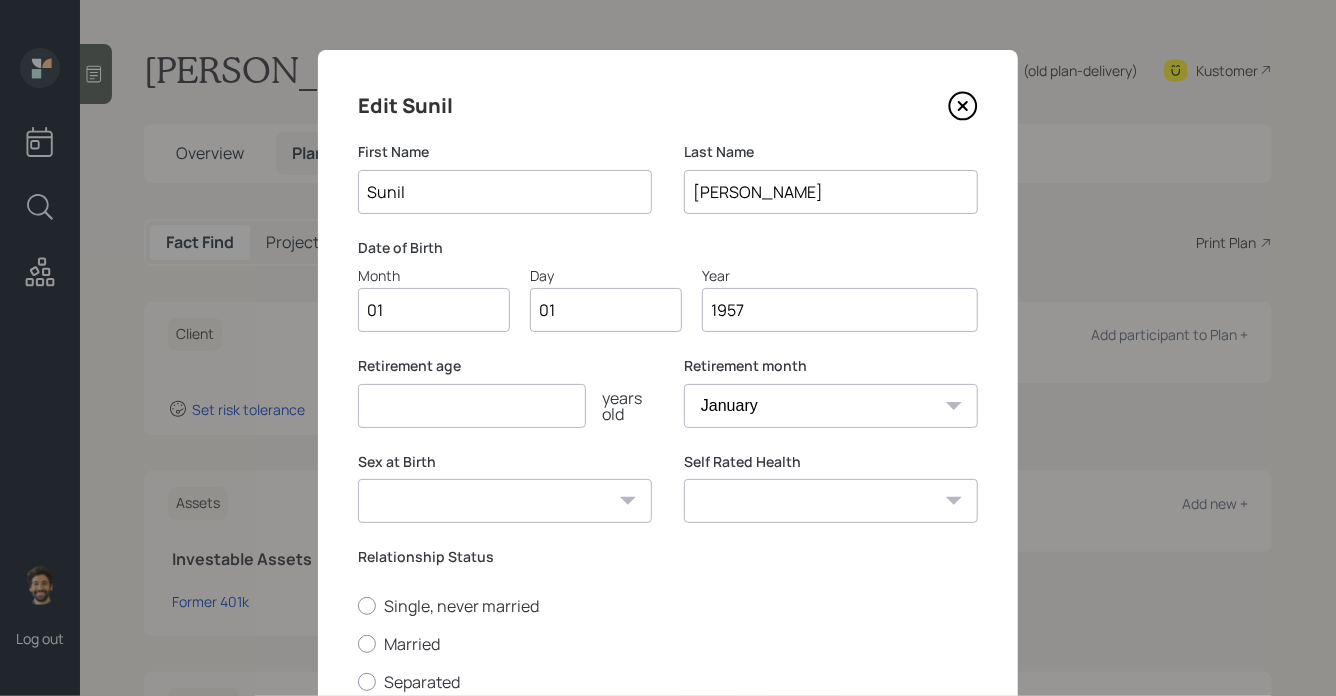 type on "1957" 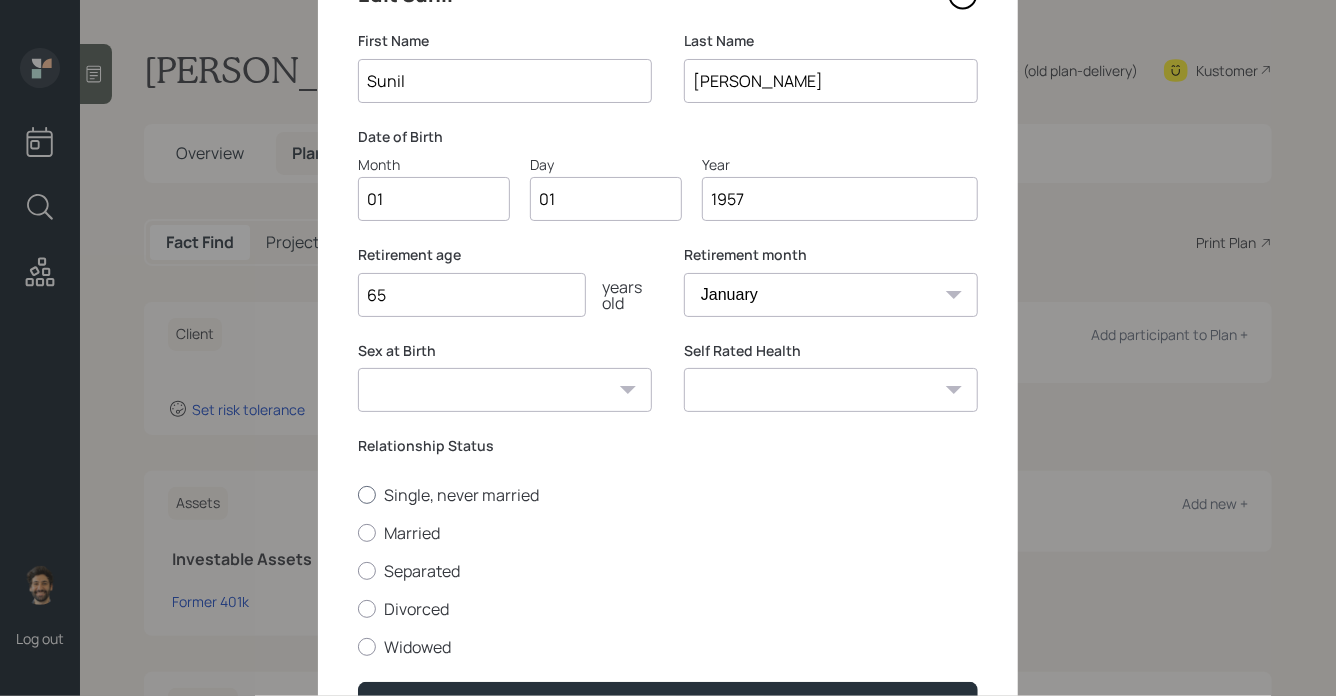 scroll, scrollTop: 232, scrollLeft: 0, axis: vertical 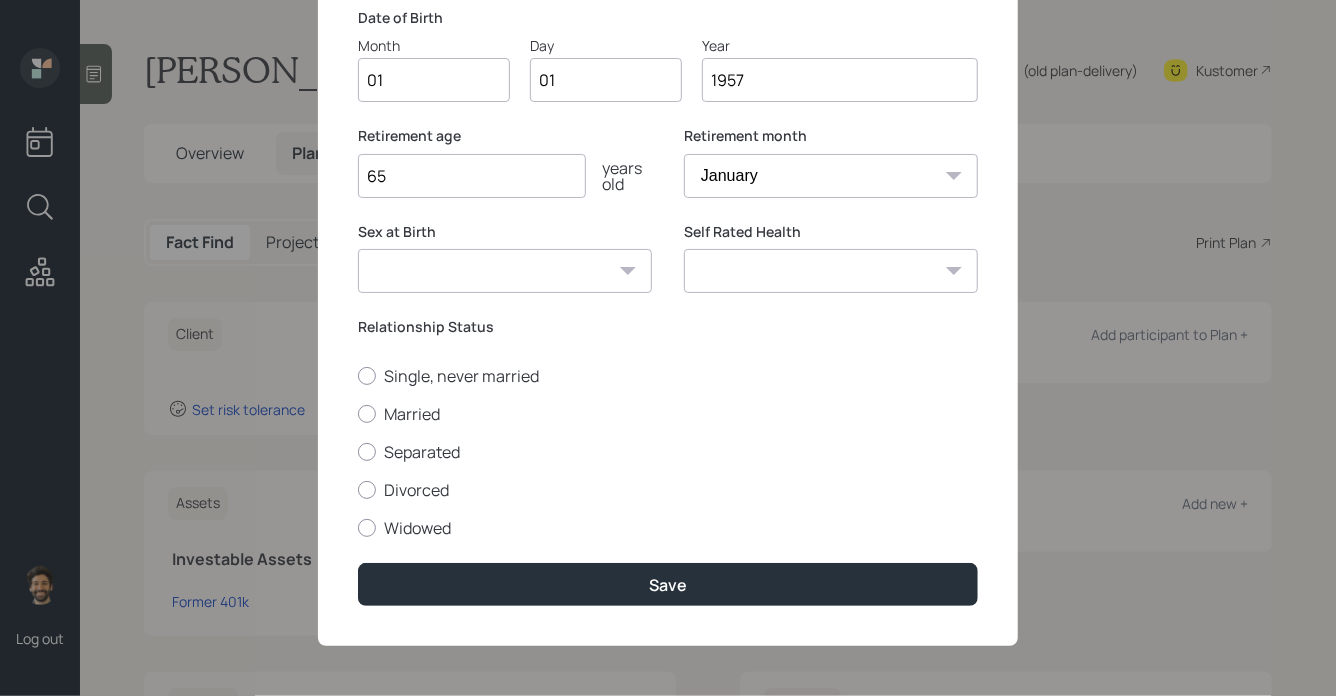 type on "65" 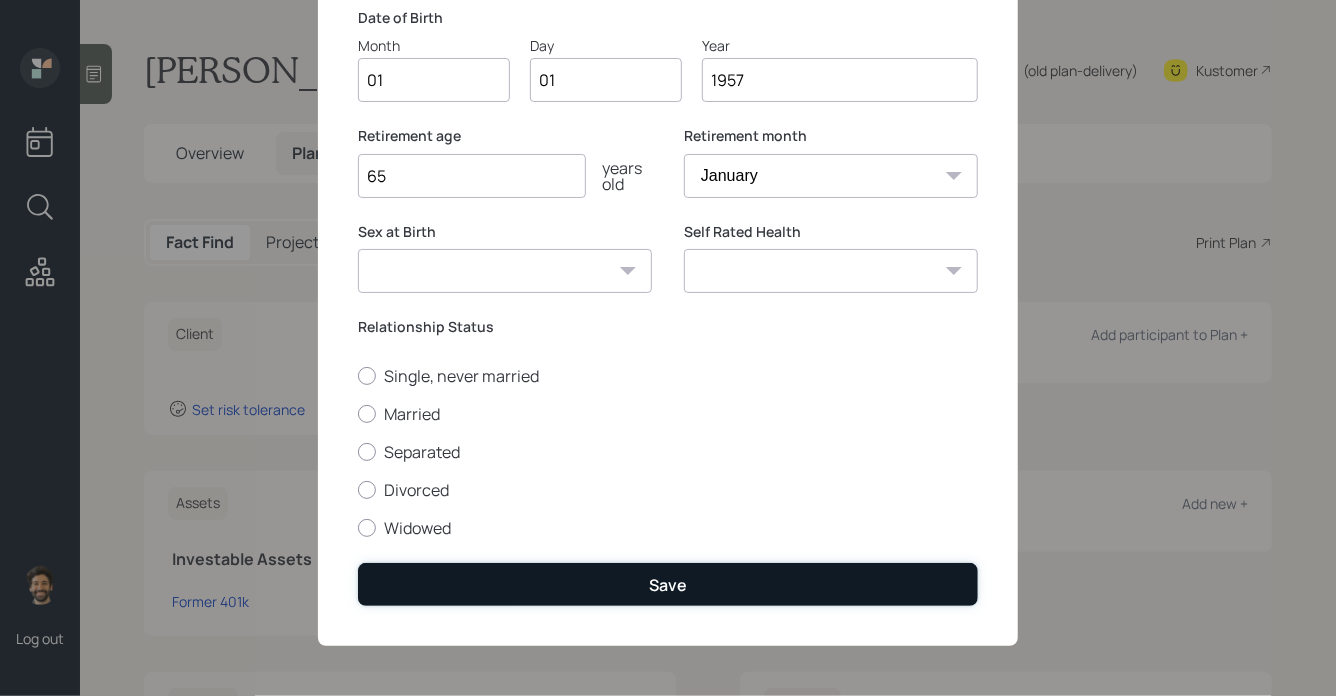 click on "Save" at bounding box center [668, 584] 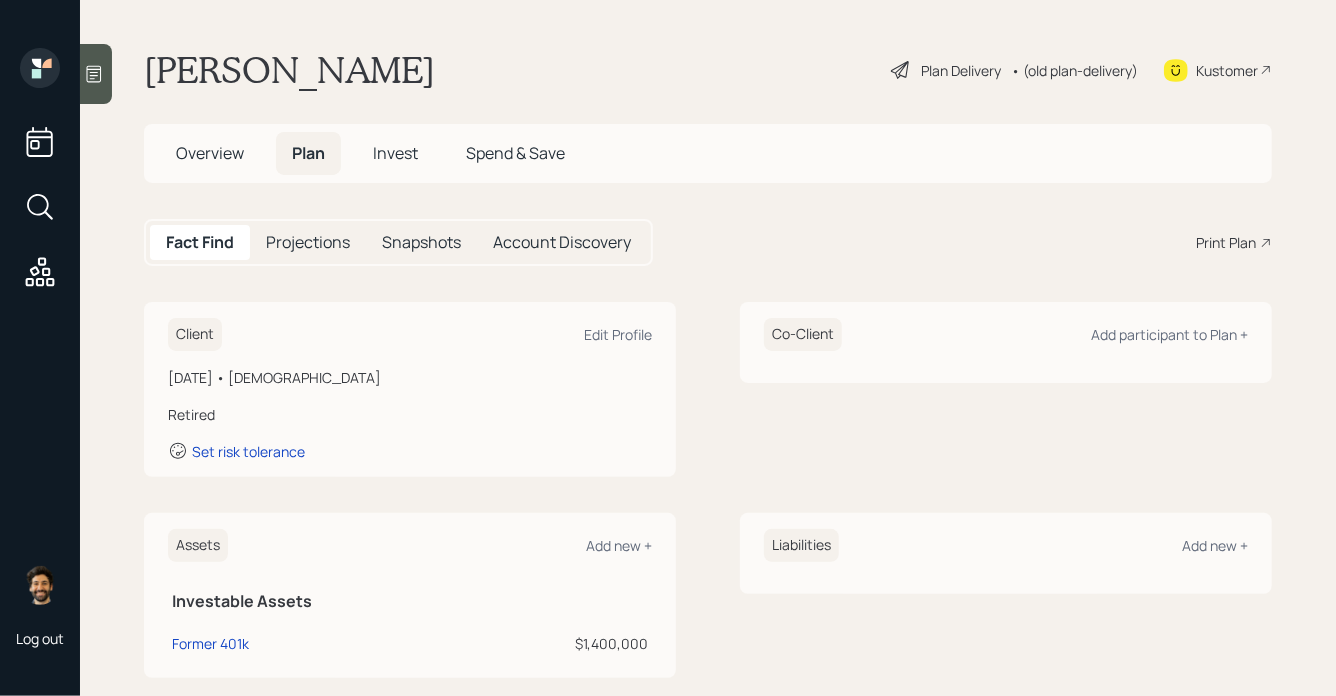 click 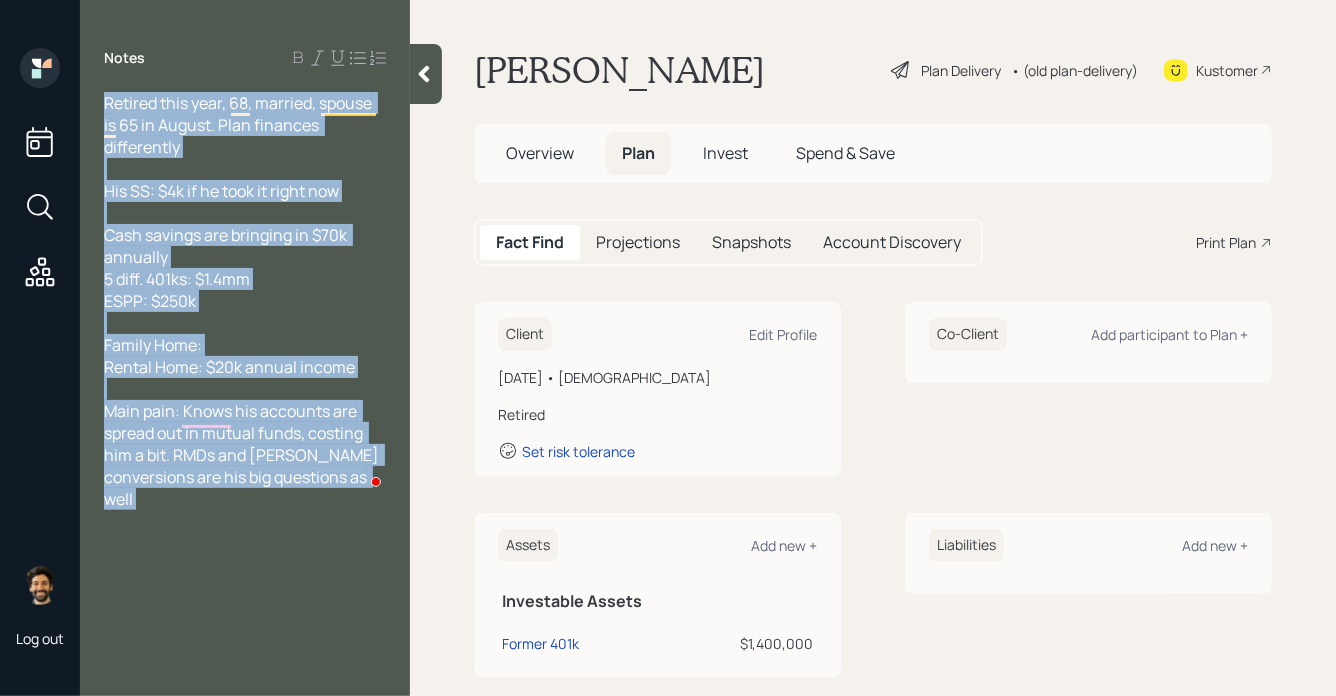 drag, startPoint x: 415, startPoint y: 85, endPoint x: 266, endPoint y: 305, distance: 265.7085 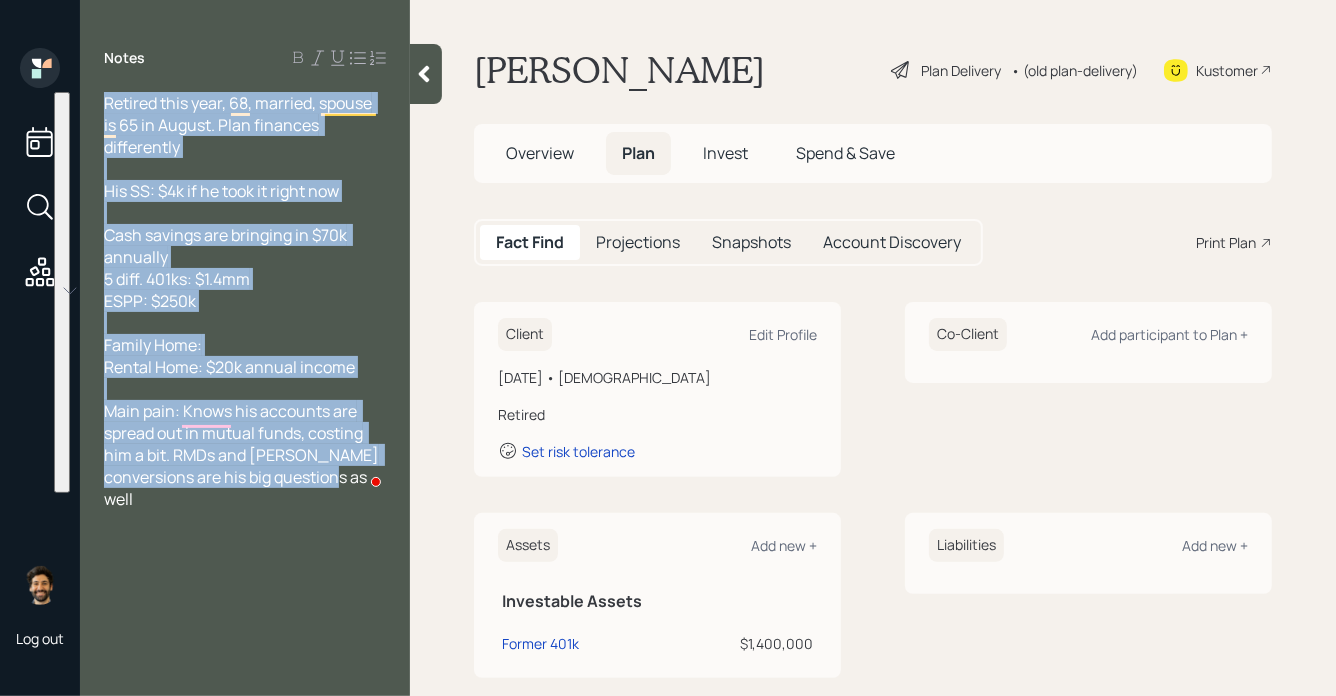 click on "Cash savings are bringing in $70k annually
5 diff. 401ks: $1.4mm
ESPP: $250k" at bounding box center (245, 268) 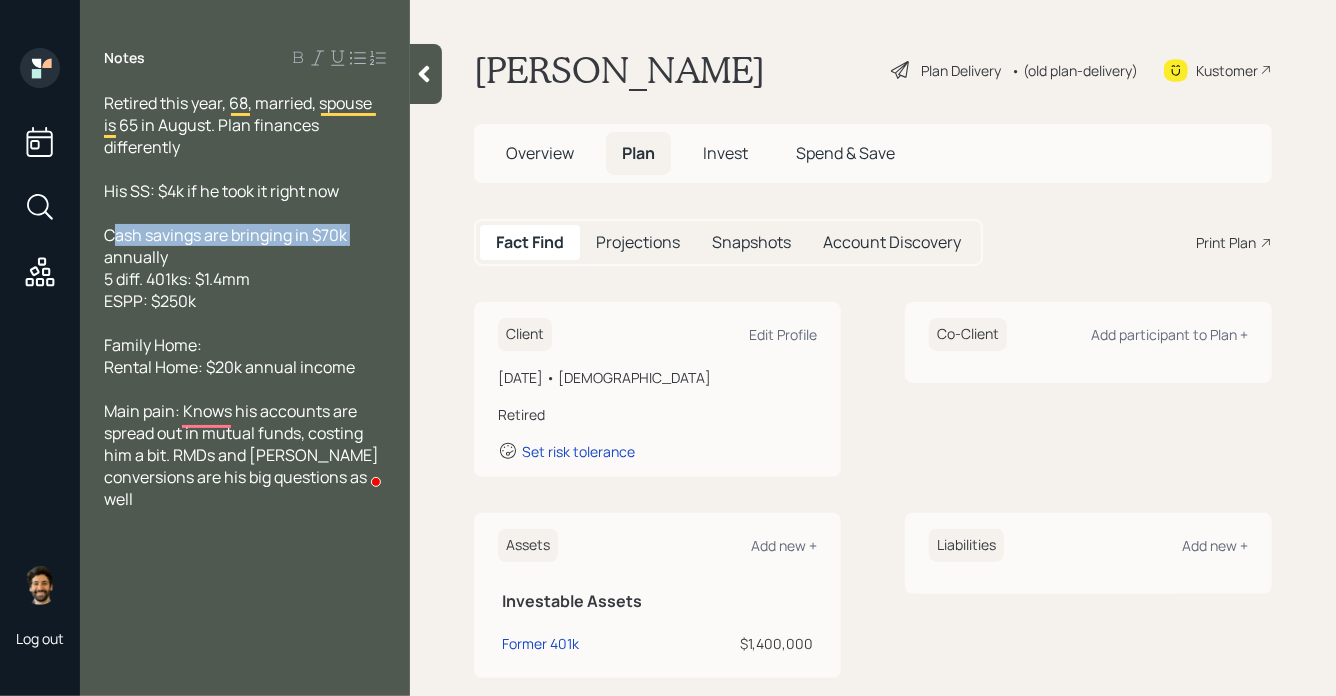 drag, startPoint x: 355, startPoint y: 238, endPoint x: 116, endPoint y: 238, distance: 239 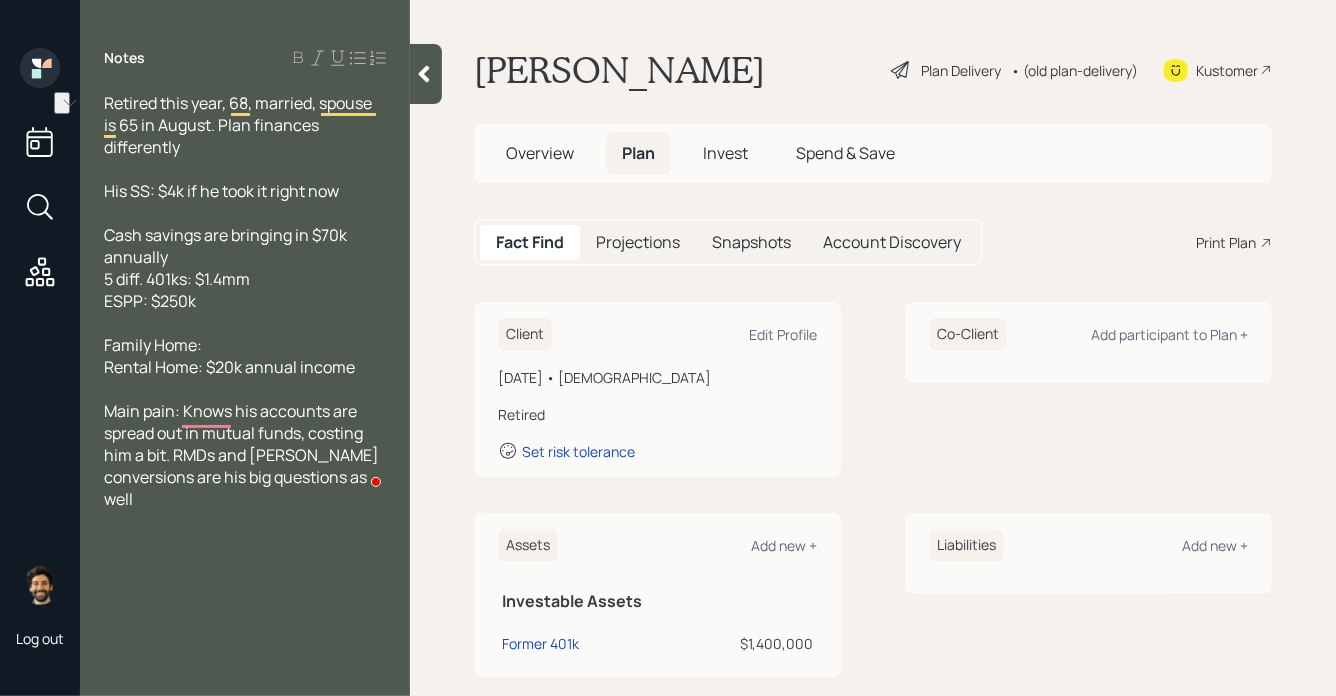click at bounding box center (426, 74) 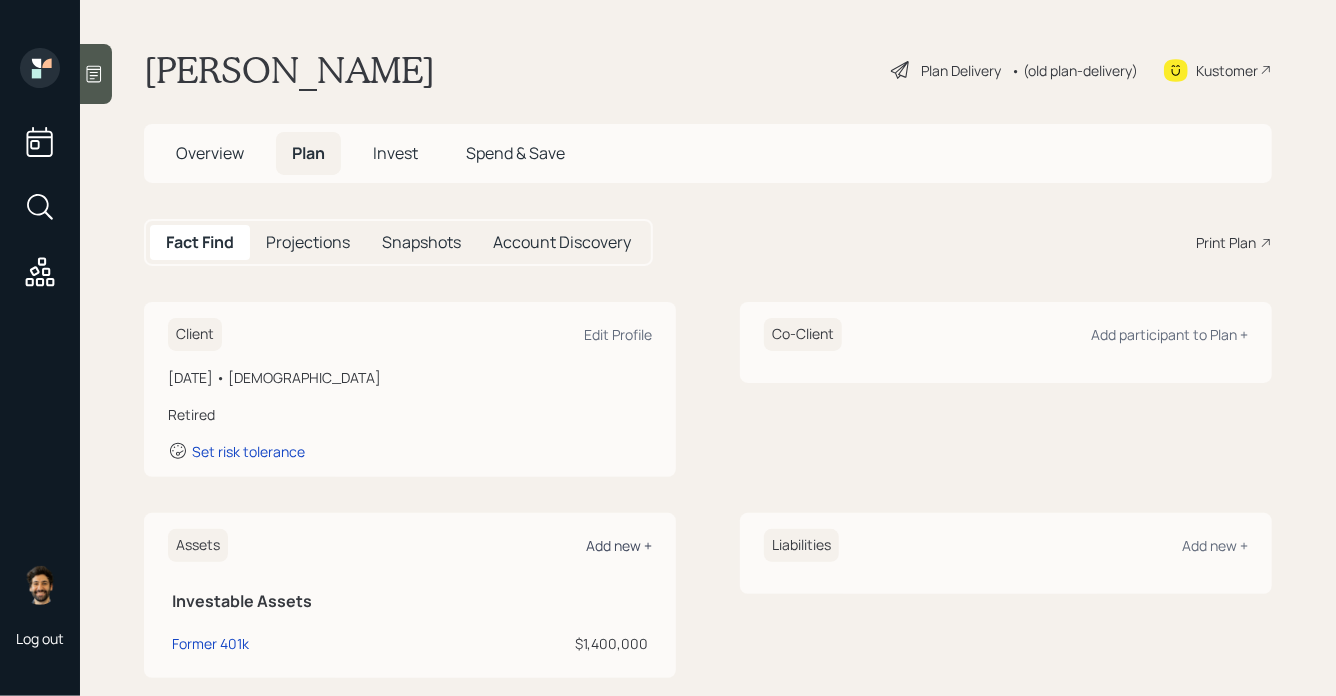 click on "Add new +" at bounding box center [619, 545] 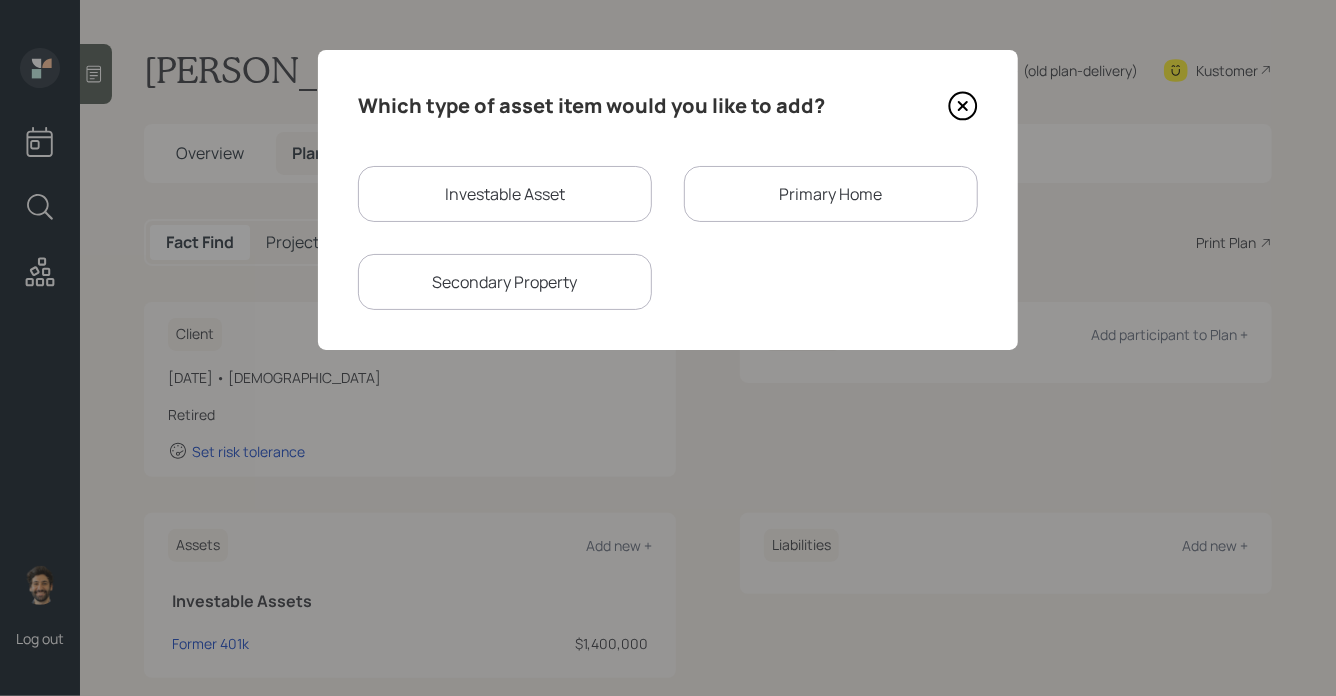 click on "Investable Asset" at bounding box center [505, 194] 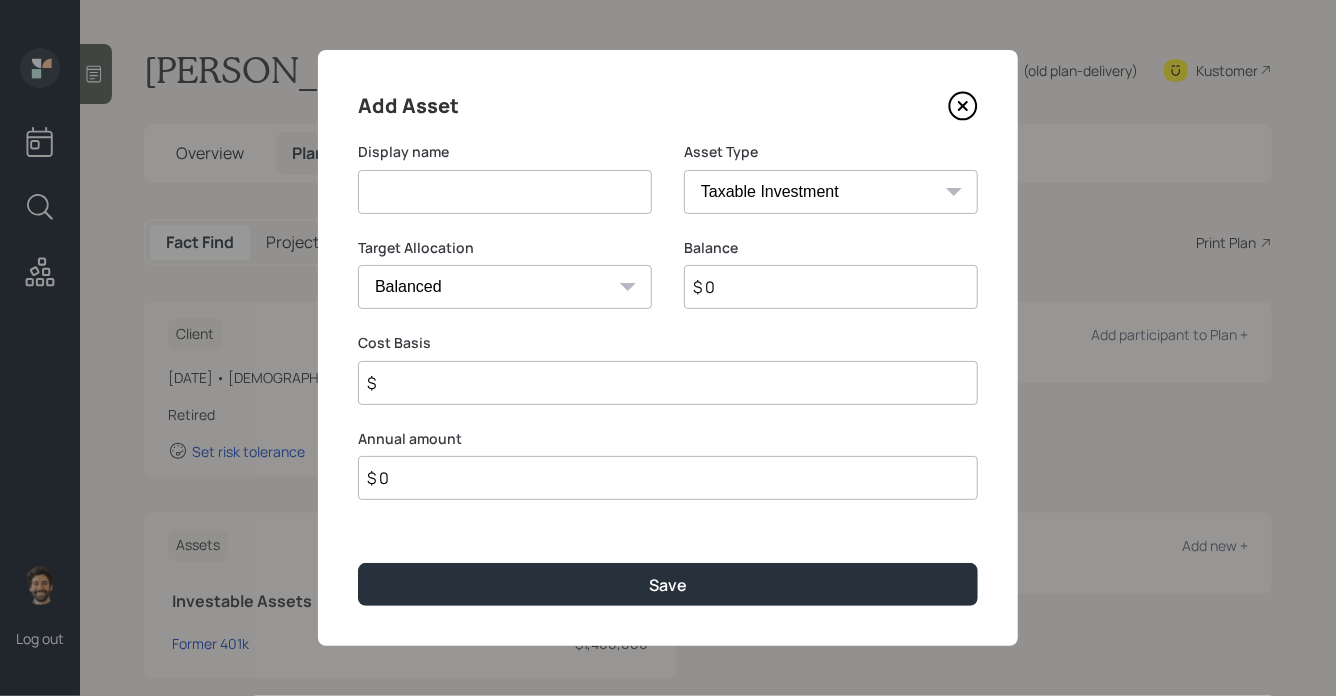 click at bounding box center [505, 192] 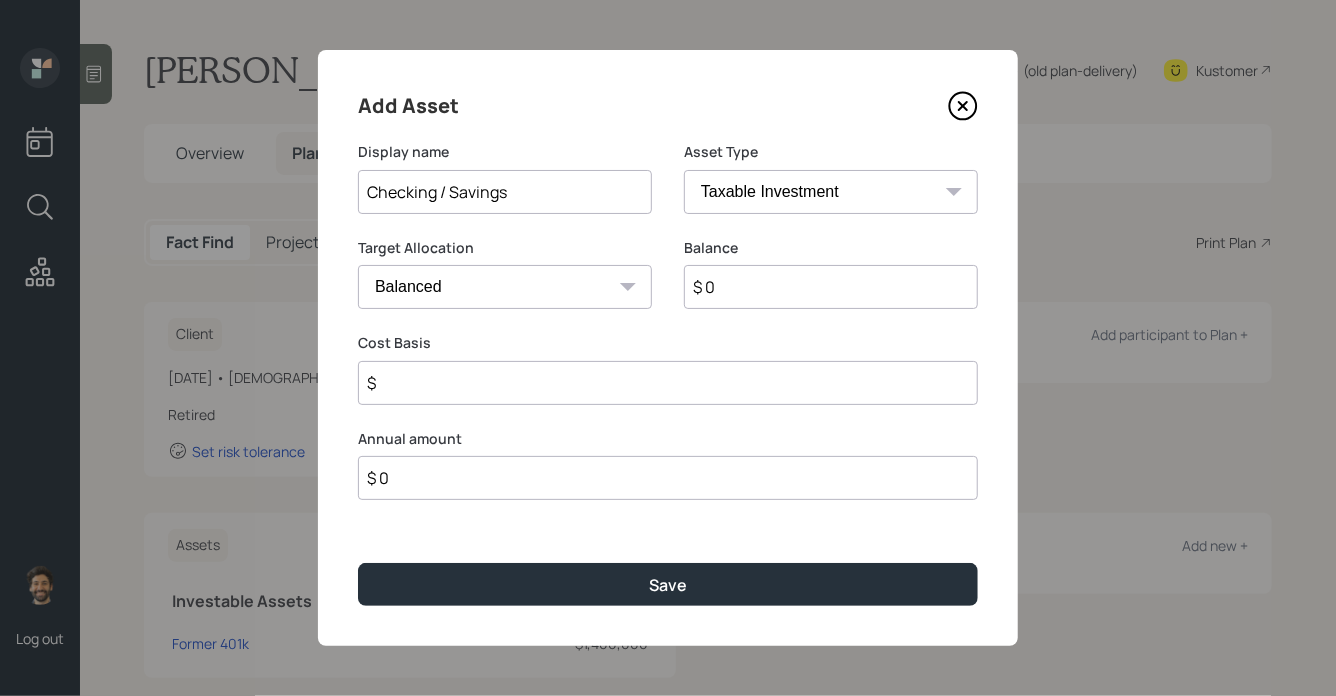 type on "Checking / Savings" 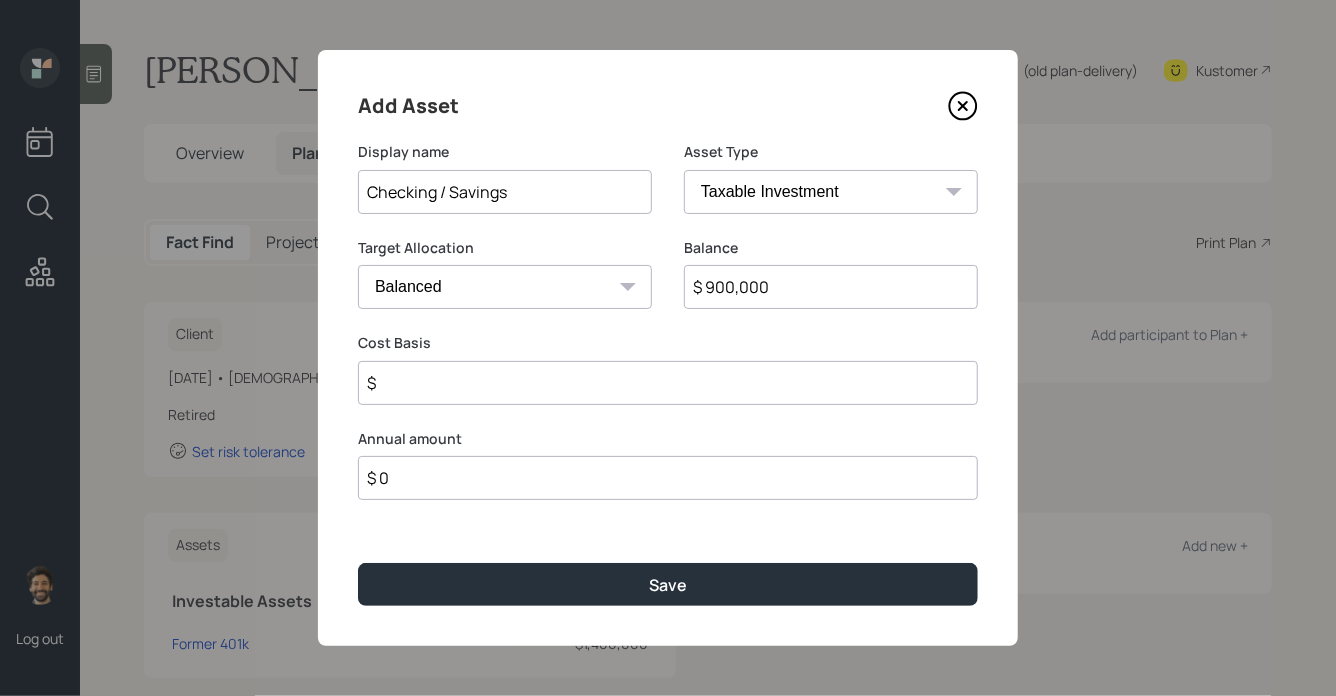 type on "$ 900,000" 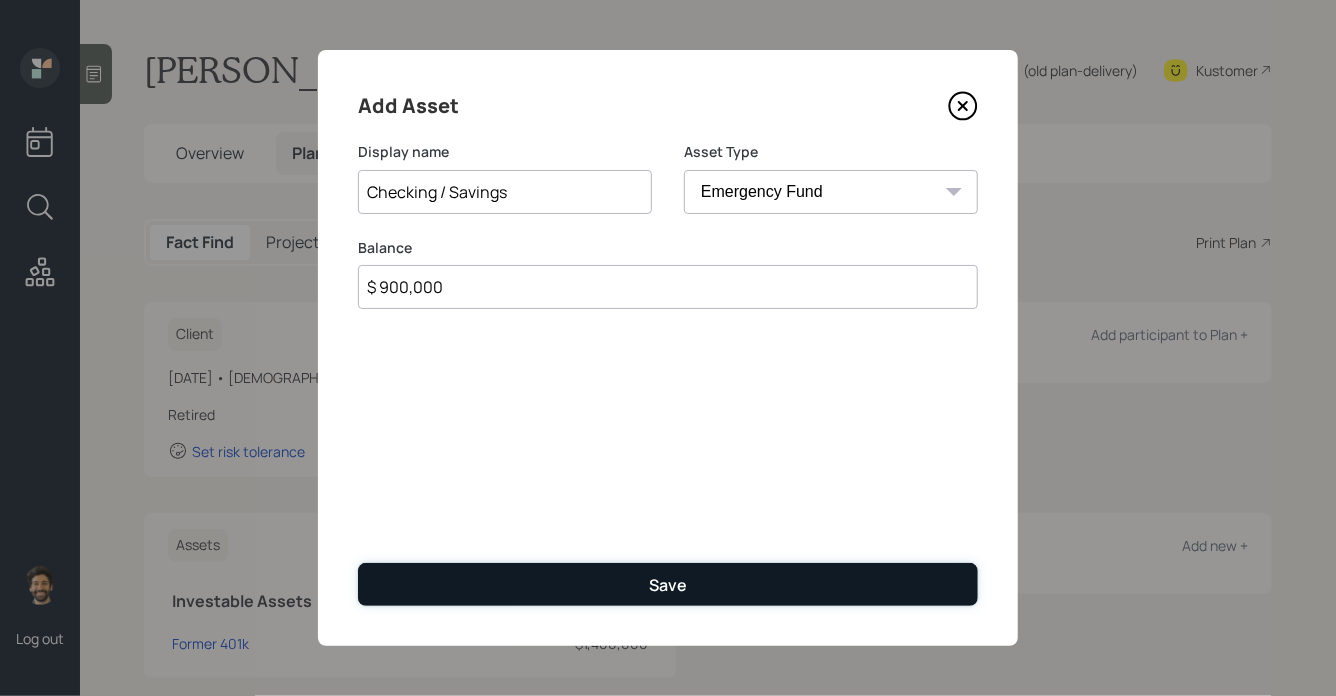click on "Save" at bounding box center [668, 584] 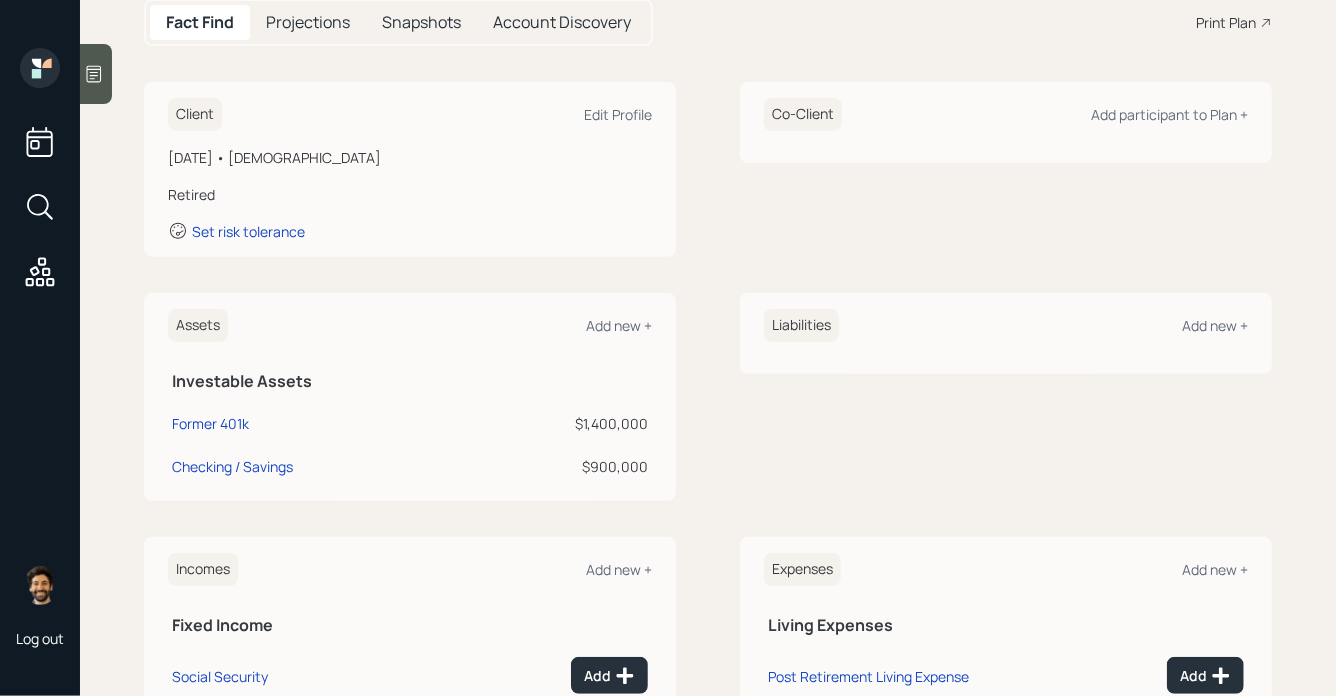 scroll, scrollTop: 242, scrollLeft: 0, axis: vertical 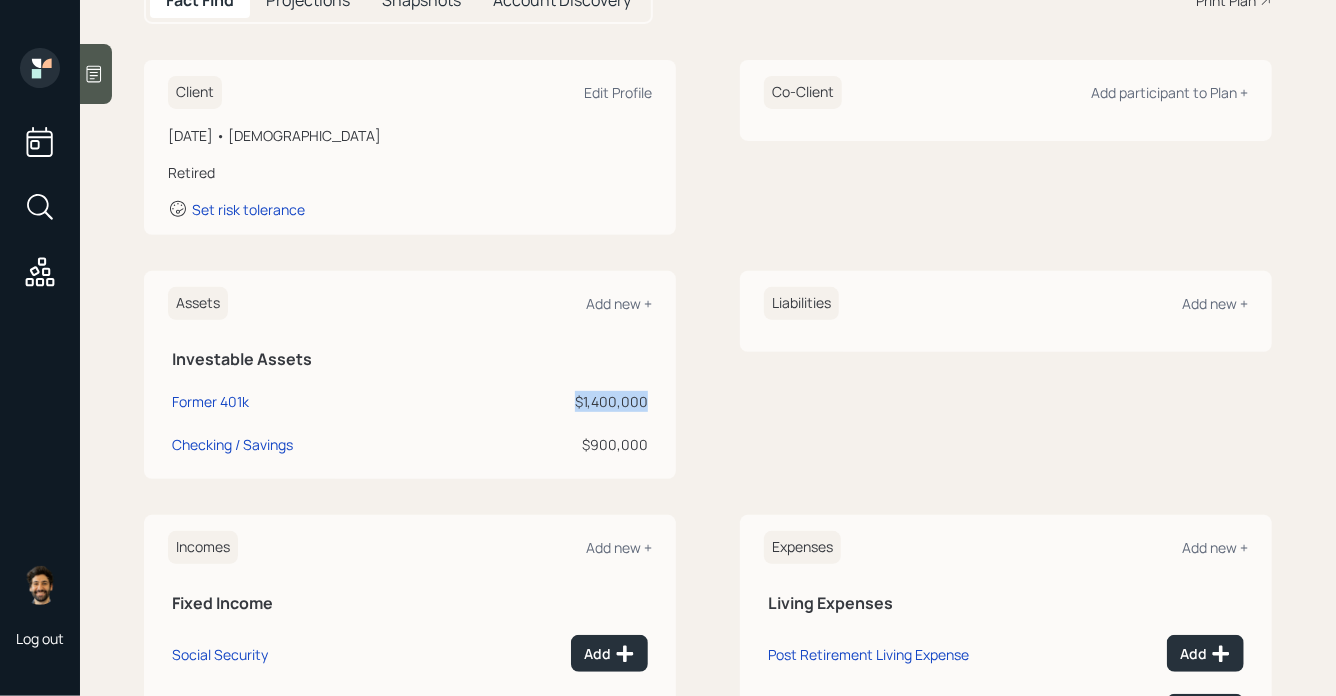 drag, startPoint x: 645, startPoint y: 398, endPoint x: 547, endPoint y: 398, distance: 98 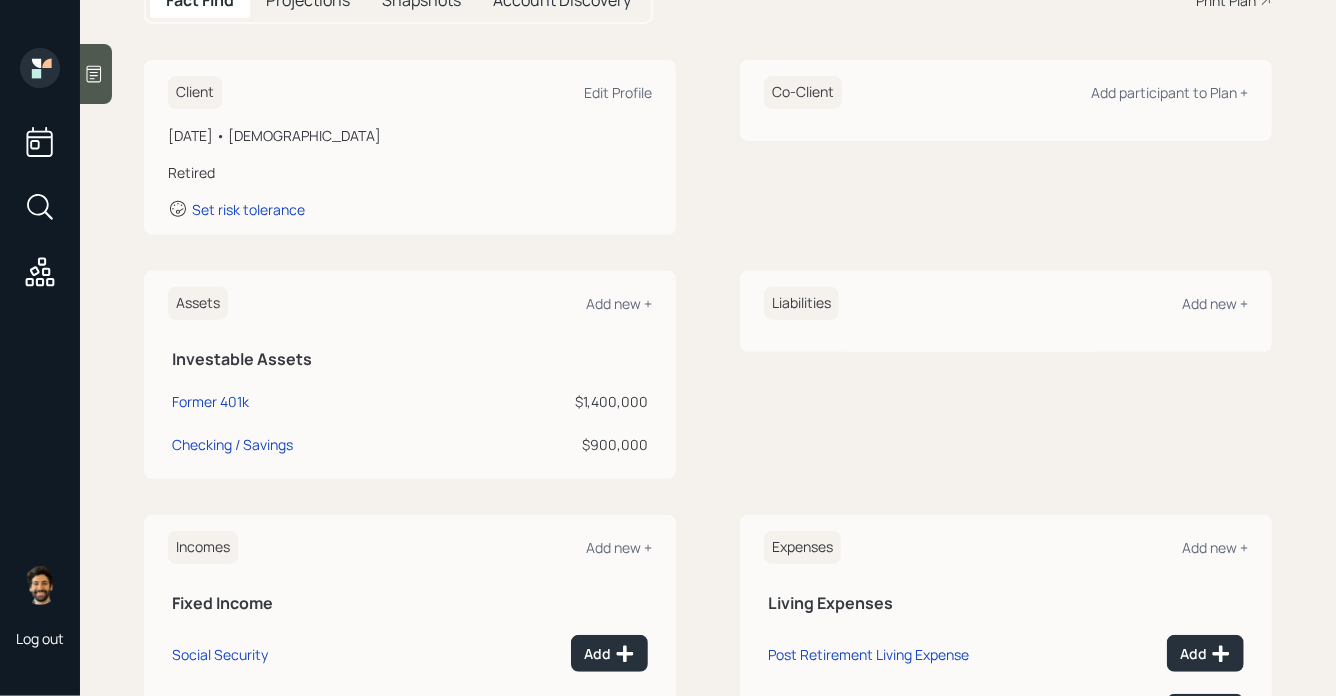 click 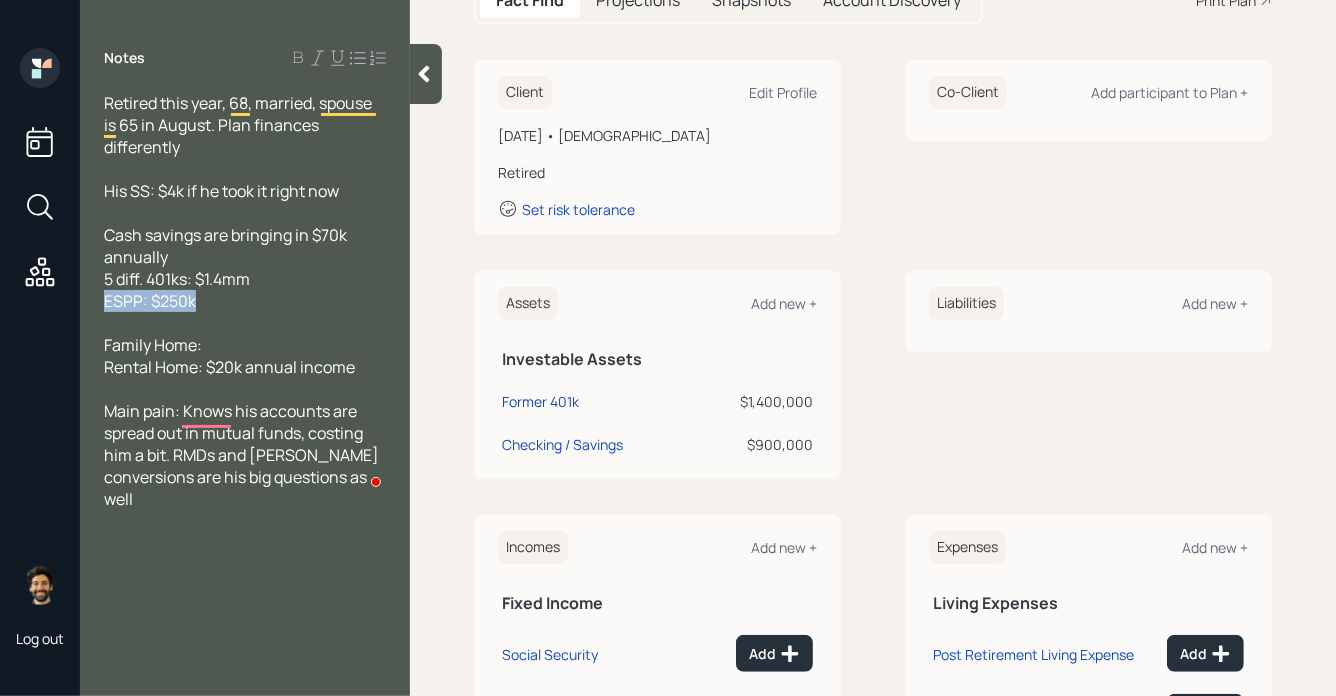 drag, startPoint x: 203, startPoint y: 309, endPoint x: 93, endPoint y: 305, distance: 110.0727 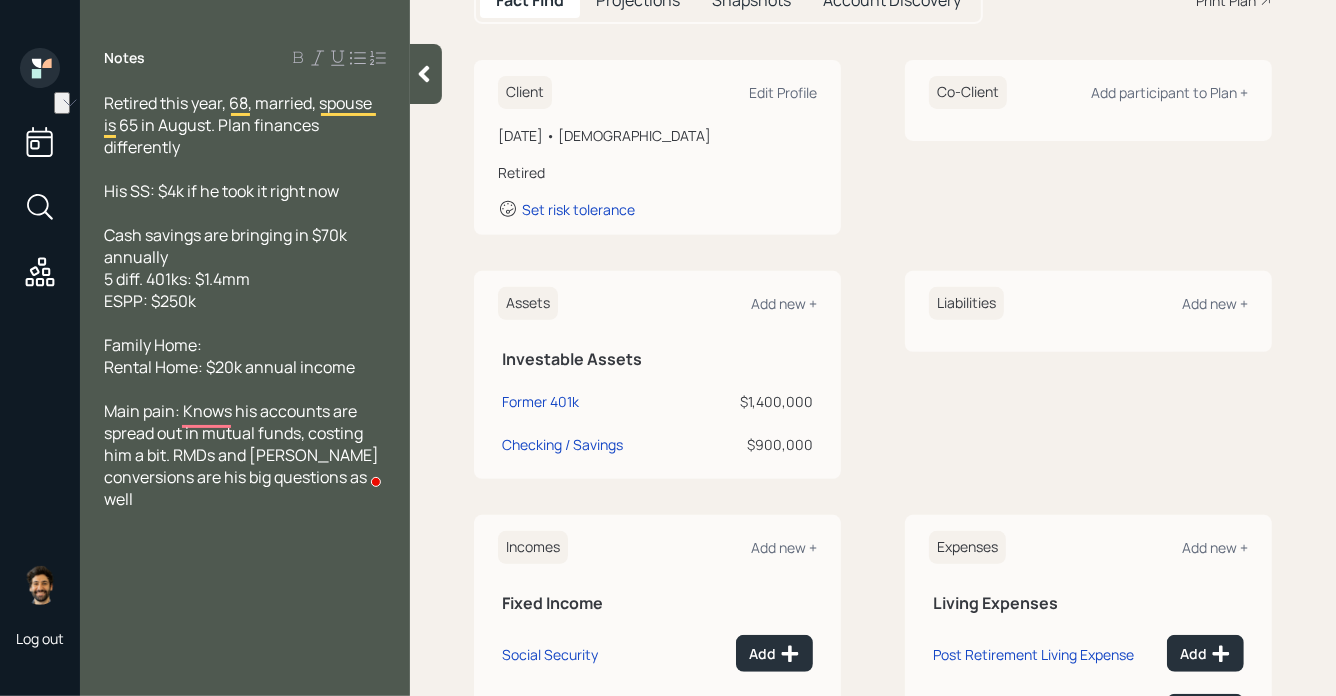 click 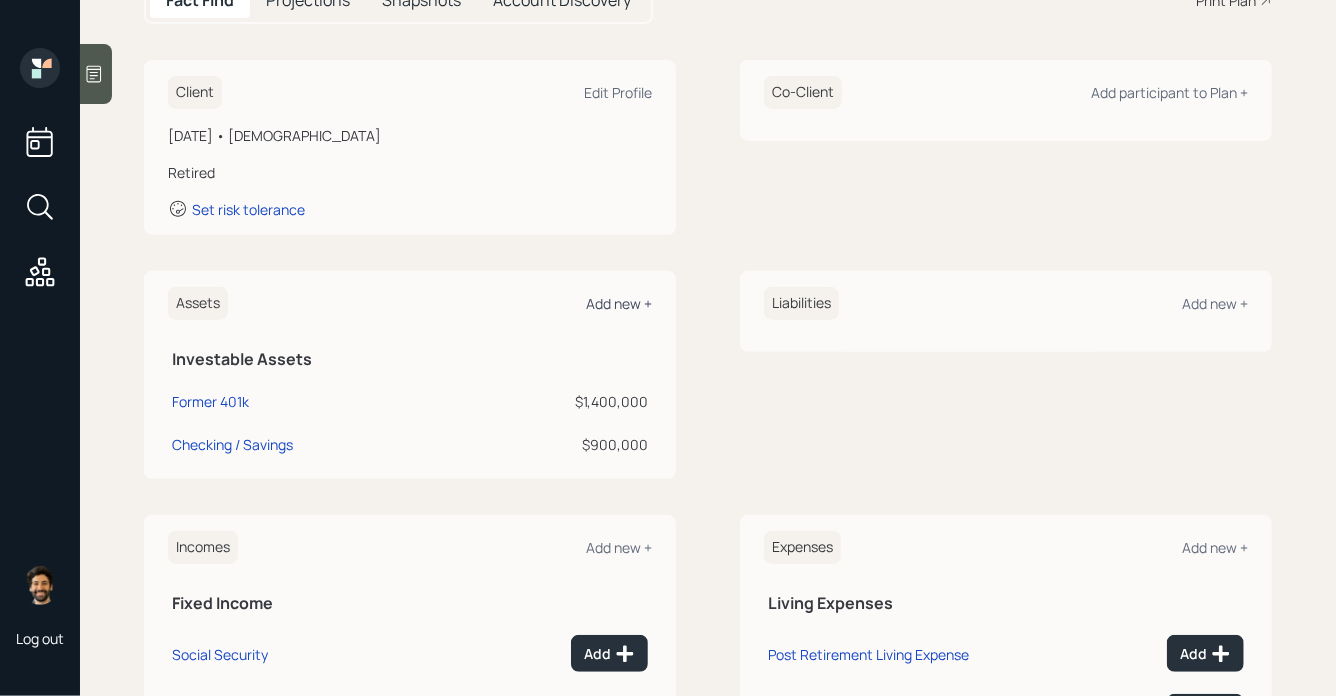 click on "Add new +" at bounding box center [619, 303] 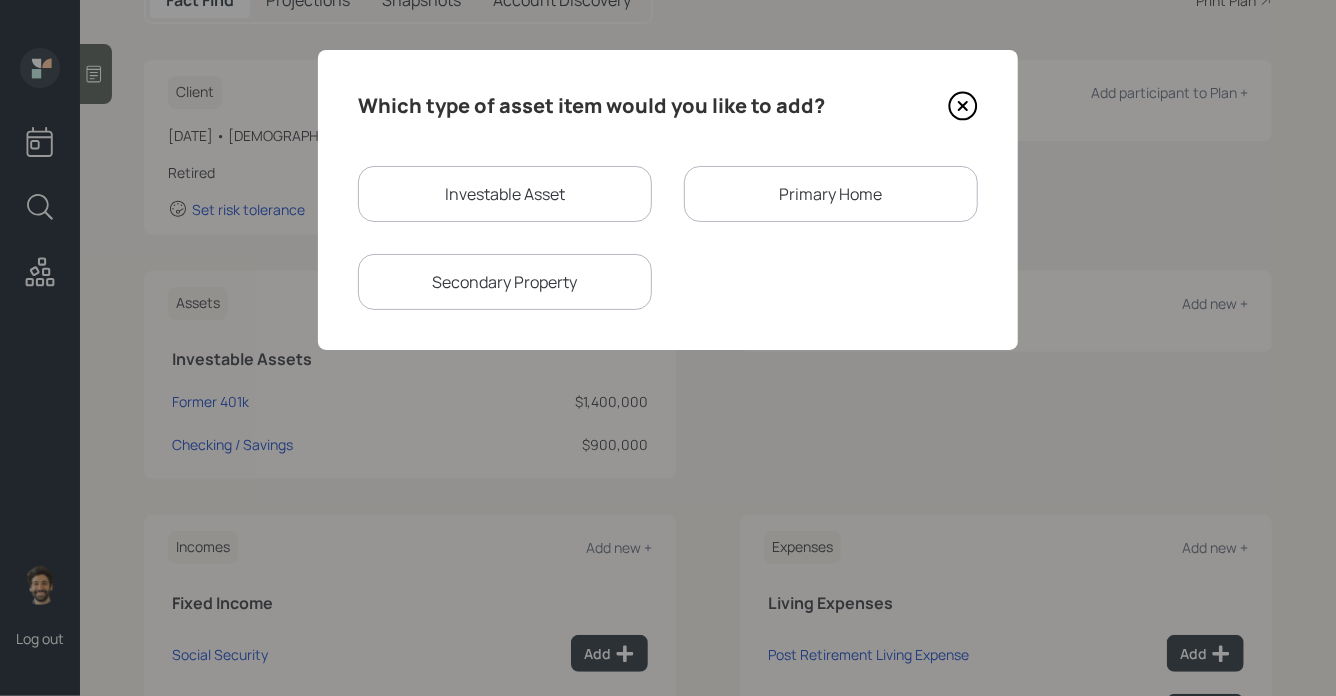 click on "Investable Asset" at bounding box center (505, 194) 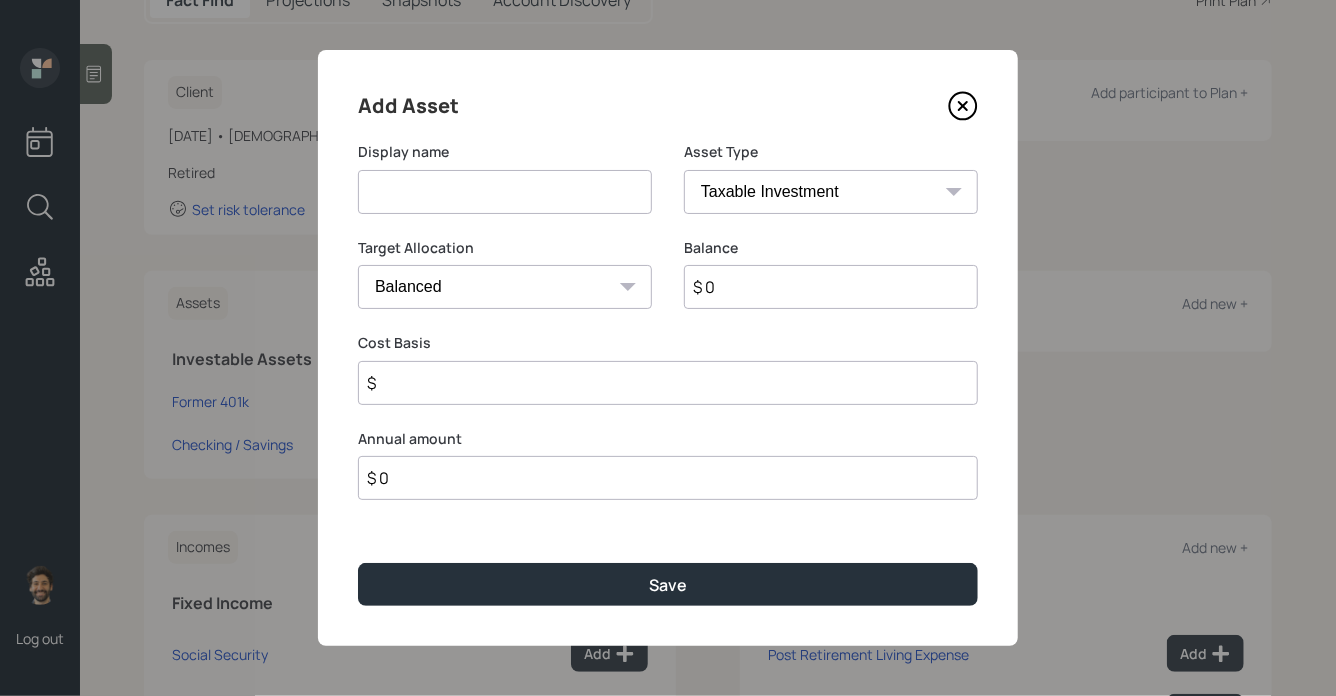 click at bounding box center (505, 192) 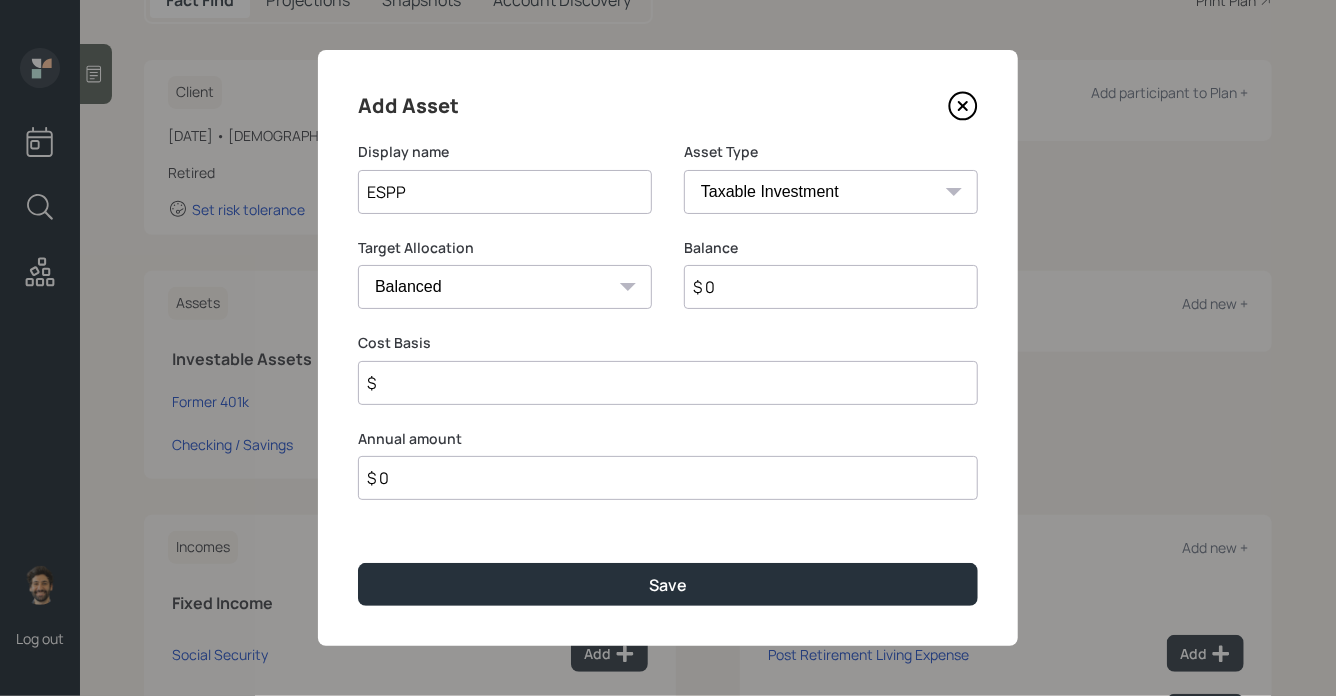 type on "ESPP" 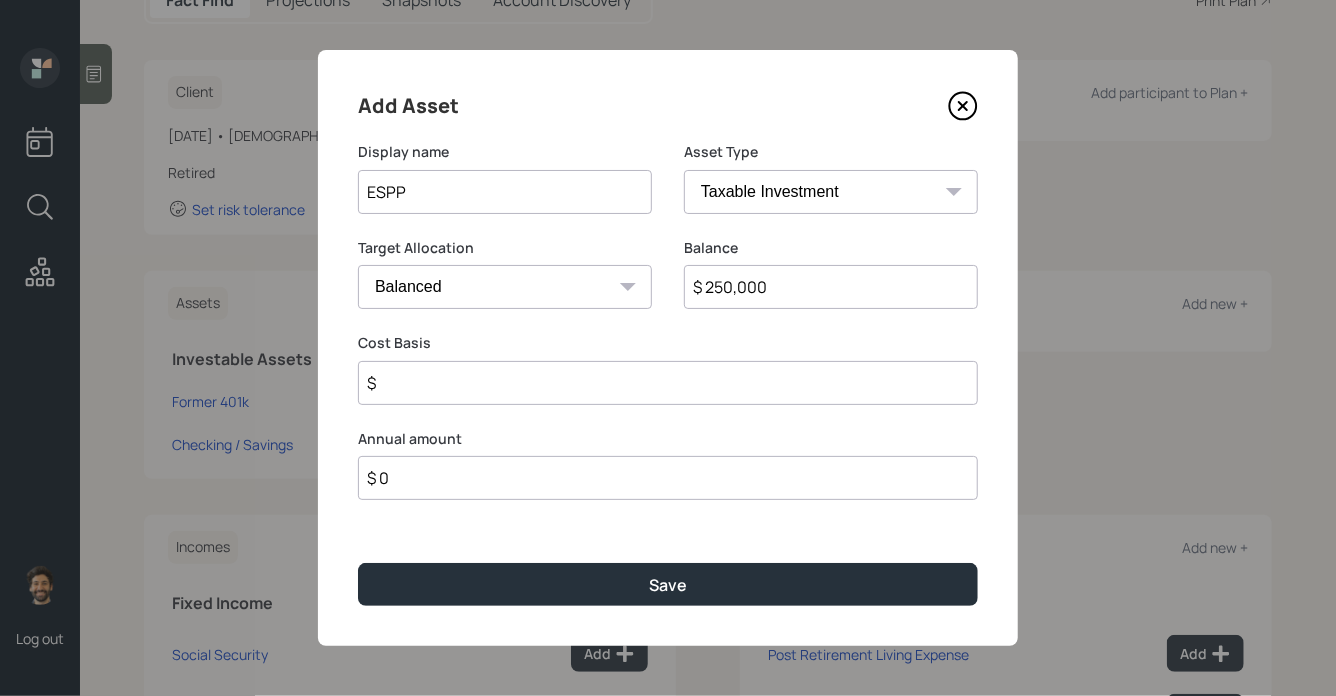 type on "$ 250,000" 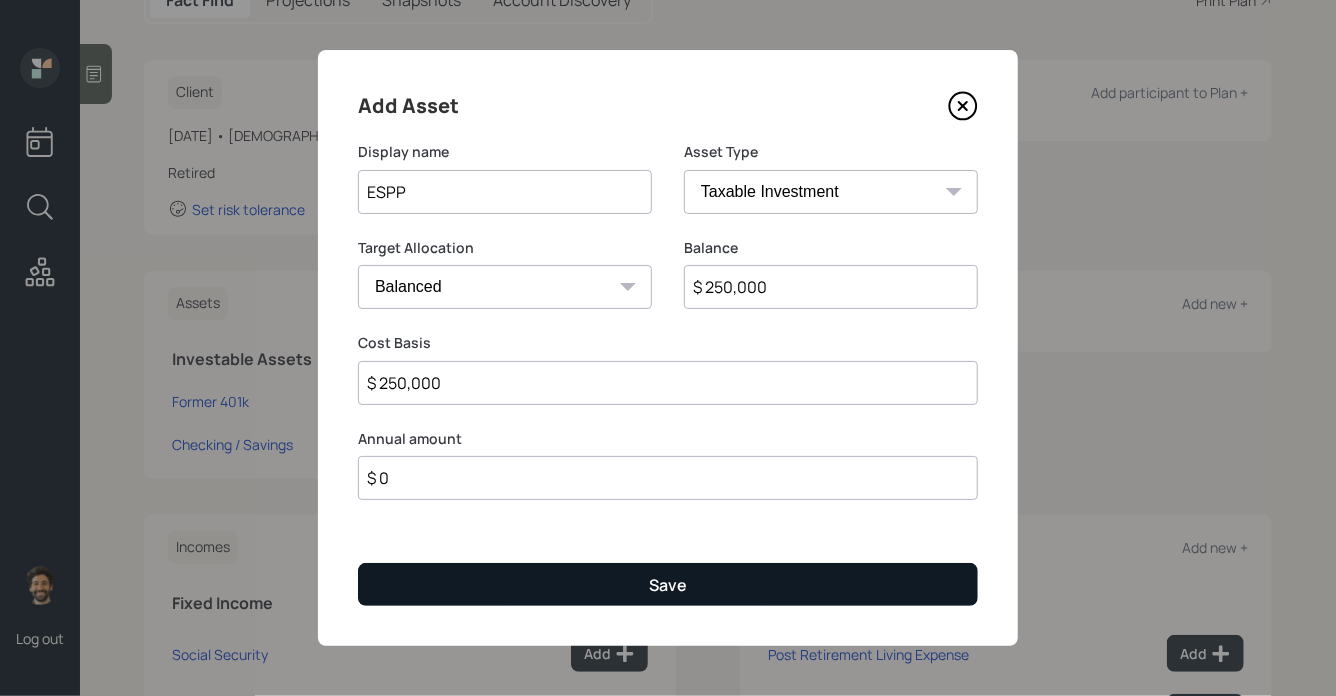 type on "$ 250,000" 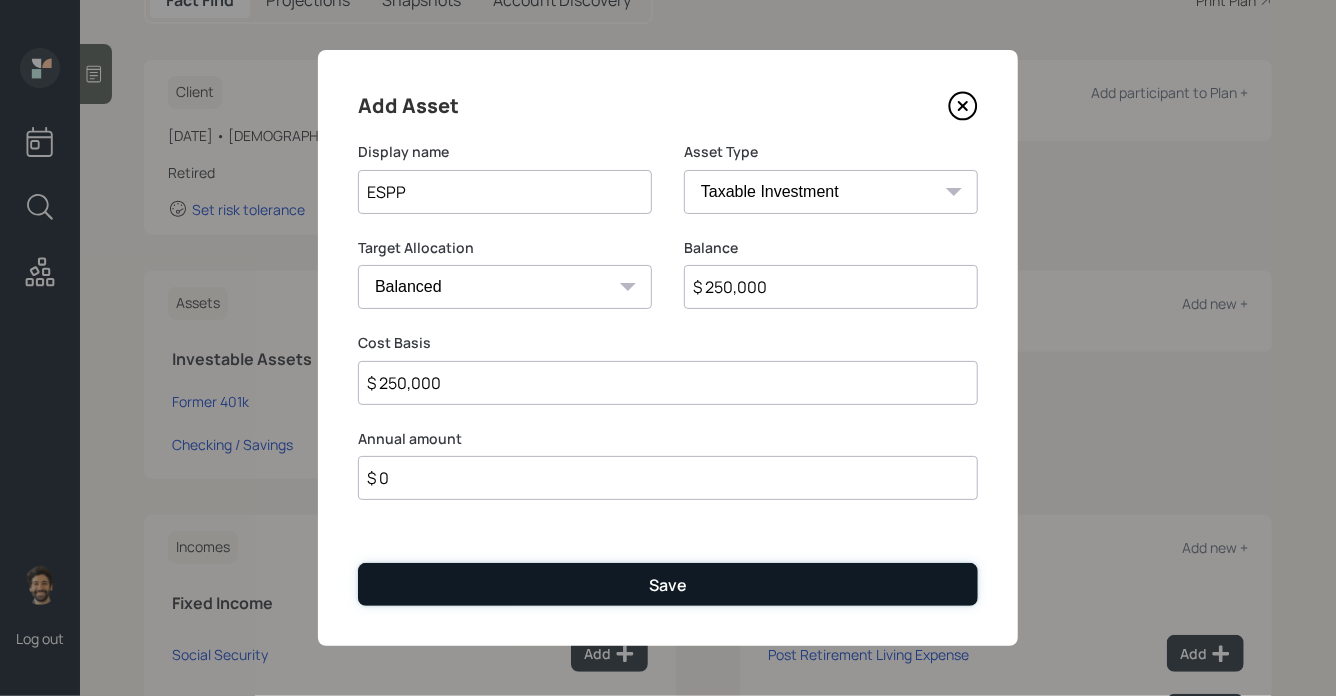 click on "Save" at bounding box center (668, 584) 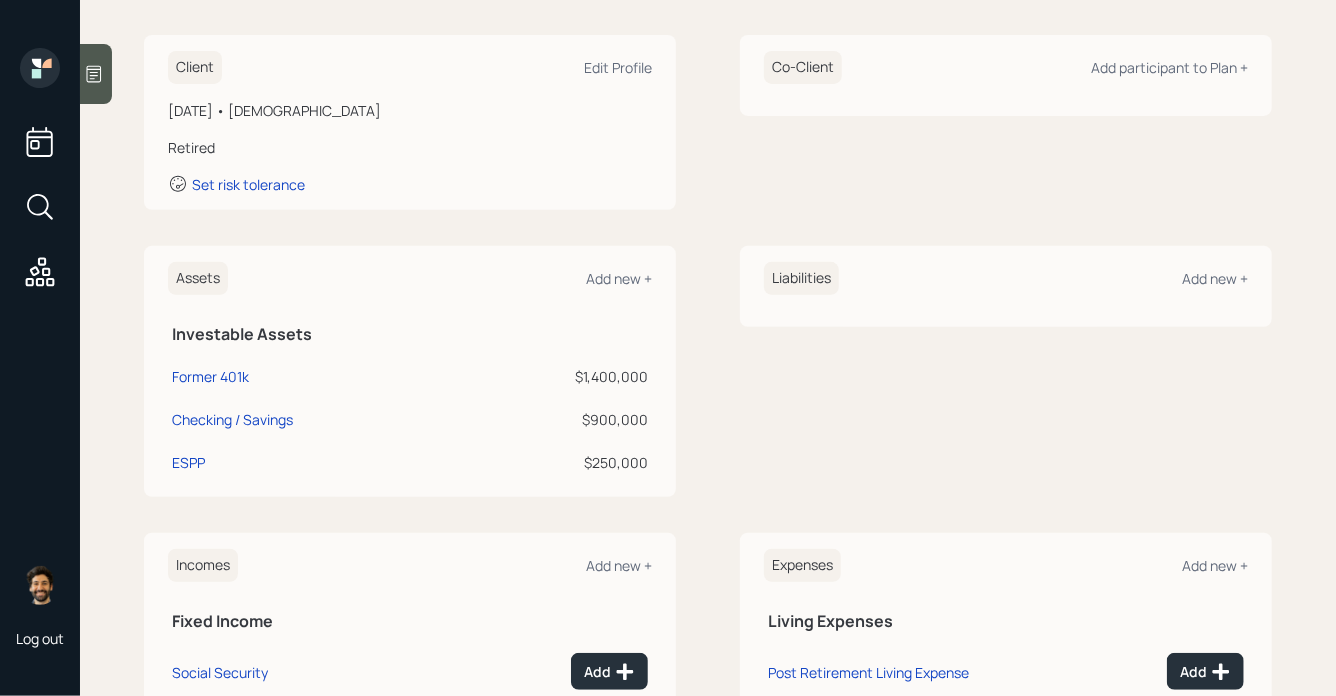 scroll, scrollTop: 265, scrollLeft: 0, axis: vertical 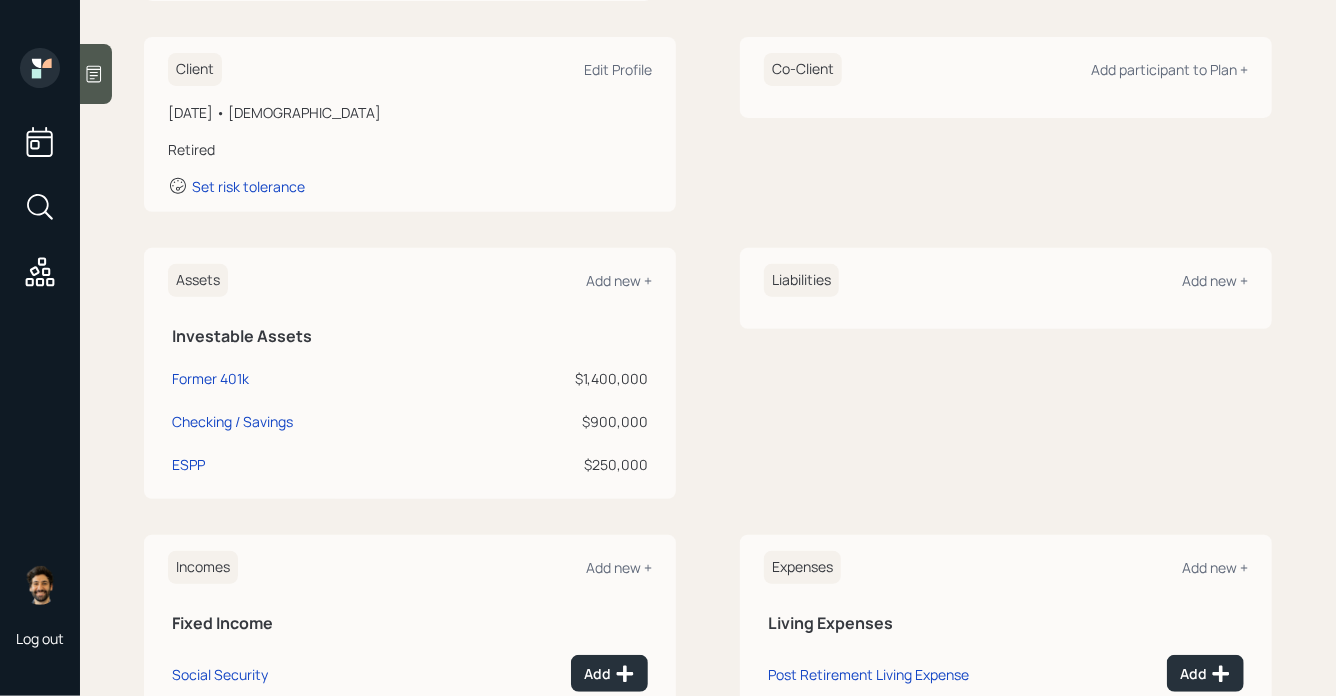 click 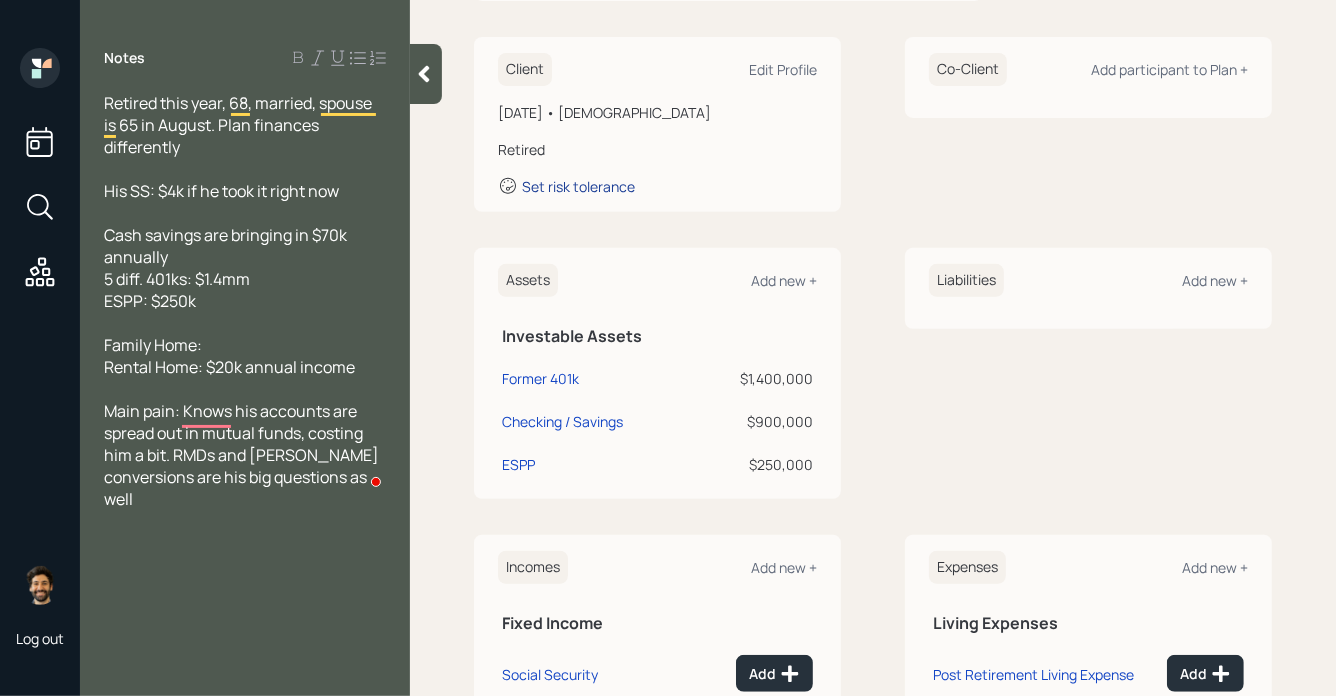 click on "Set risk tolerance" at bounding box center (578, 186) 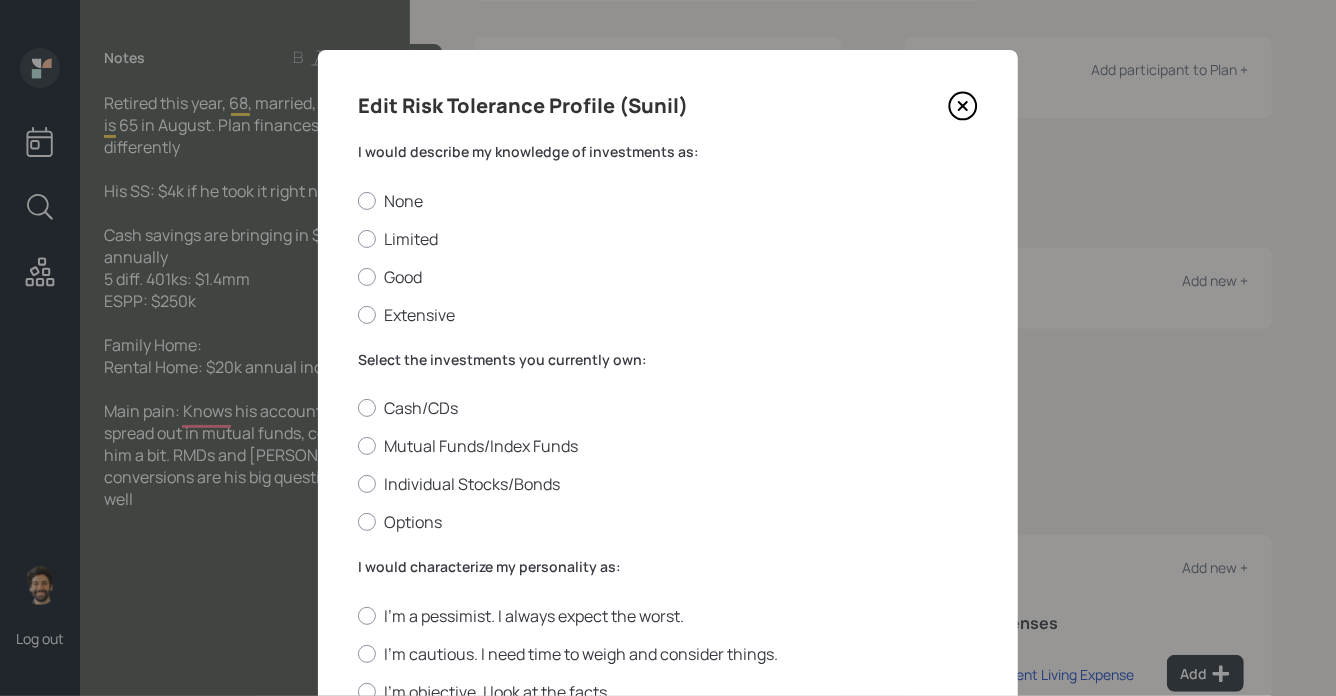 click on "I would describe my knowledge of investments as:" at bounding box center (668, 152) 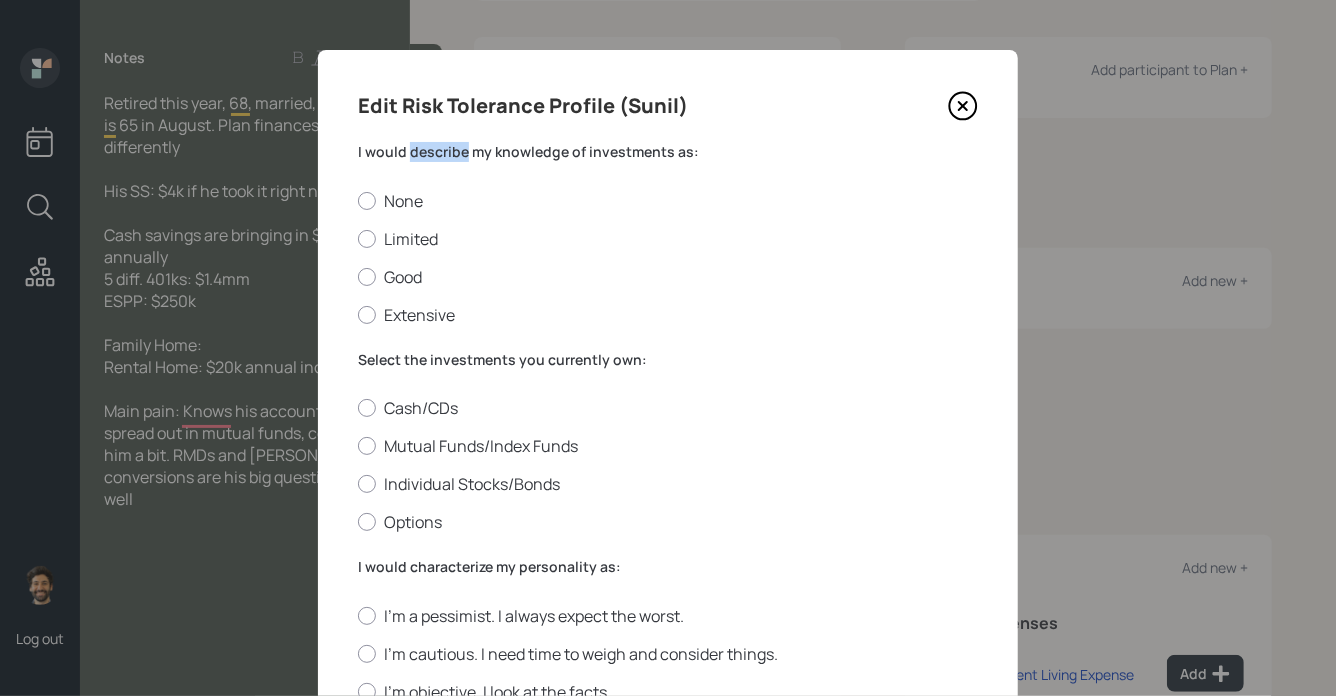 click on "I would describe my knowledge of investments as:" at bounding box center (668, 152) 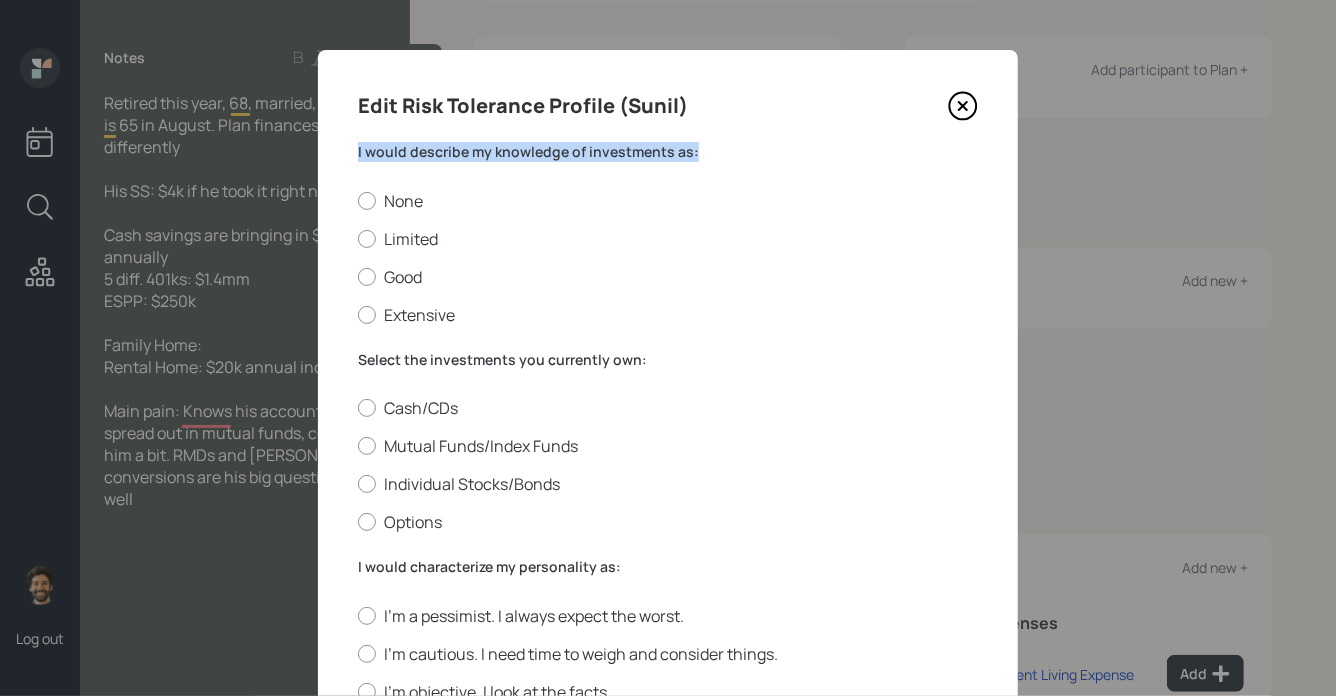 click on "I would describe my knowledge of investments as:" at bounding box center (668, 152) 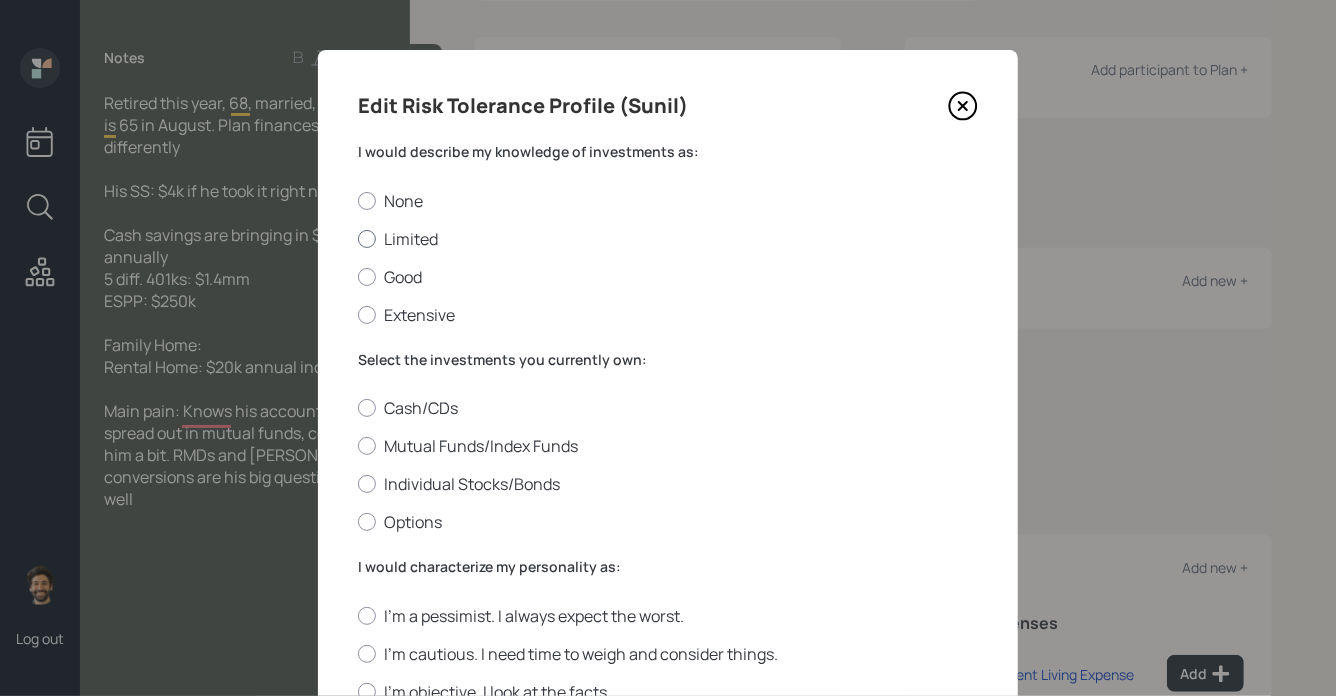 click on "Limited" at bounding box center (668, 239) 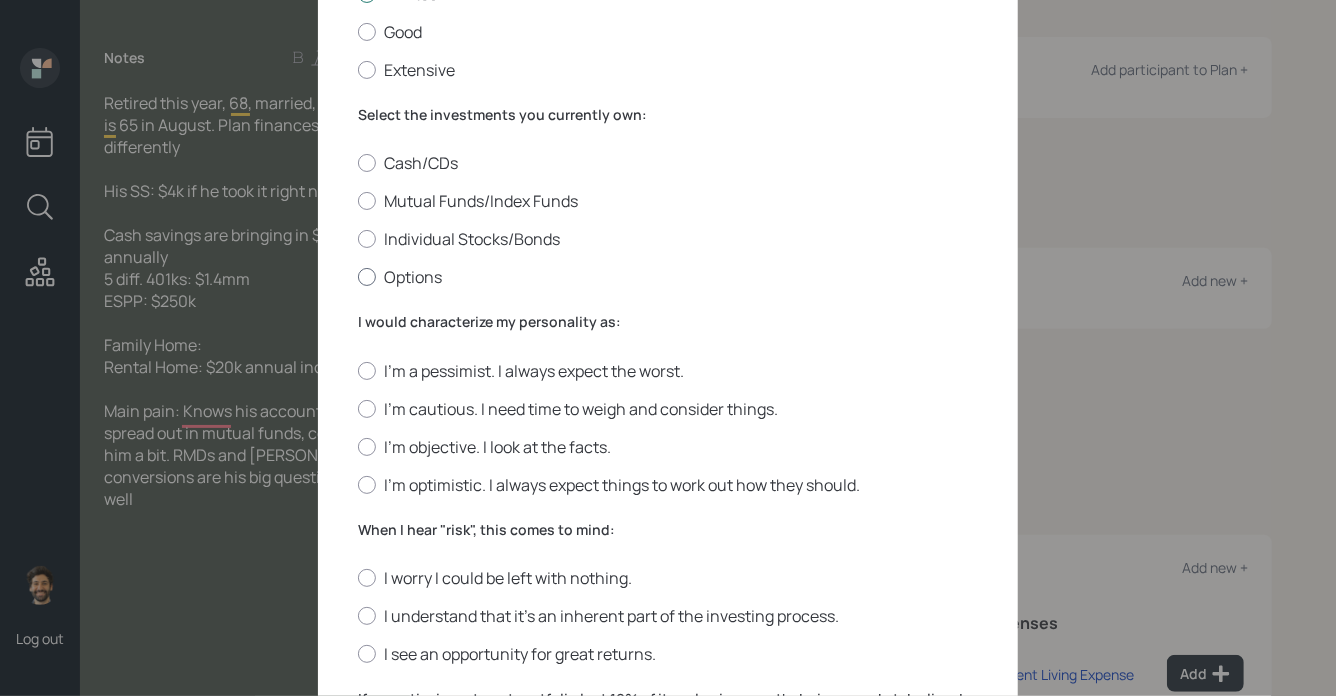 scroll, scrollTop: 292, scrollLeft: 0, axis: vertical 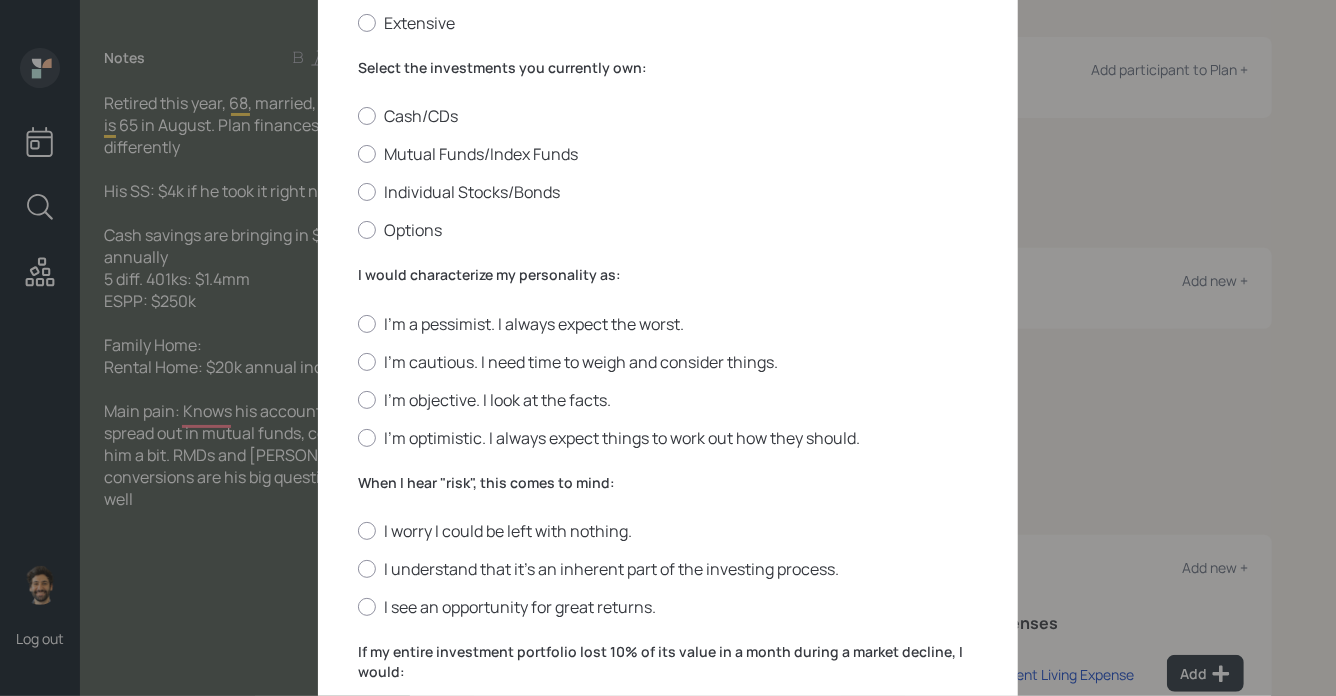 click on "Cash/CDs Mutual Funds/Index Funds Individual Stocks/Bonds Options" at bounding box center (668, 173) 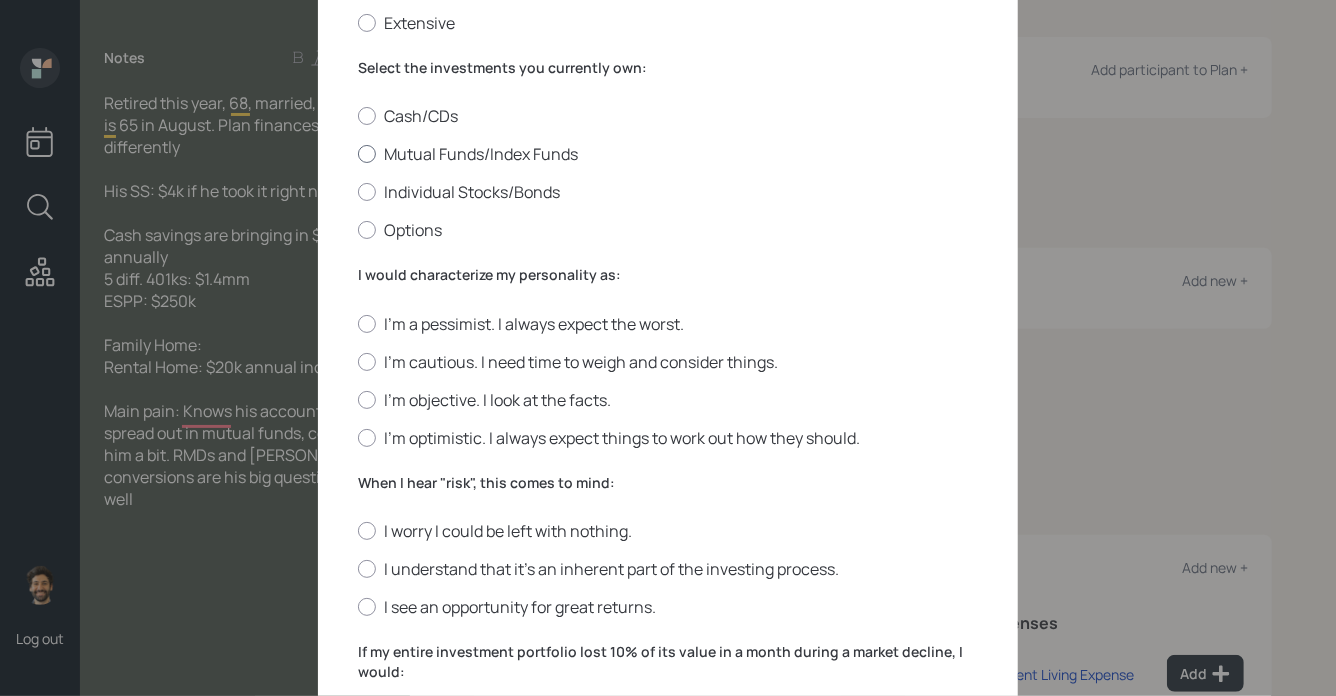 click on "Mutual Funds/Index Funds" at bounding box center [668, 154] 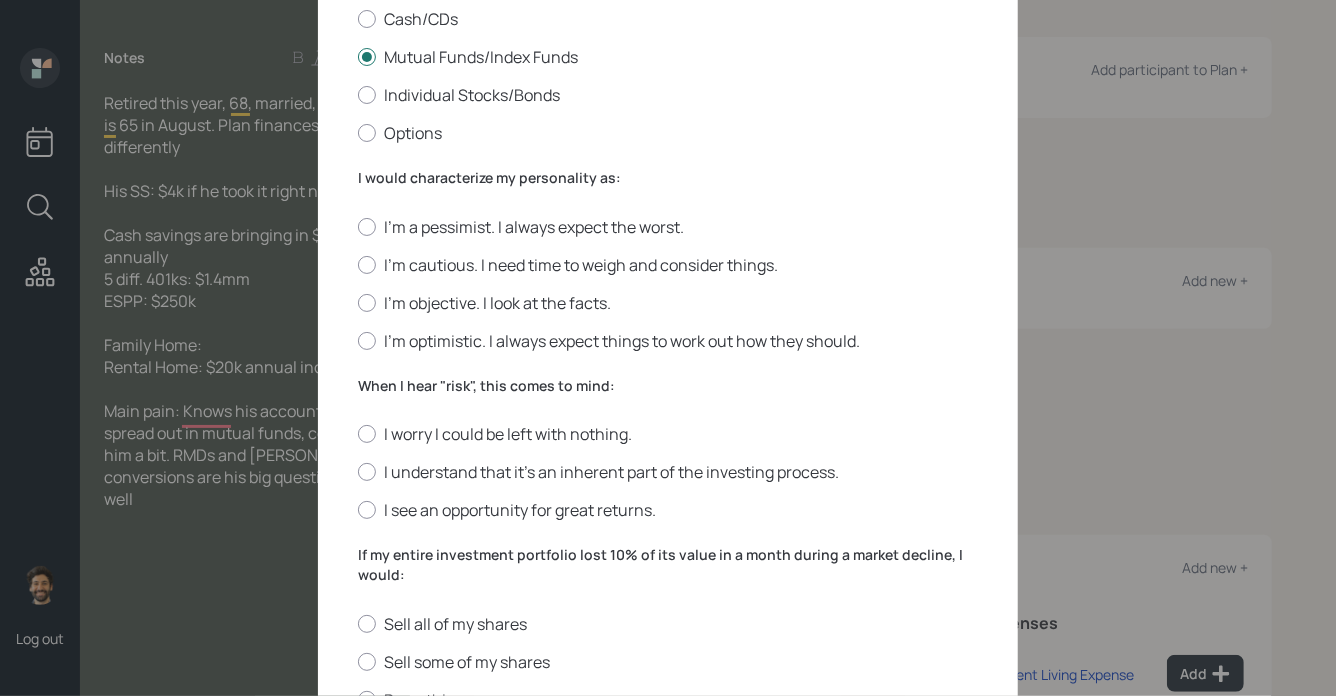 scroll, scrollTop: 381, scrollLeft: 0, axis: vertical 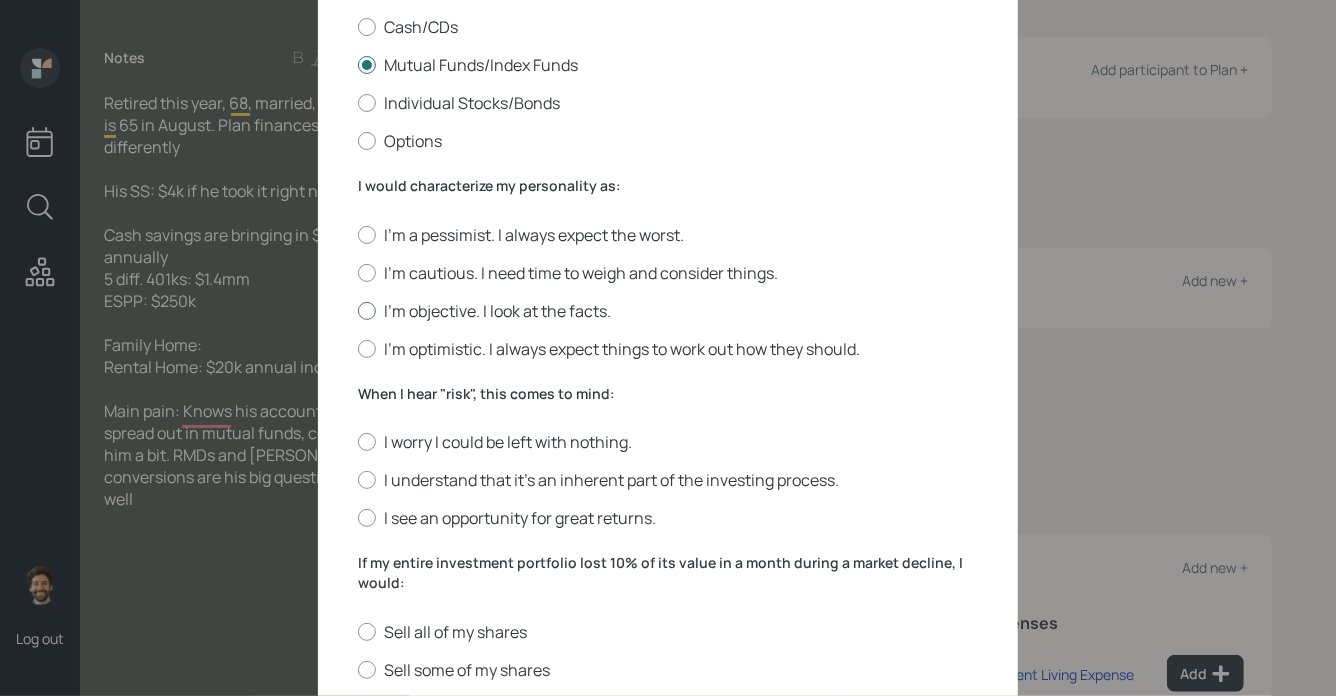 click on "I'm objective. I look at the facts." at bounding box center (668, 311) 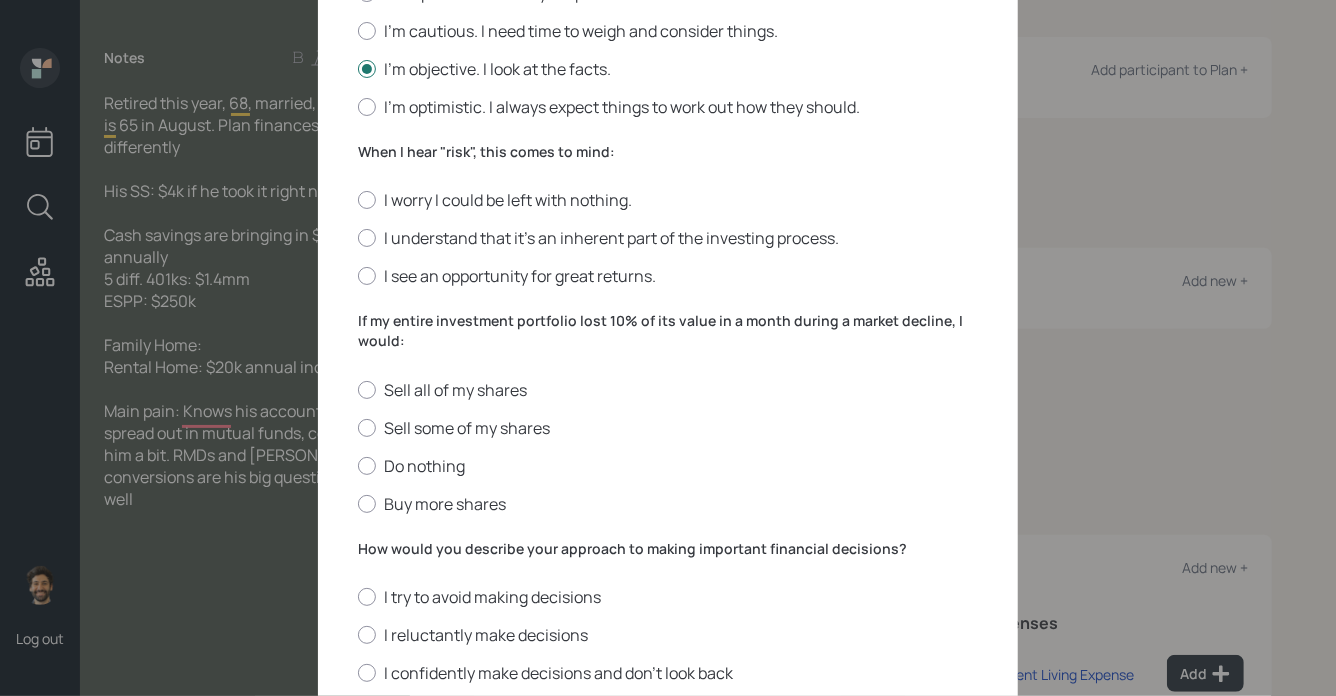scroll, scrollTop: 644, scrollLeft: 0, axis: vertical 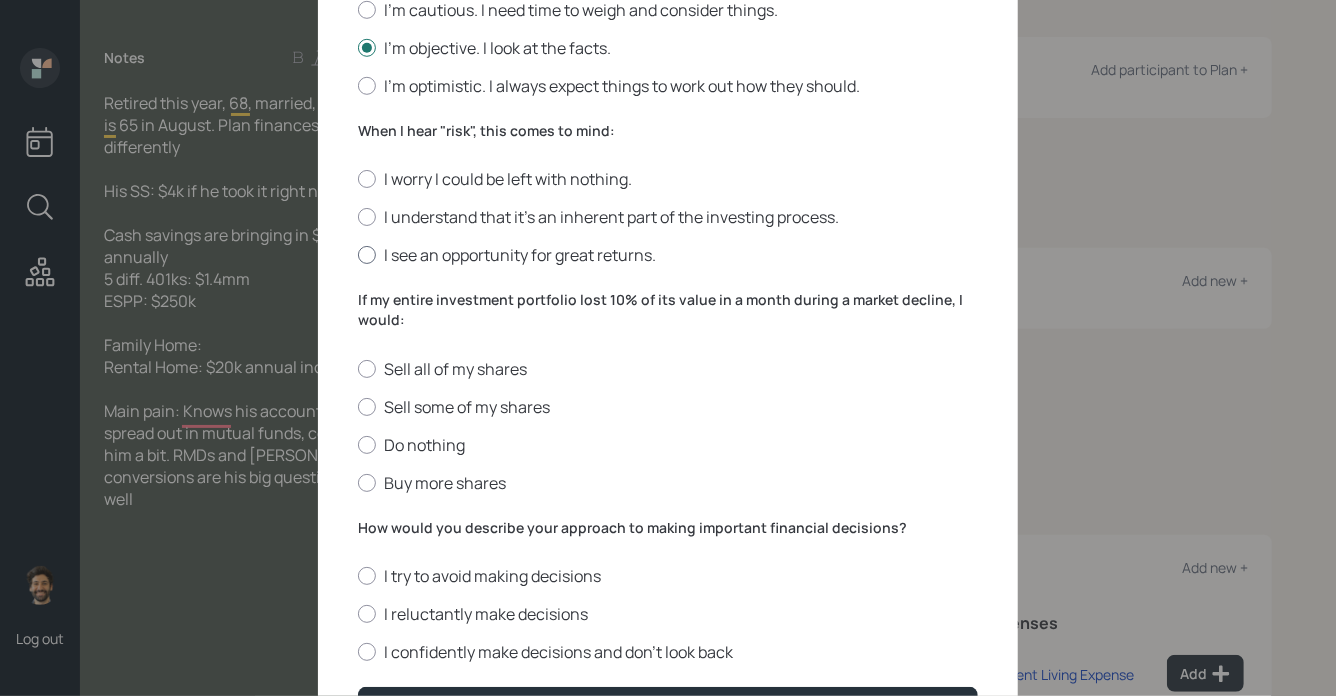 click on "I see an opportunity for great returns." at bounding box center (668, 255) 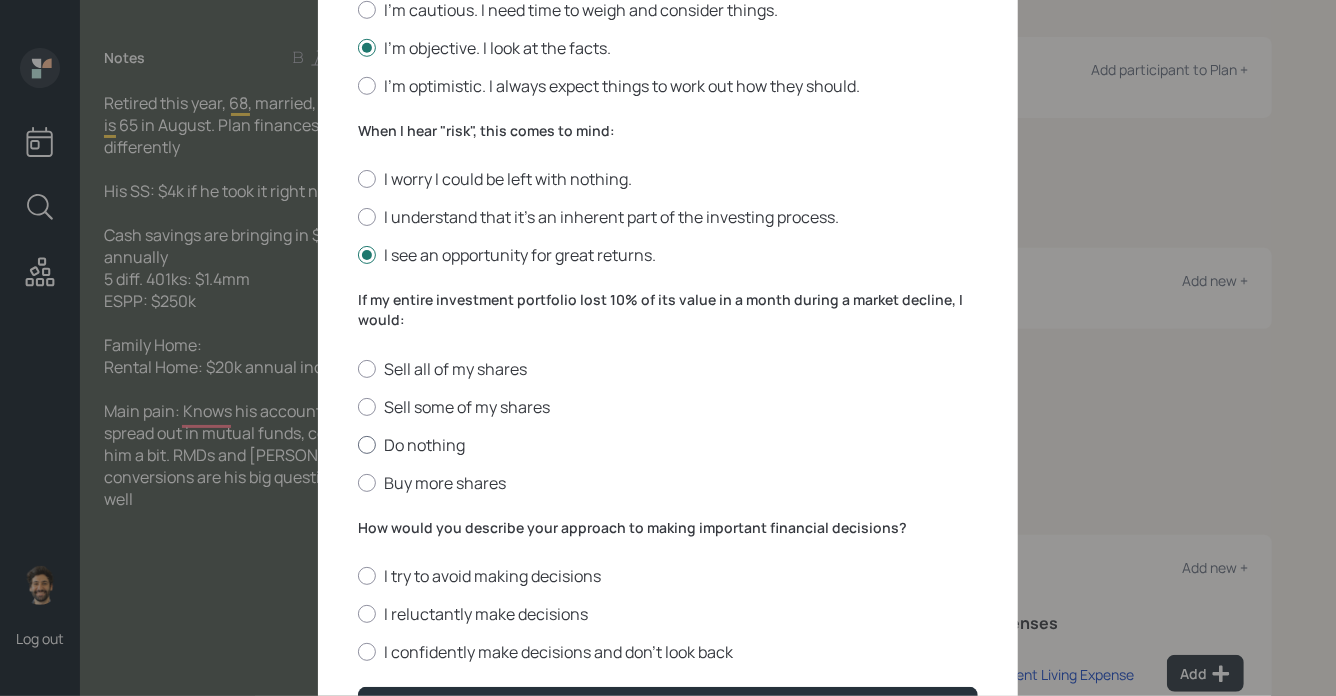 click on "Do nothing" at bounding box center [668, 445] 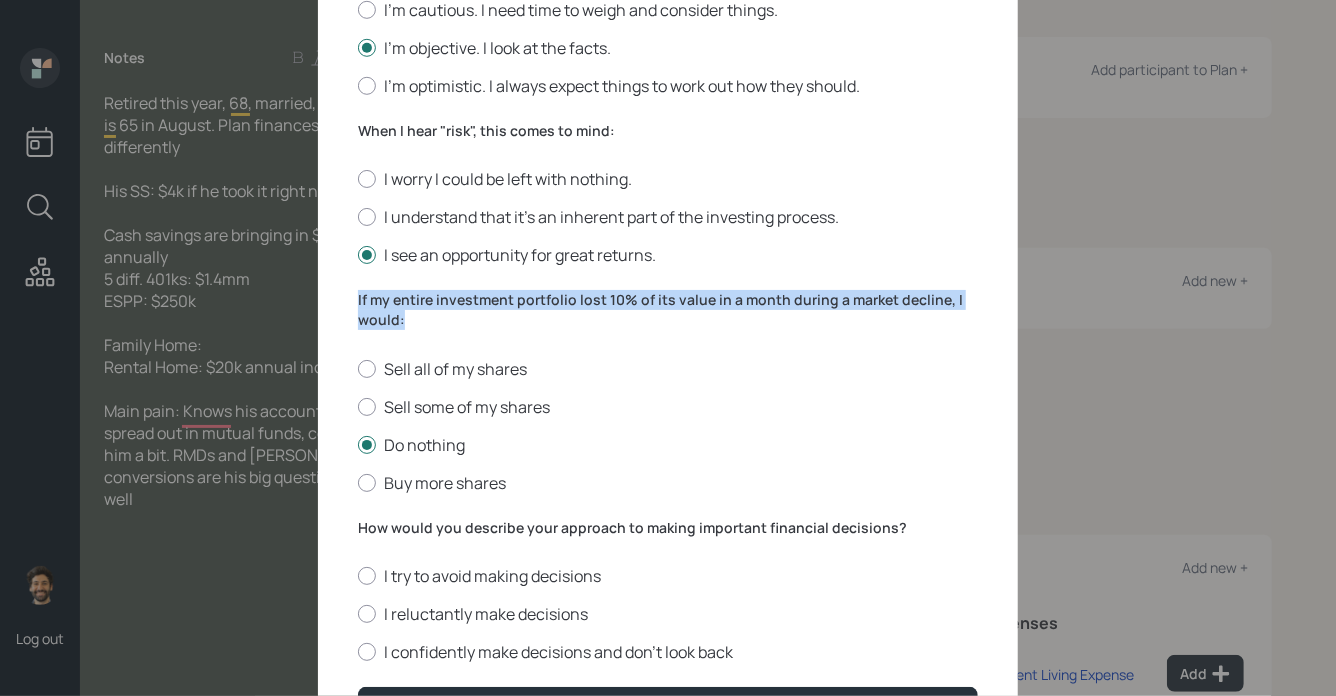 drag, startPoint x: 426, startPoint y: 323, endPoint x: 338, endPoint y: 303, distance: 90.24411 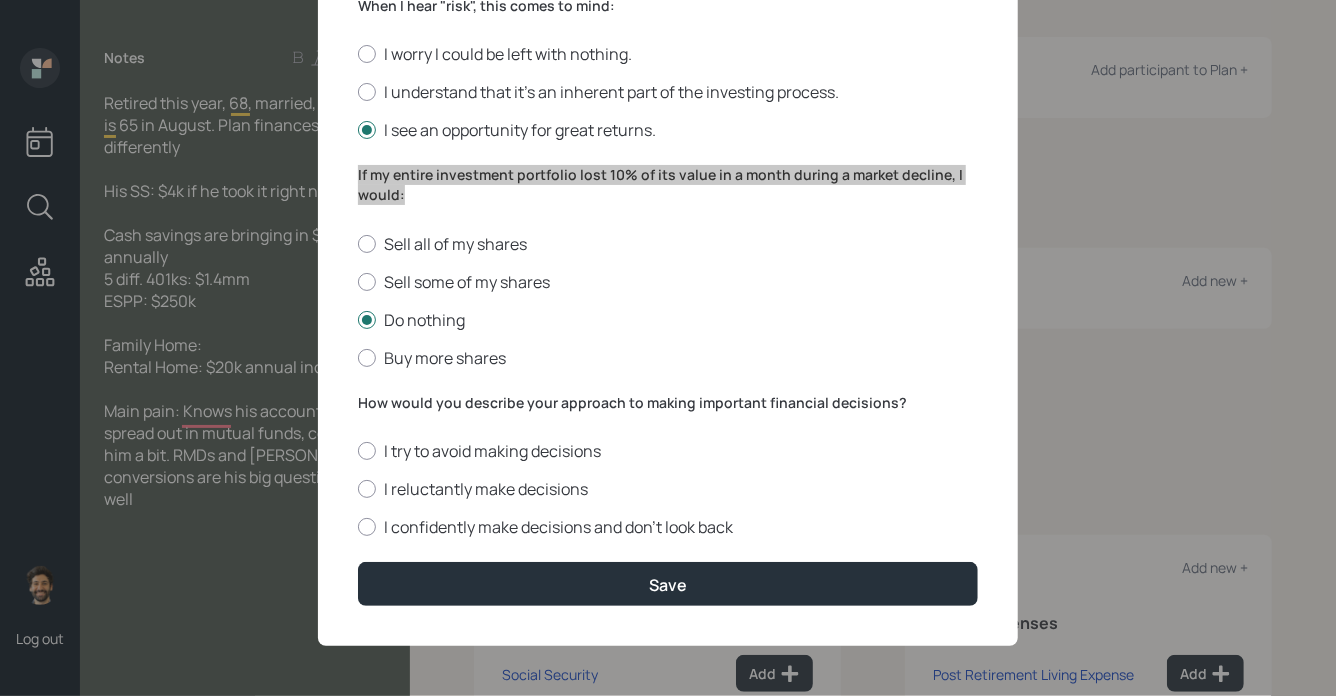 scroll, scrollTop: 775, scrollLeft: 0, axis: vertical 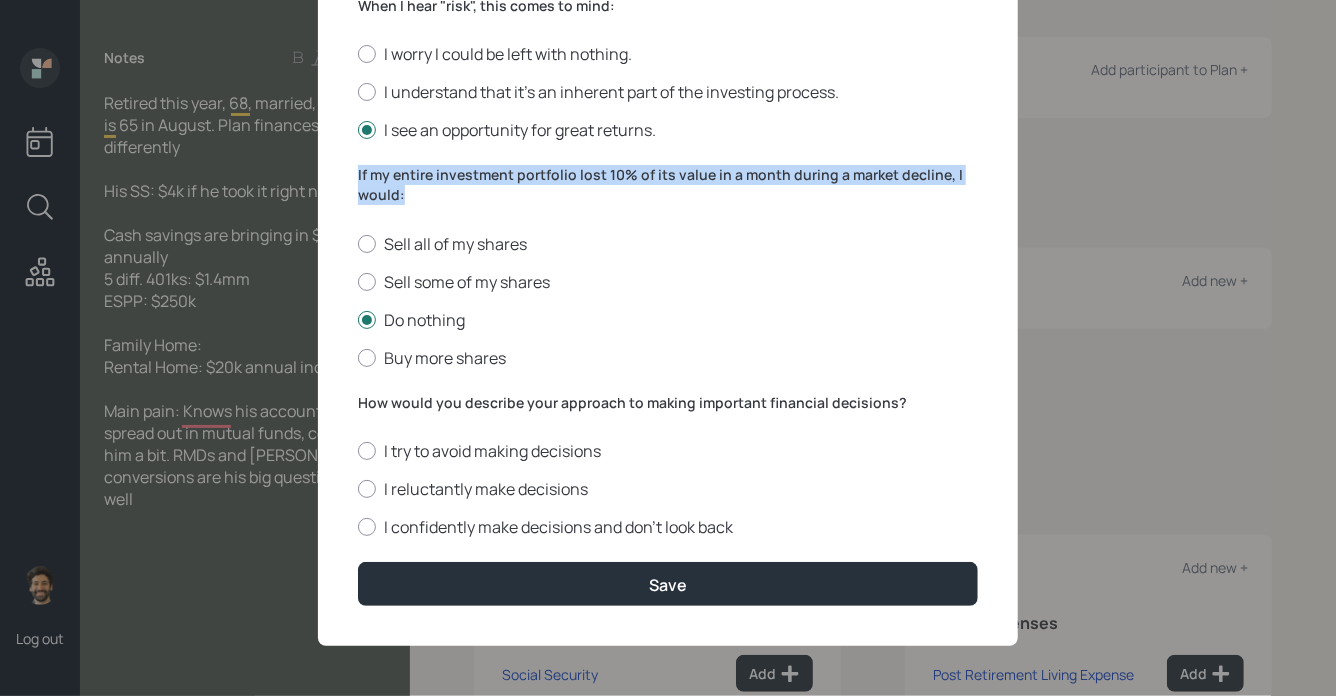 click on "How would you describe your approach to making important financial decisions?" at bounding box center (668, 403) 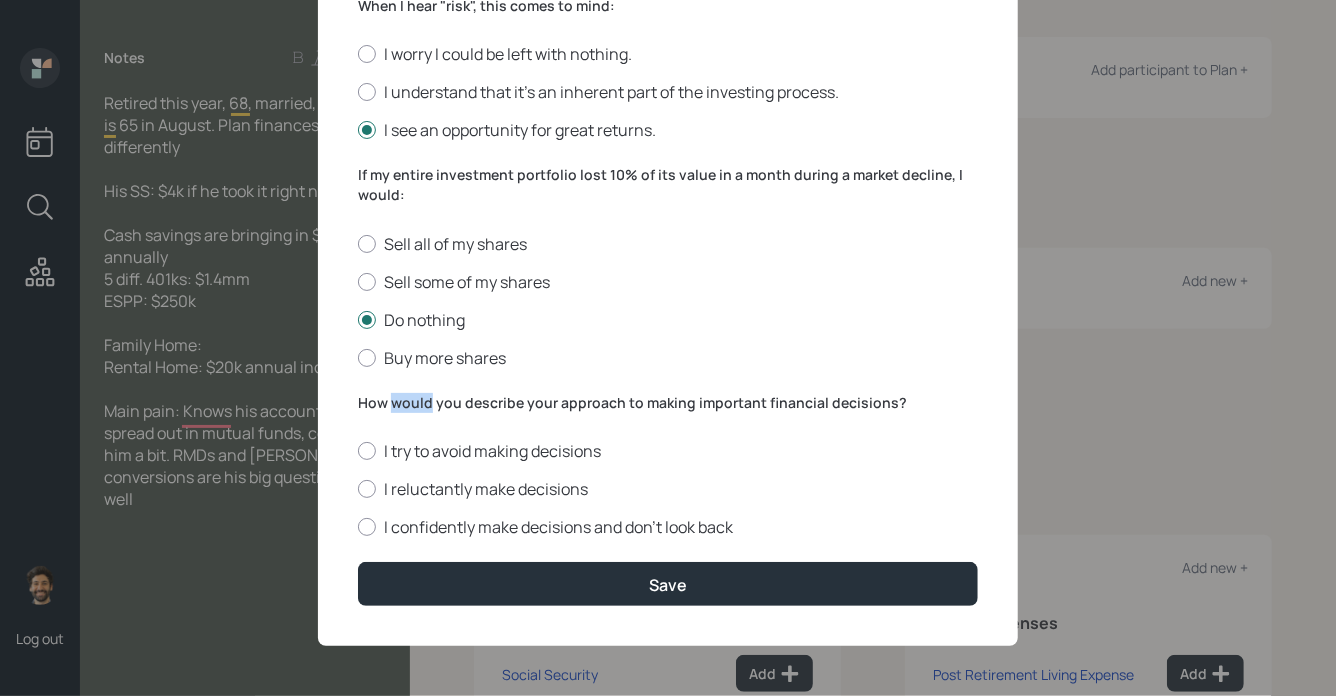 click on "How would you describe your approach to making important financial decisions?" at bounding box center (668, 403) 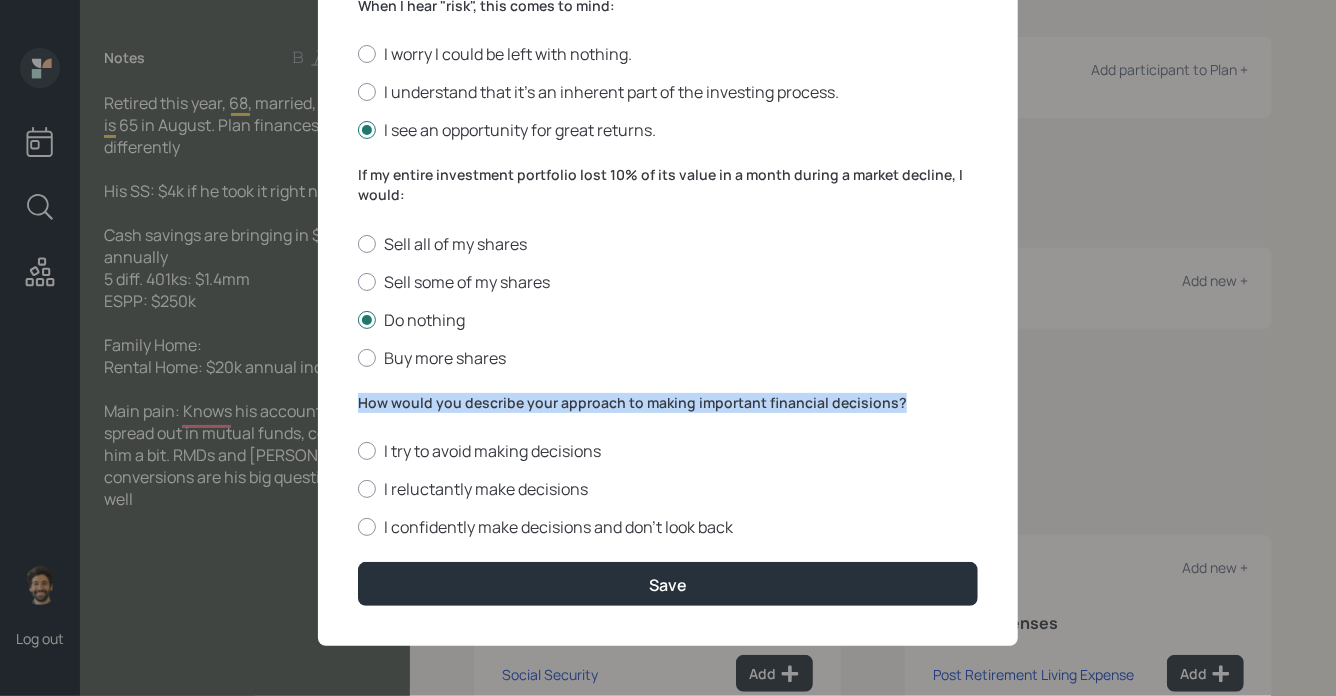 click on "How would you describe your approach to making important financial decisions?" at bounding box center [668, 403] 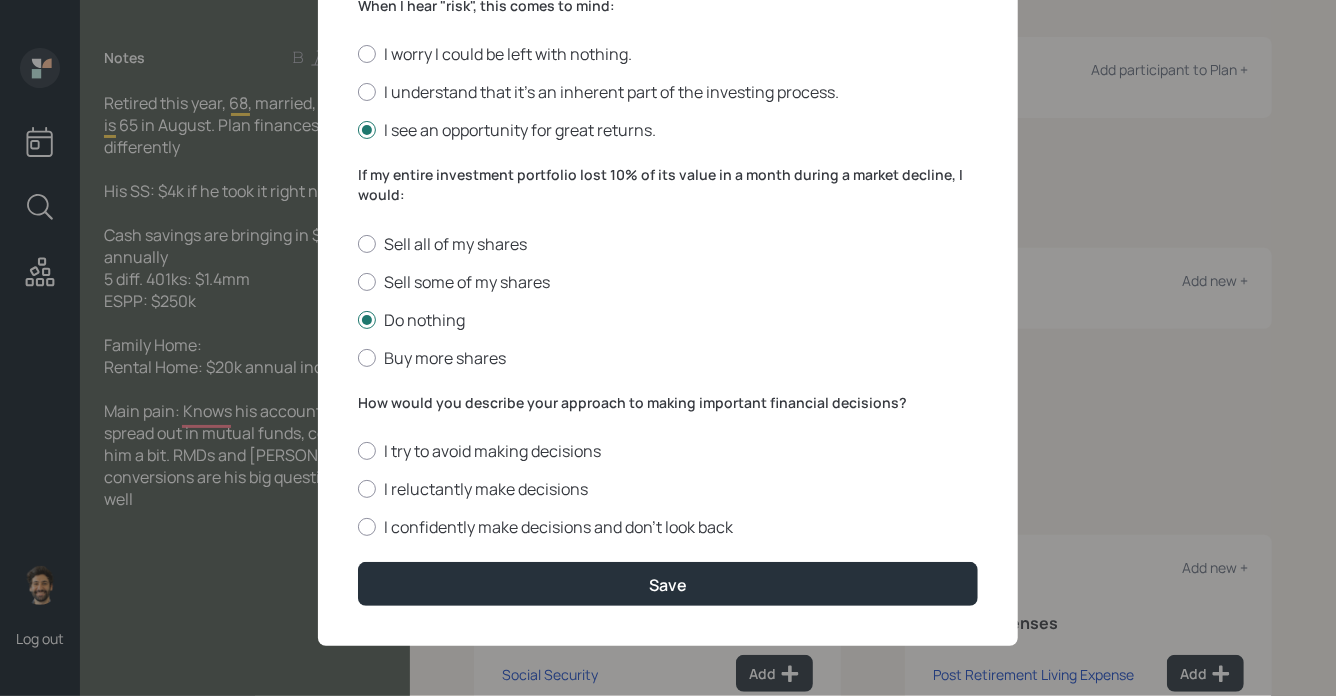 click on "I would describe my knowledge of investments as: None Limited Good Extensive Select the investments you currently own: Cash/CDs Mutual Funds/Index Funds Individual Stocks/Bonds Options I would characterize my personality as: I'm a pessimist. I always expect the worst. I'm cautious. I need time to weigh and consider things. I'm objective. I look at the facts. I'm optimistic. I always expect things to work out how they should. When I hear "risk", this comes to mind: I worry I could be left with nothing. I understand that it’s an inherent part of the investing process. I see an opportunity for great returns. If my entire investment portfolio lost 10% of its value in a month during a market decline, I would: Sell all of my shares Sell some of my shares Do nothing Buy more shares How would you describe your approach to making important financial decisions? I try to avoid making decisions I reluctantly make decisions I confidently make decisions and don’t look back Save" at bounding box center (668, -11) 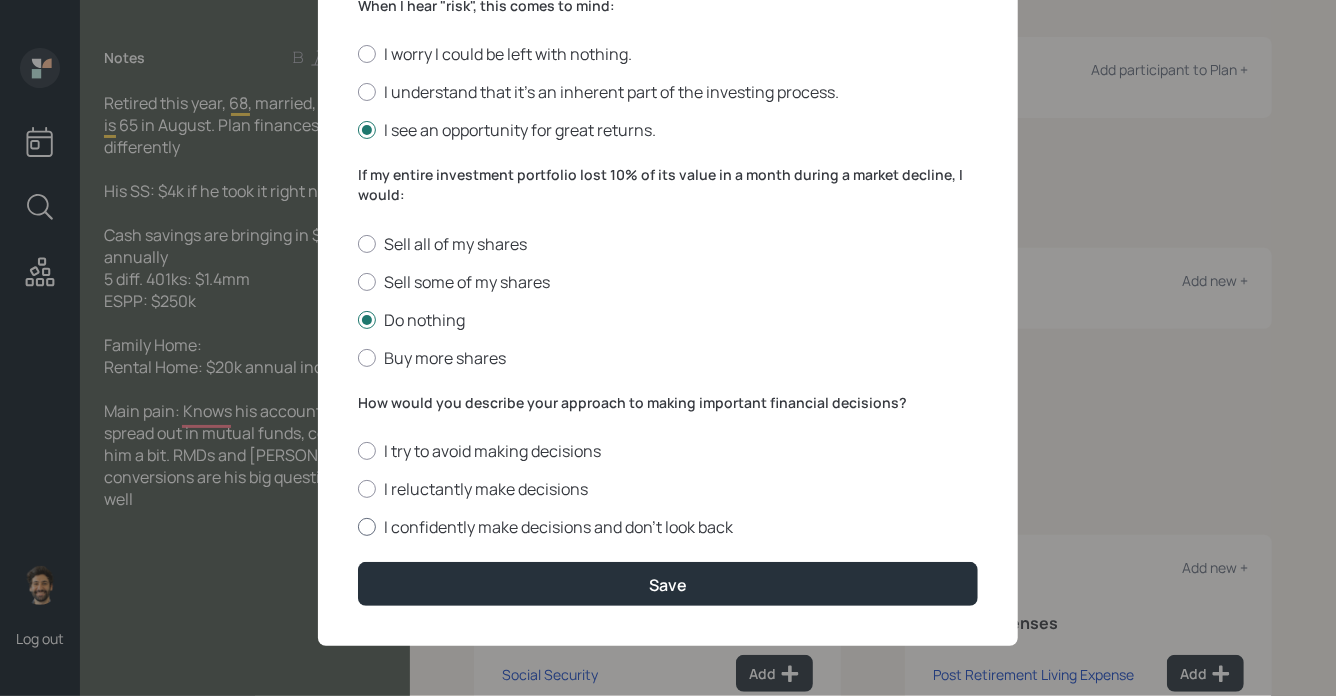 click on "I confidently make decisions and don’t look back" at bounding box center (668, 527) 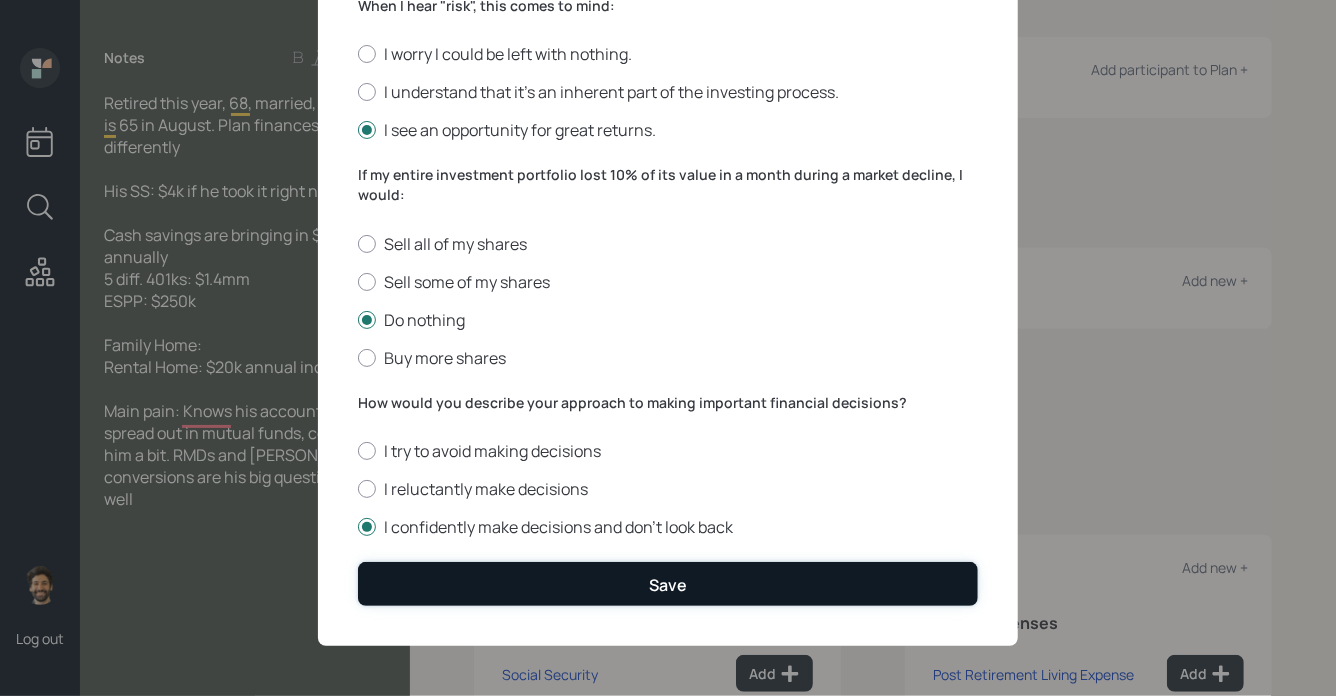 click on "Save" at bounding box center [668, 583] 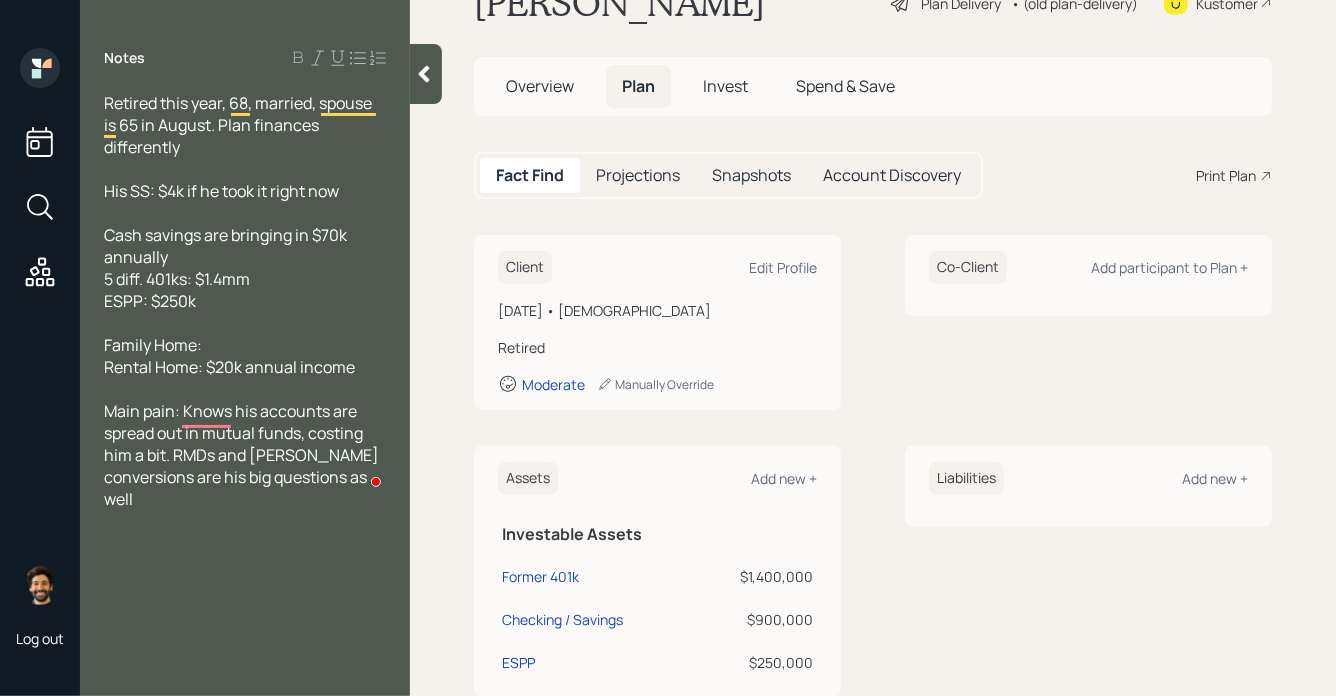 scroll, scrollTop: 22, scrollLeft: 0, axis: vertical 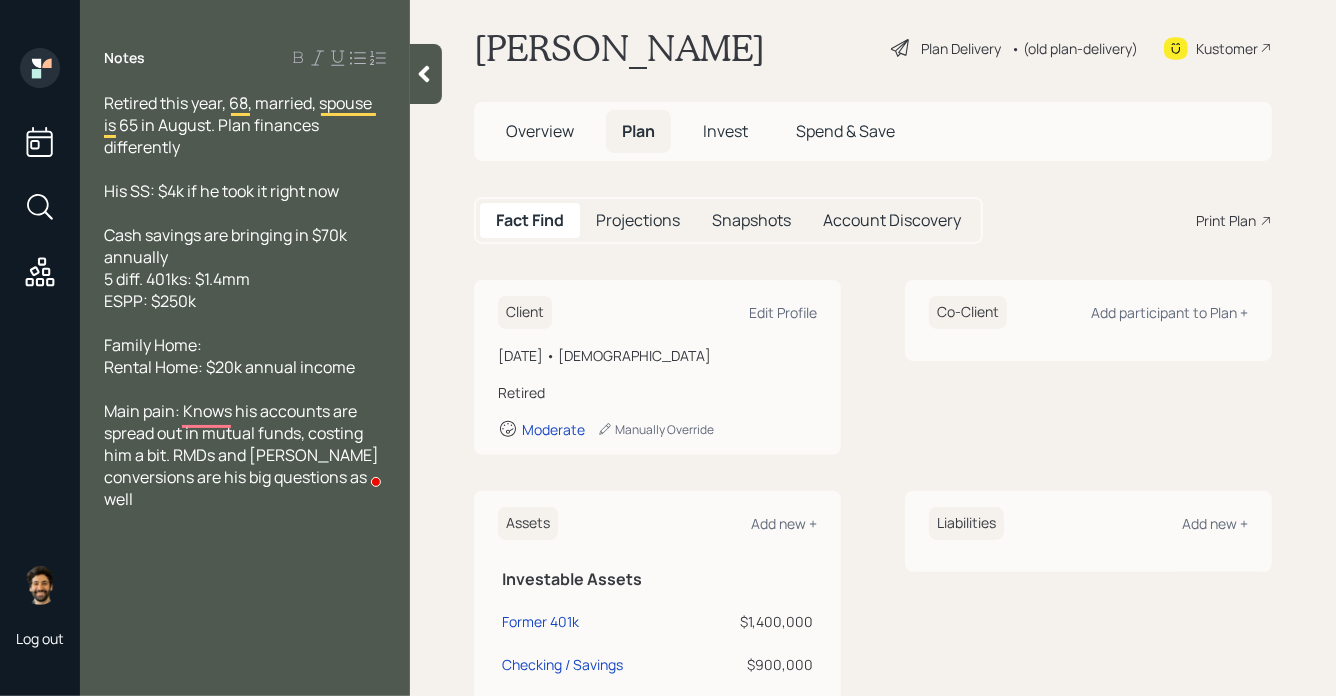 click on "Invest" at bounding box center [725, 131] 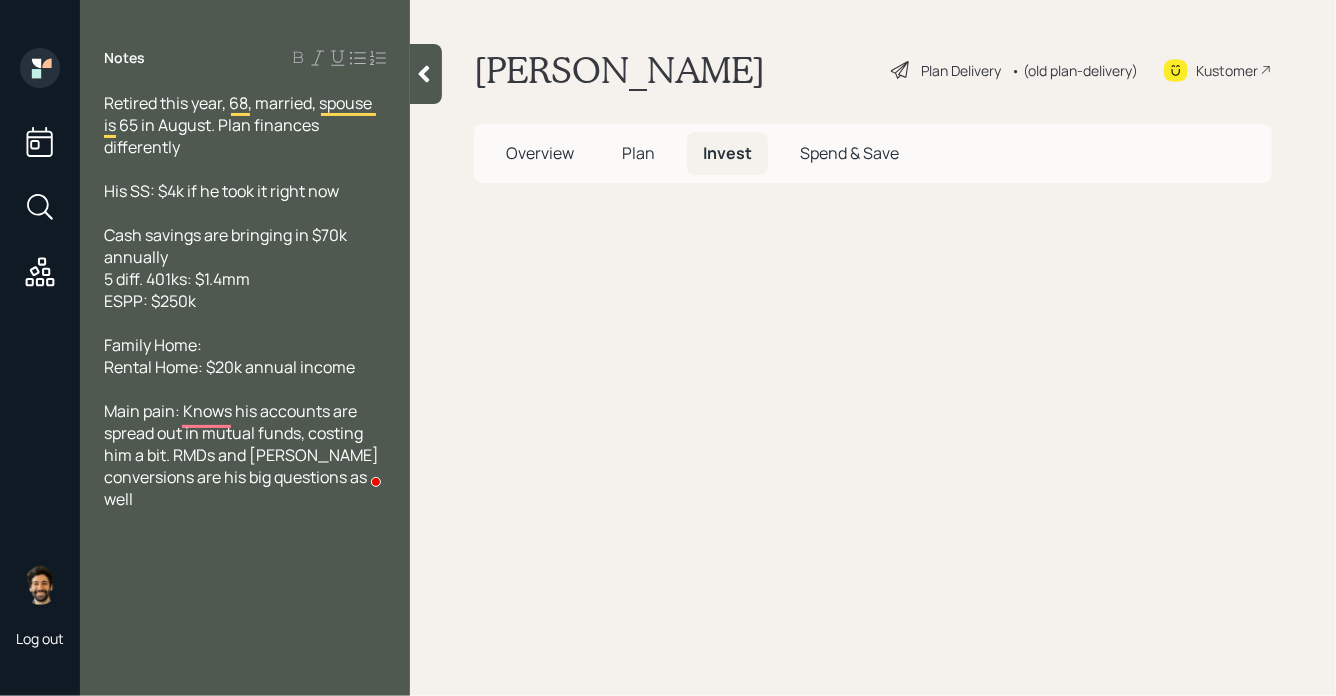 scroll, scrollTop: 0, scrollLeft: 0, axis: both 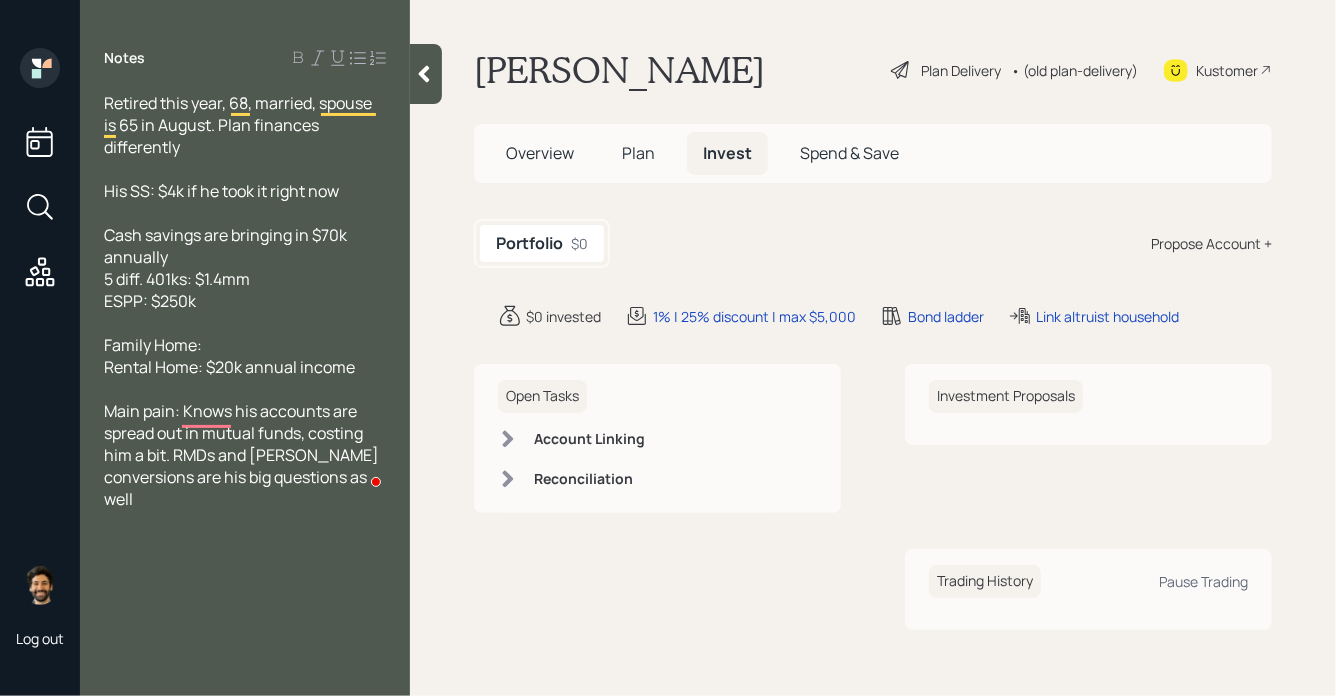 click on "Propose Account +" at bounding box center [1211, 243] 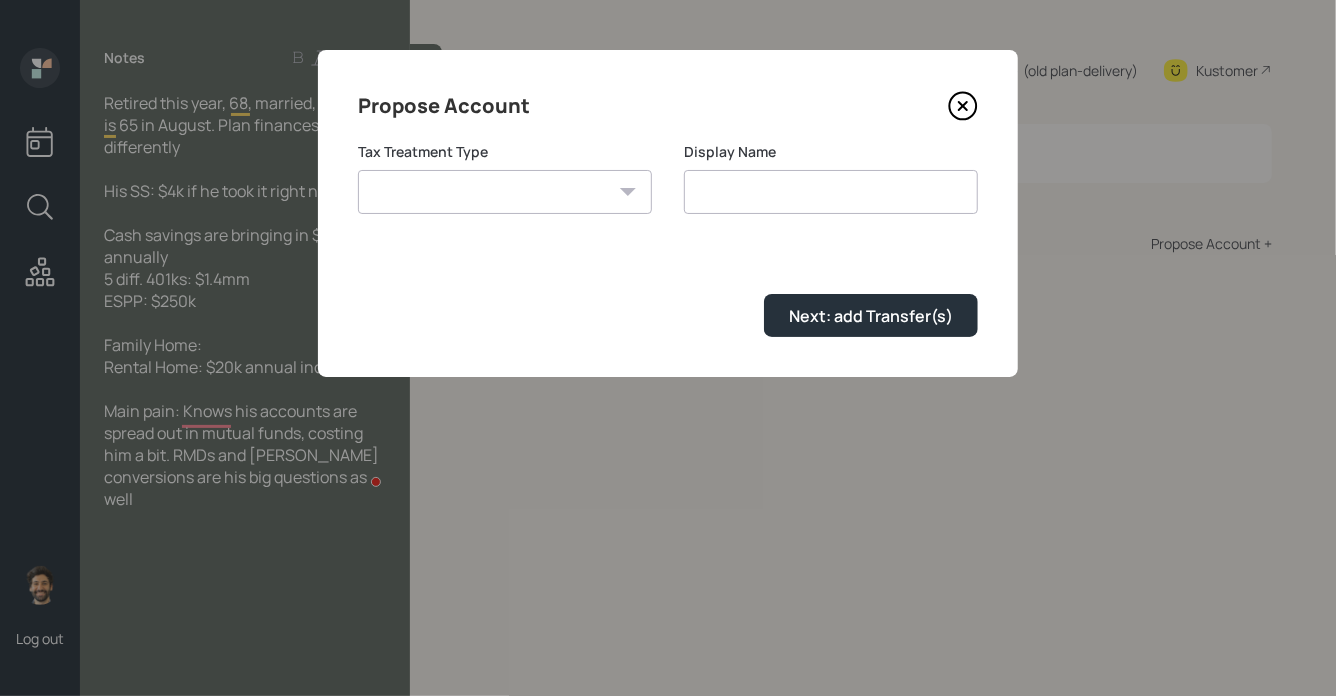 click on "Roth Taxable Traditional" at bounding box center (505, 192) 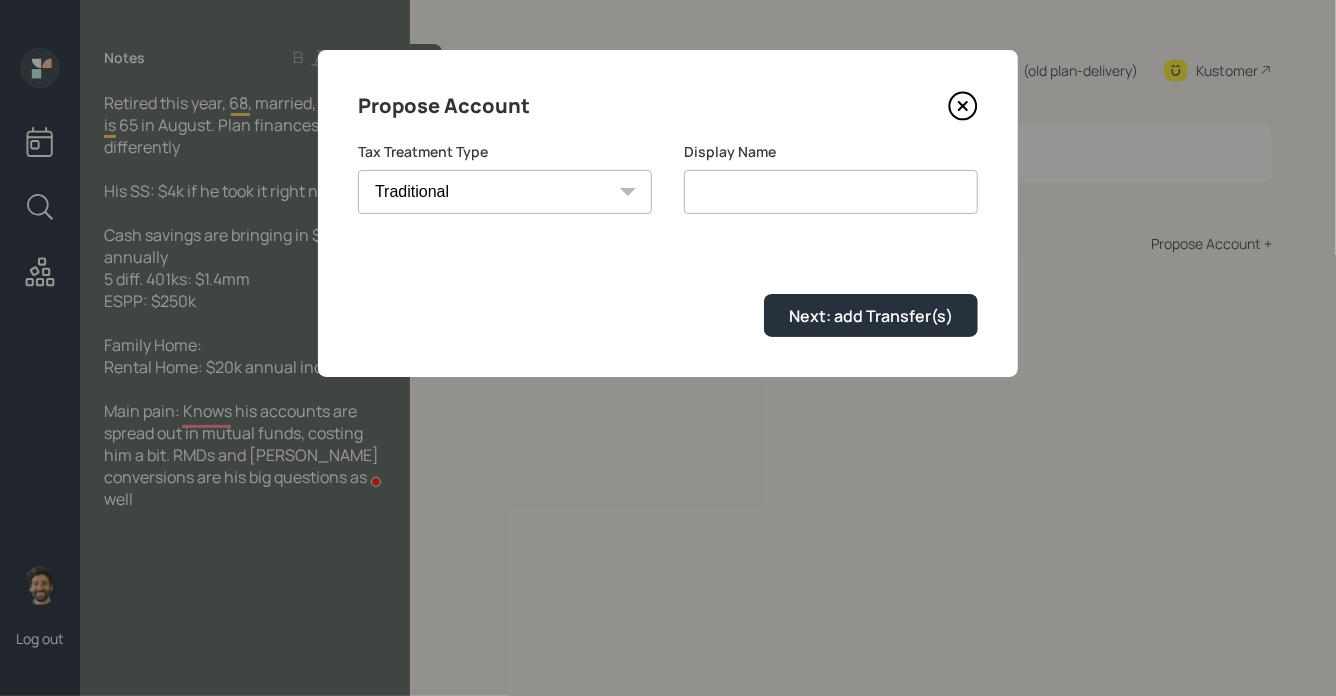 type on "Traditional" 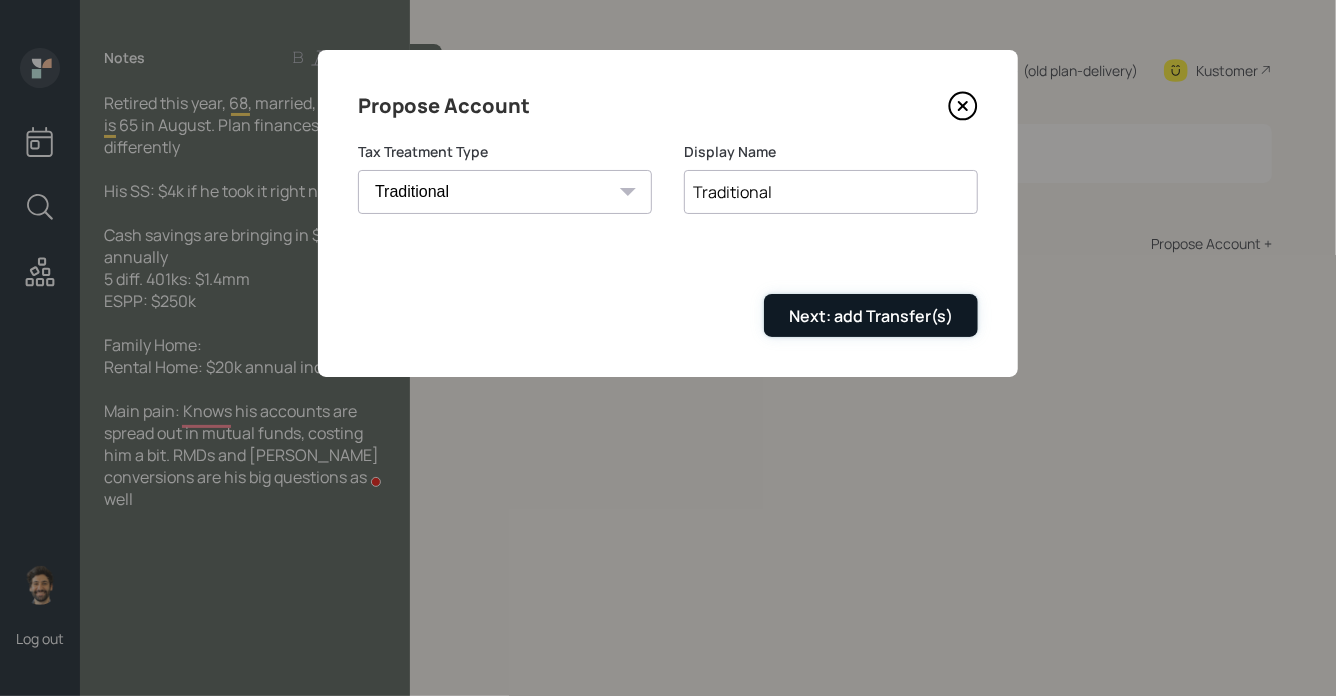 click on "Next: add Transfer(s)" at bounding box center (871, 316) 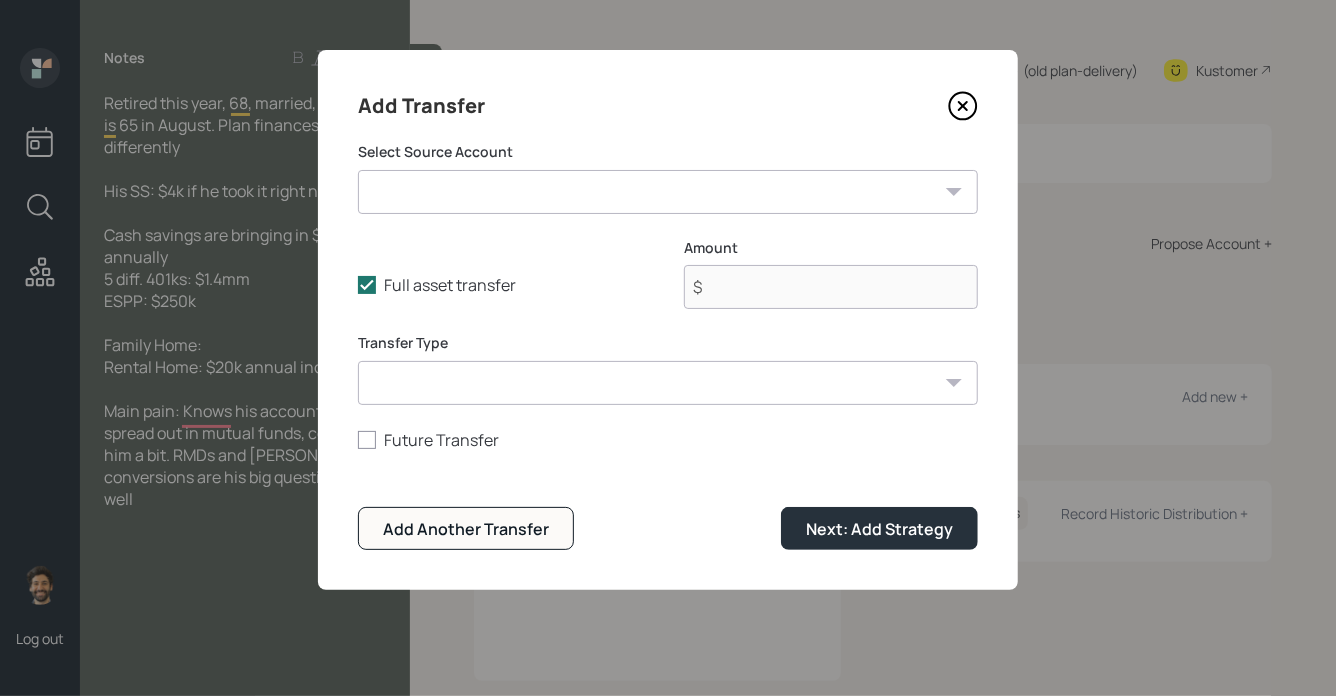 click on "Former 401k ($1,400,000 | IRA) Checking / Savings ($900,000 | Emergency Fund) ESPP  ($250,000 | Taxable Investment)" at bounding box center (668, 192) 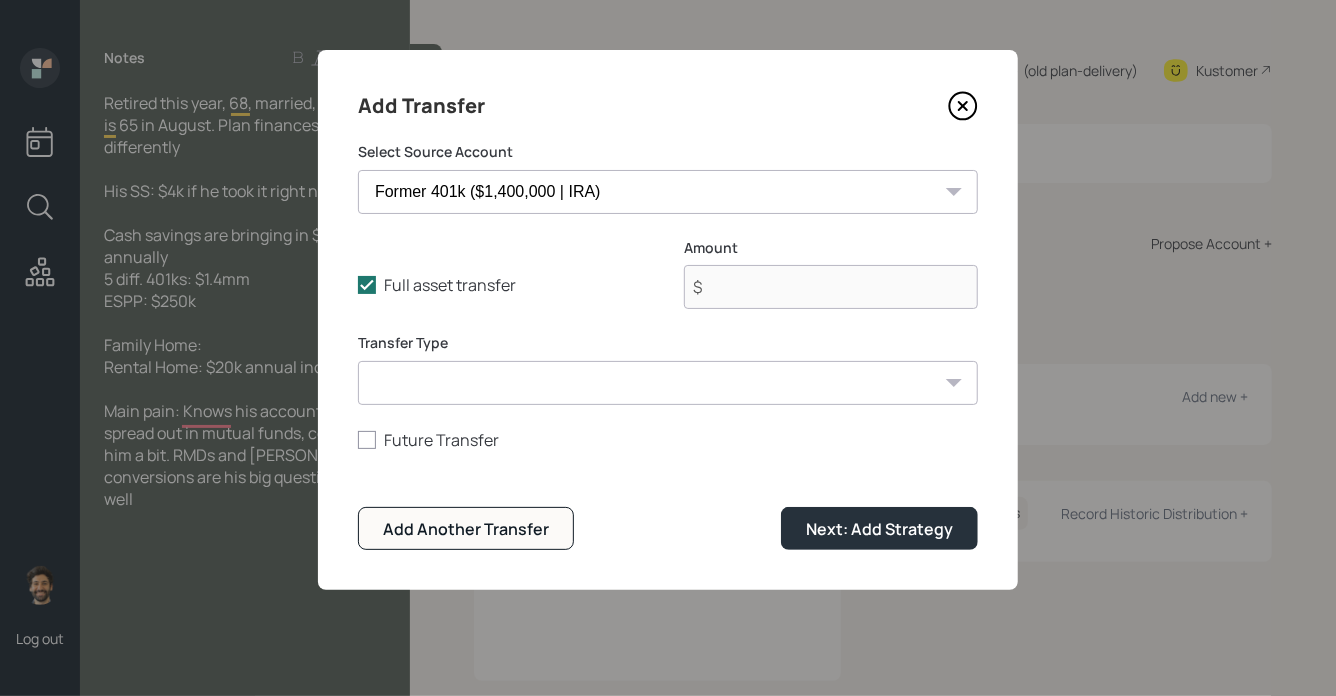 type on "$ 1,400,000" 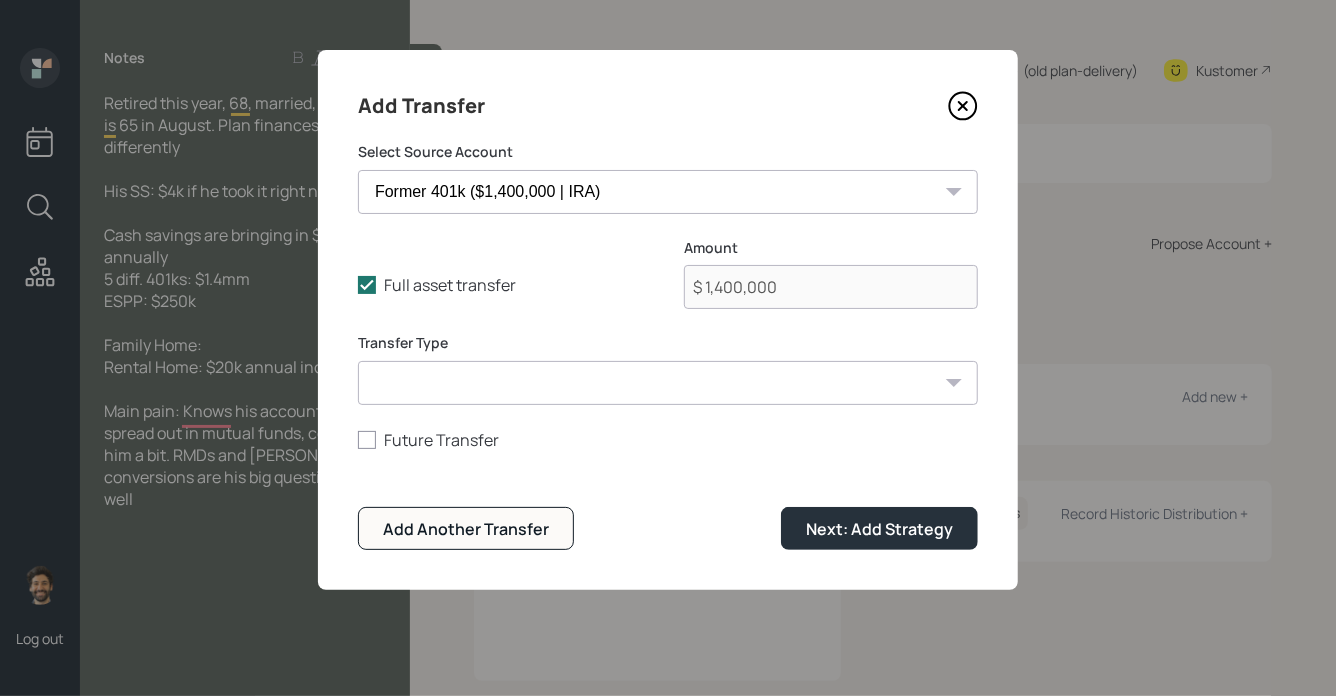 click on "ACAT Transfer Non ACAT Transfer Capitalize Rollover Rollover Deposit" at bounding box center (668, 383) 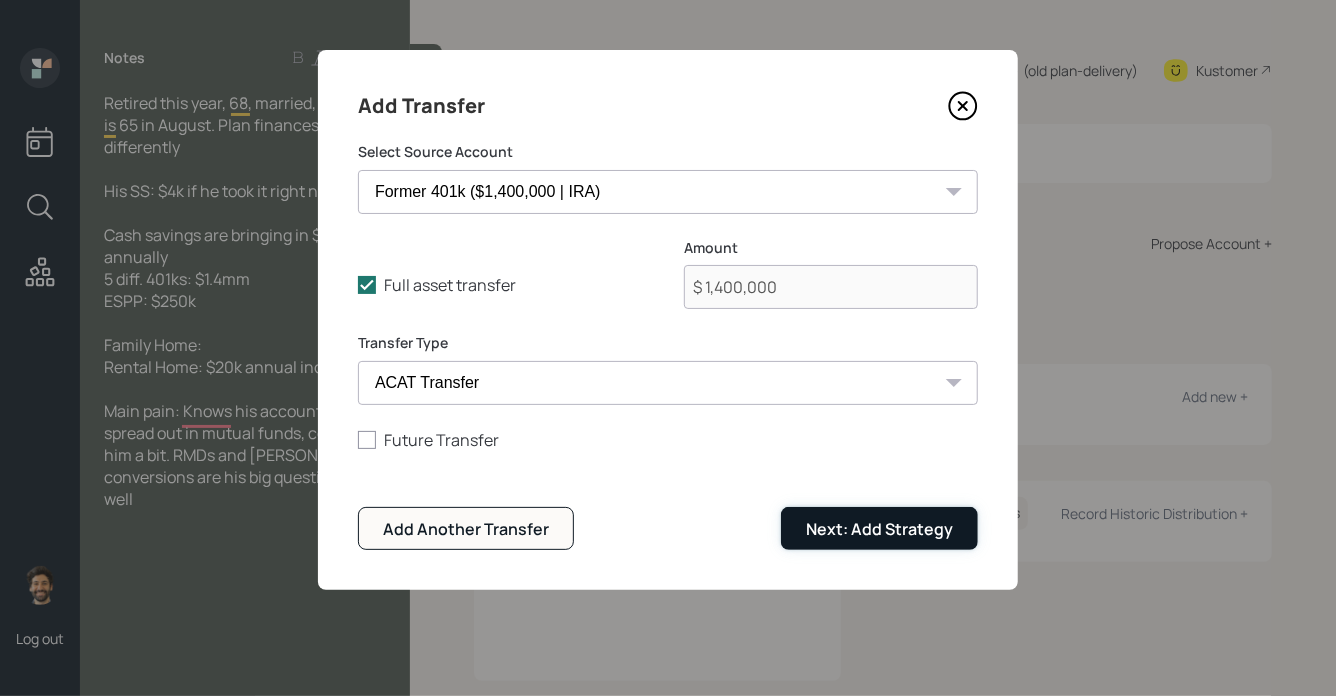 click on "Next: Add Strategy" at bounding box center (879, 529) 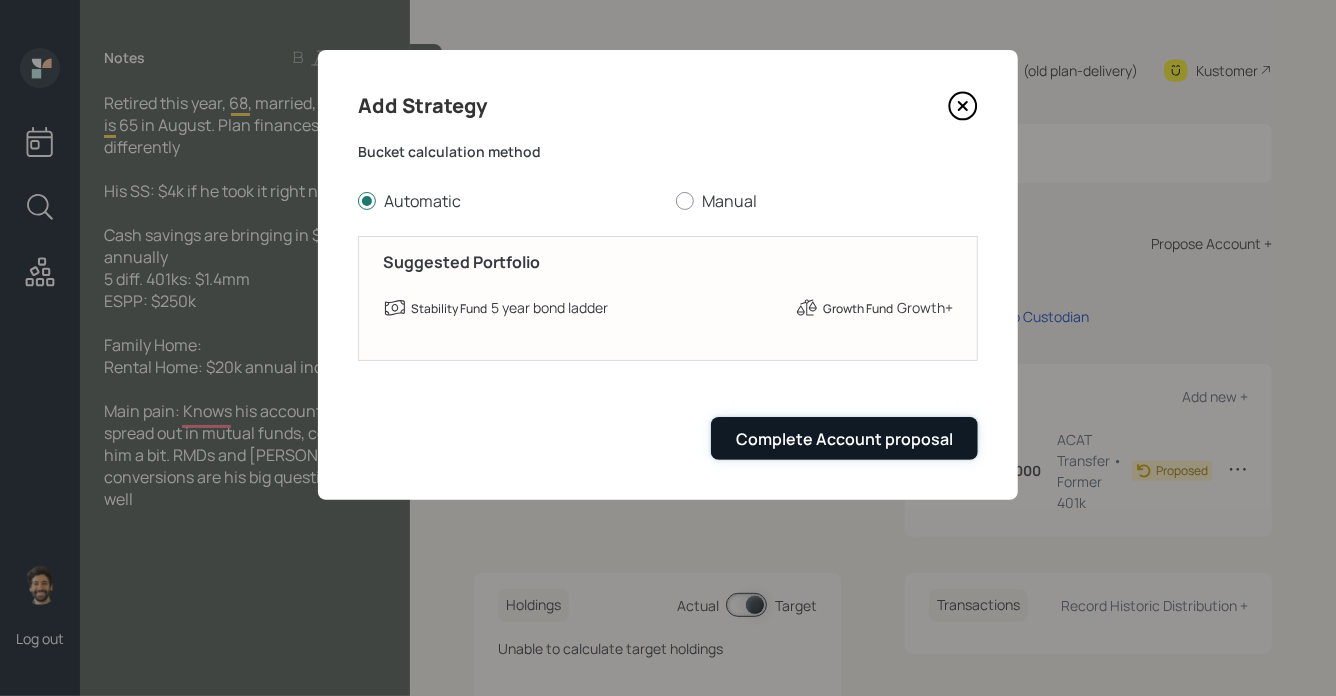 click on "Complete Account proposal" at bounding box center (844, 439) 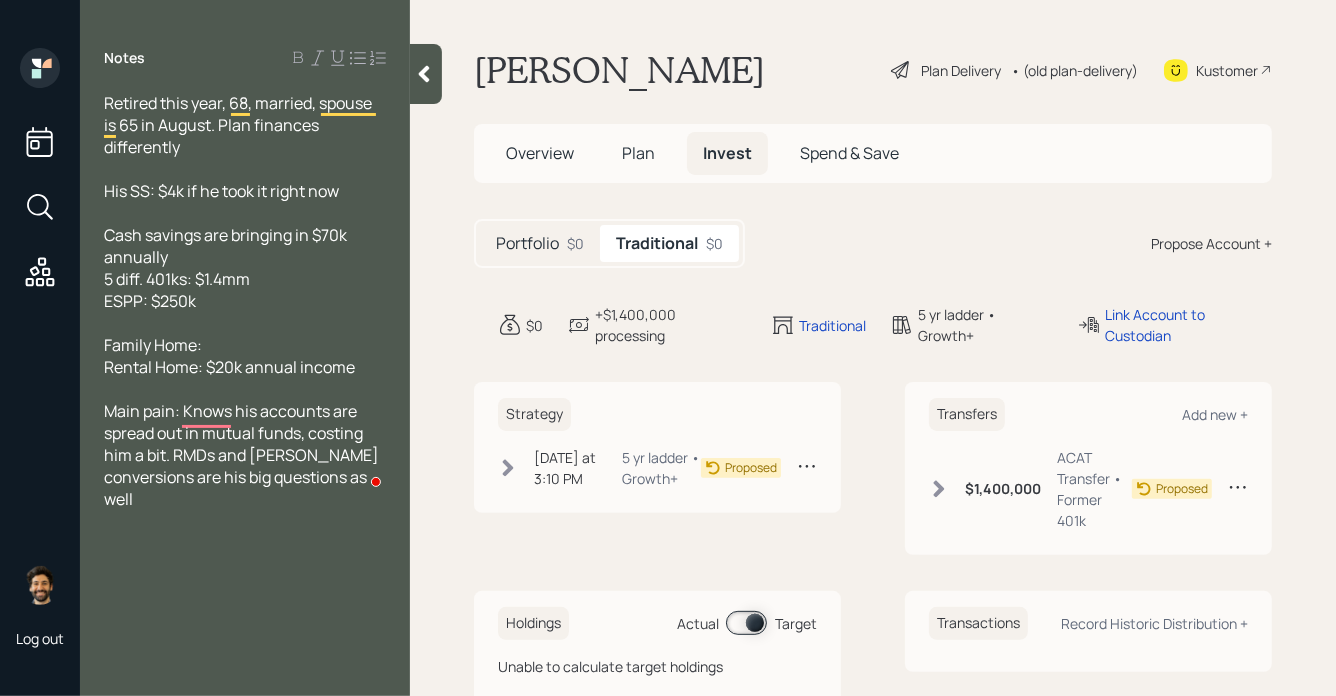 click on "• (old plan-delivery)" at bounding box center [1074, 70] 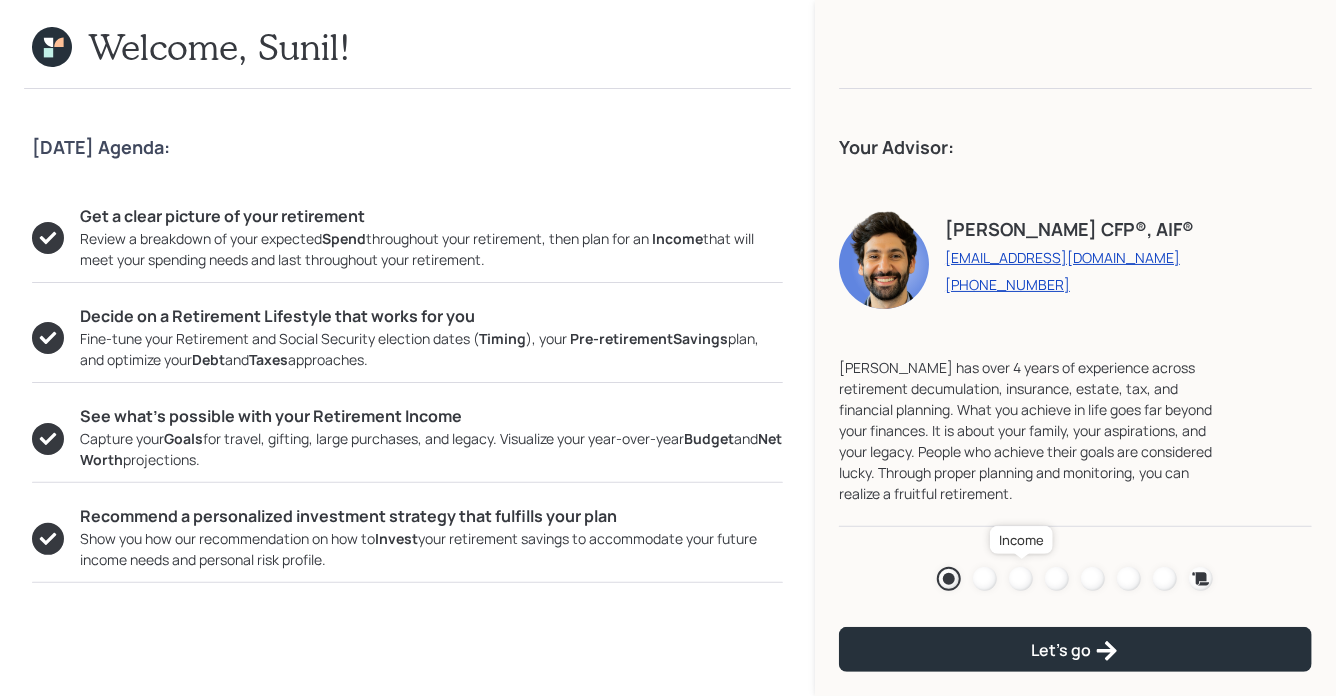 click at bounding box center (1021, 579) 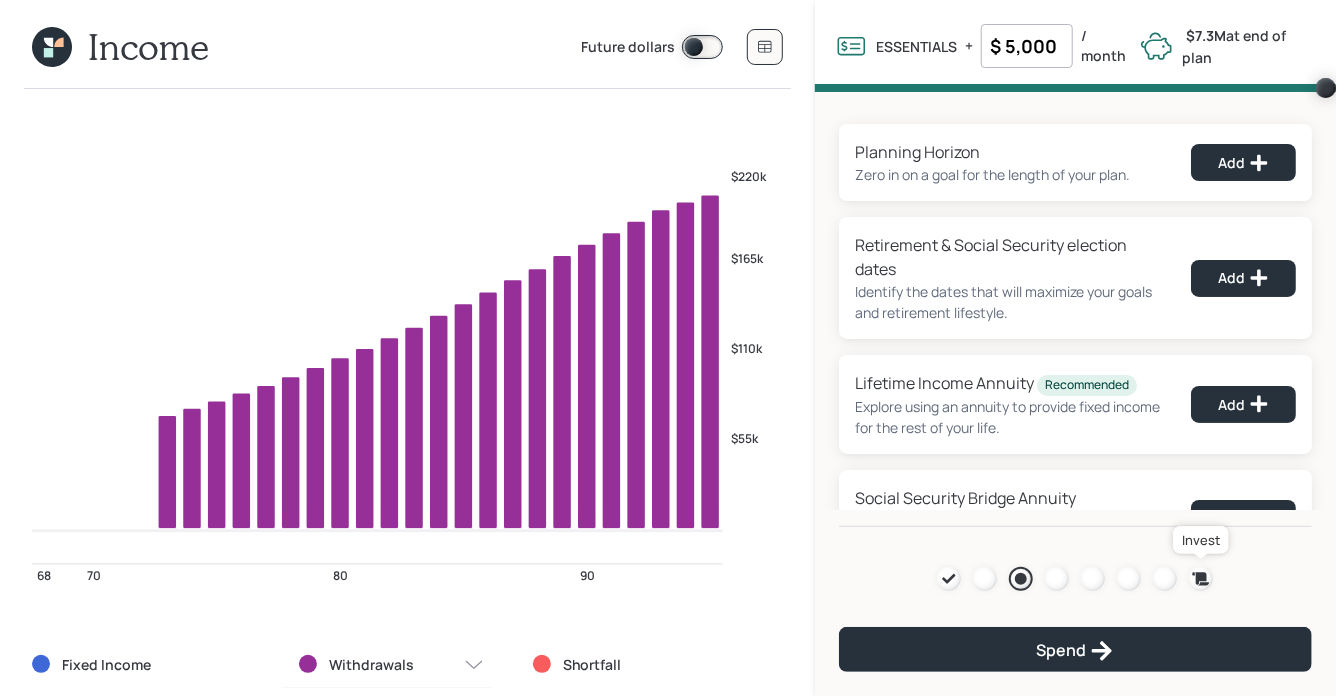 click 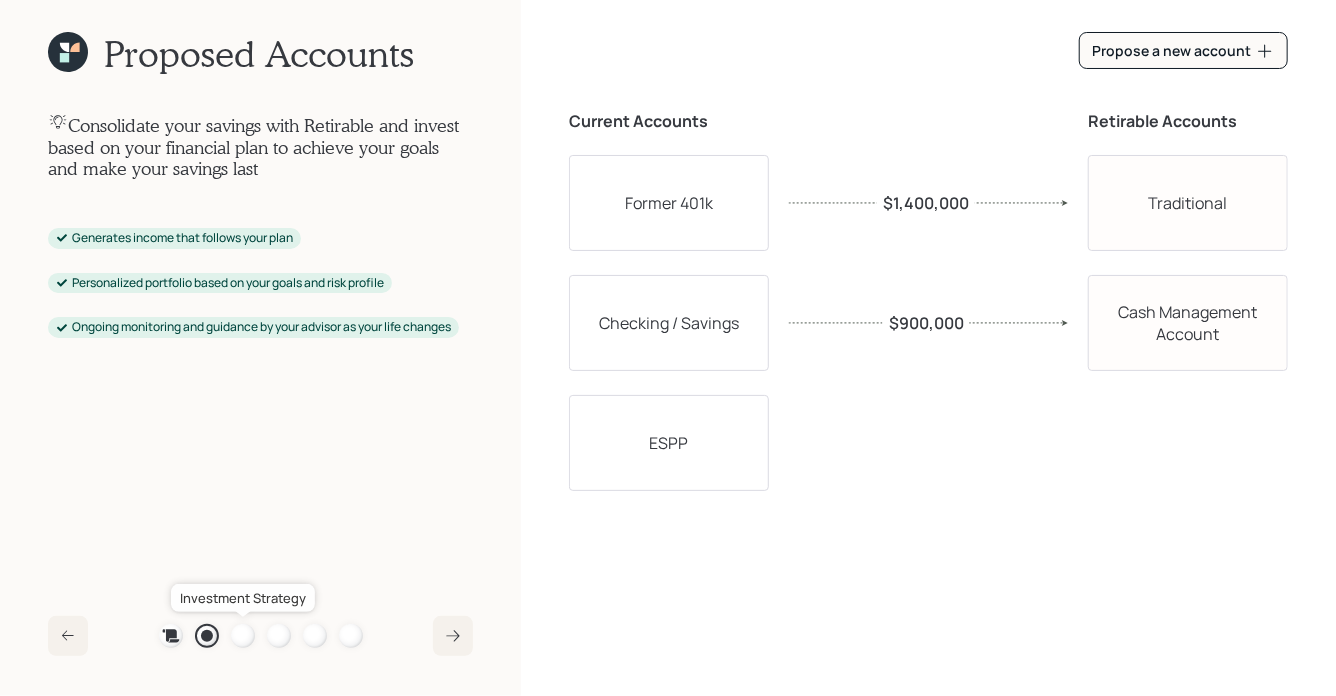 click at bounding box center (243, 636) 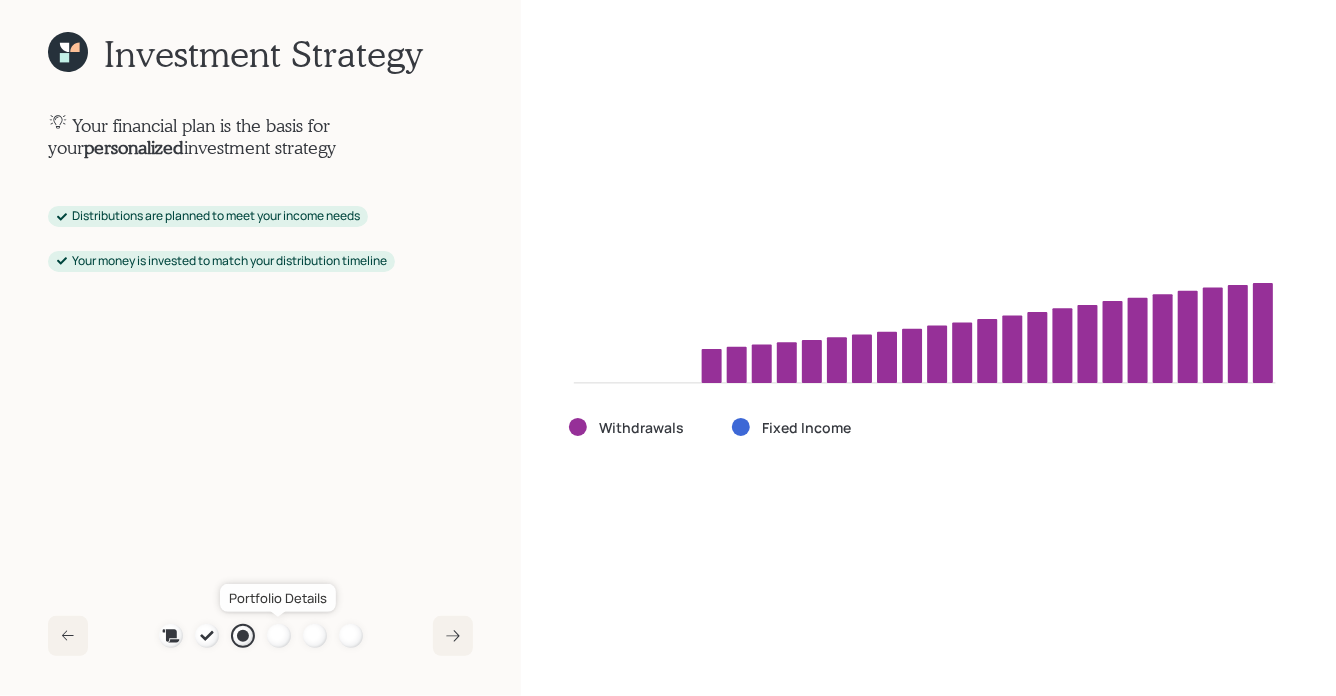 click at bounding box center [279, 636] 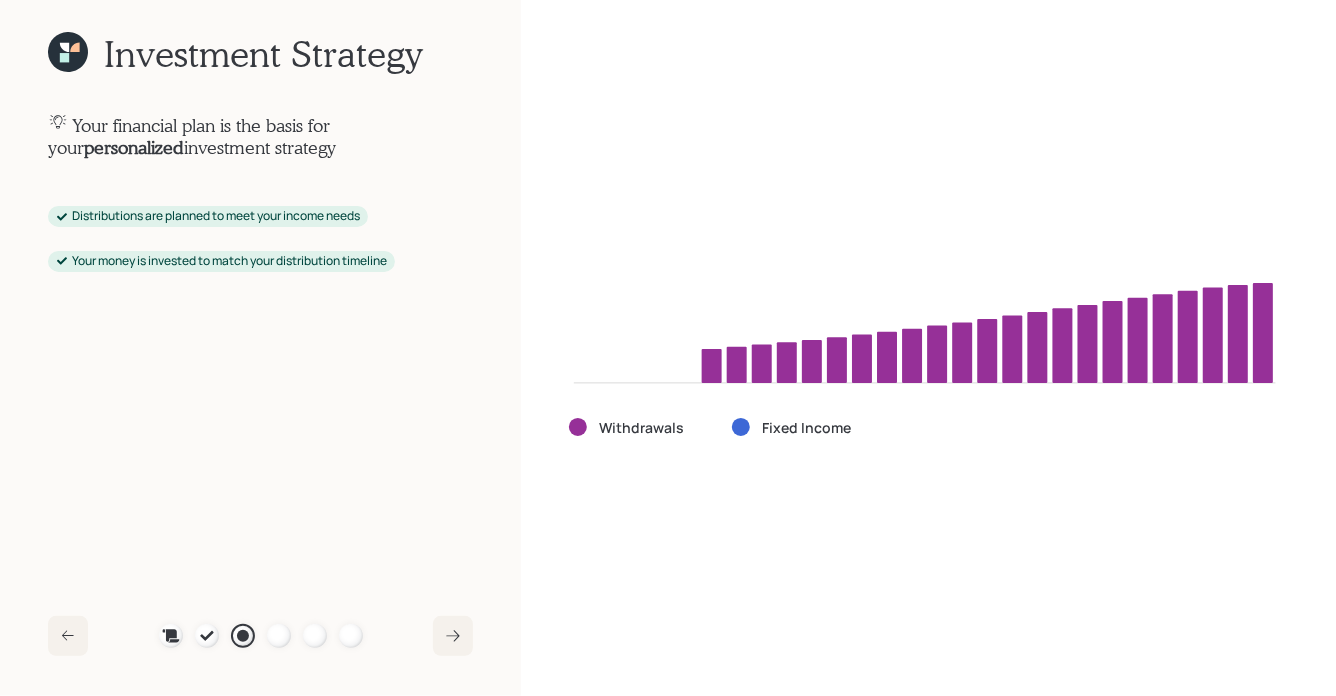 click on "Plan Recommended Accounts Investment Strategy Portfolio Details Pricing Become a Client" at bounding box center (261, 636) 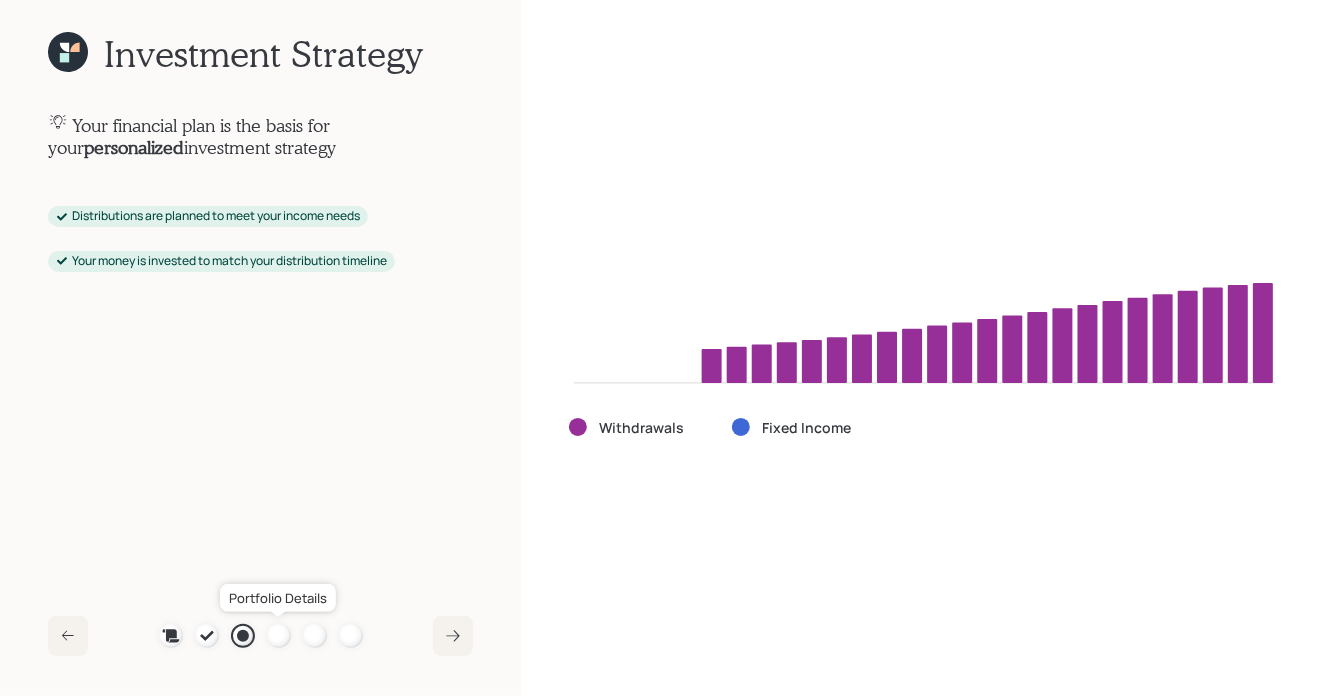 click at bounding box center (279, 636) 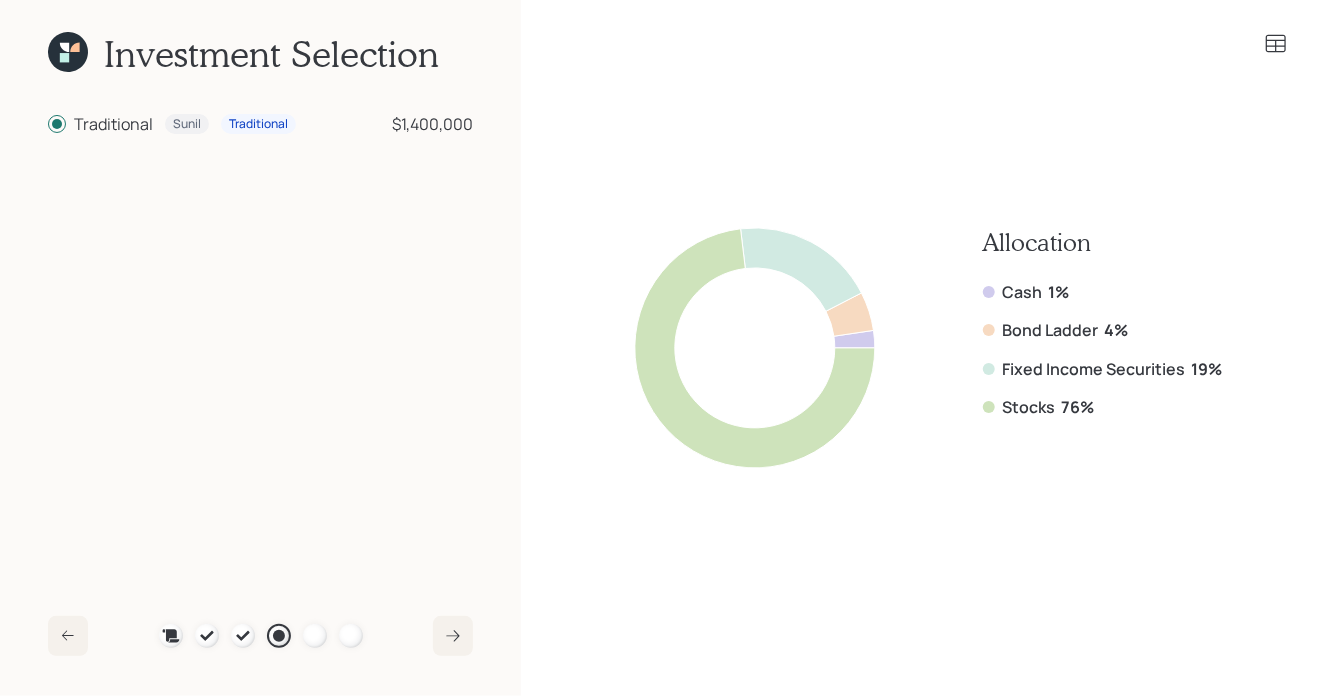 click 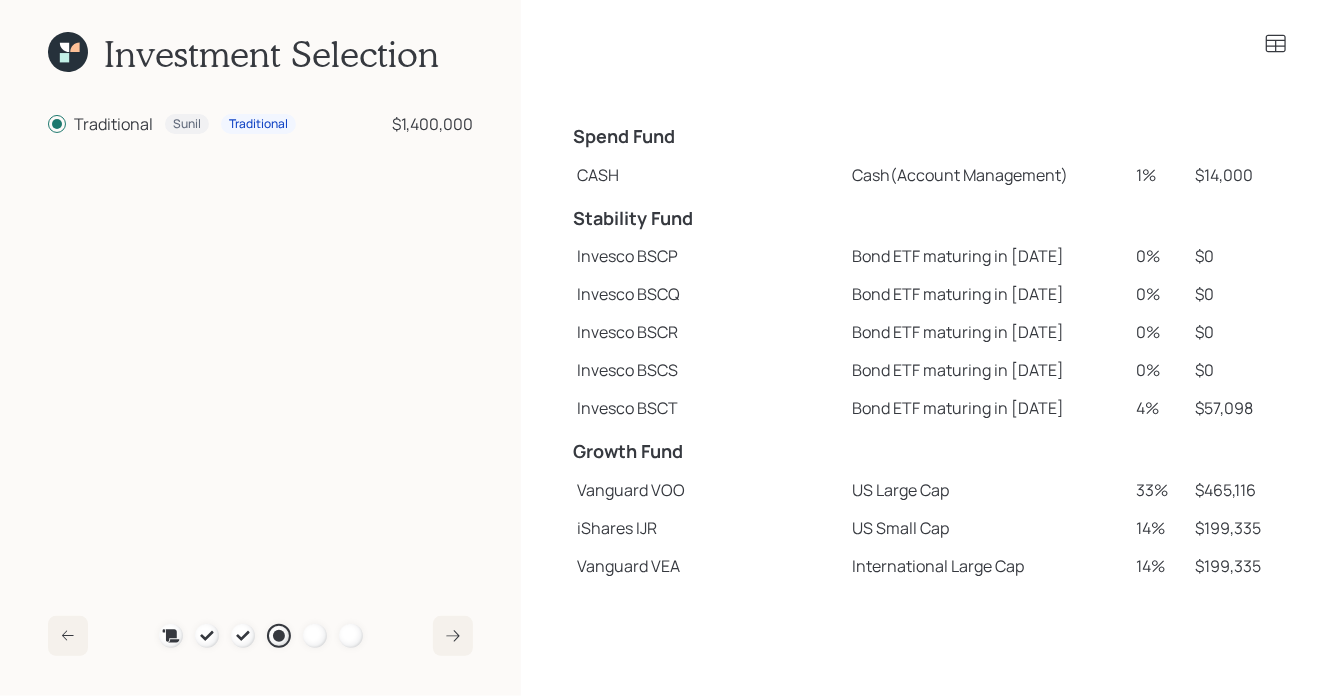 click 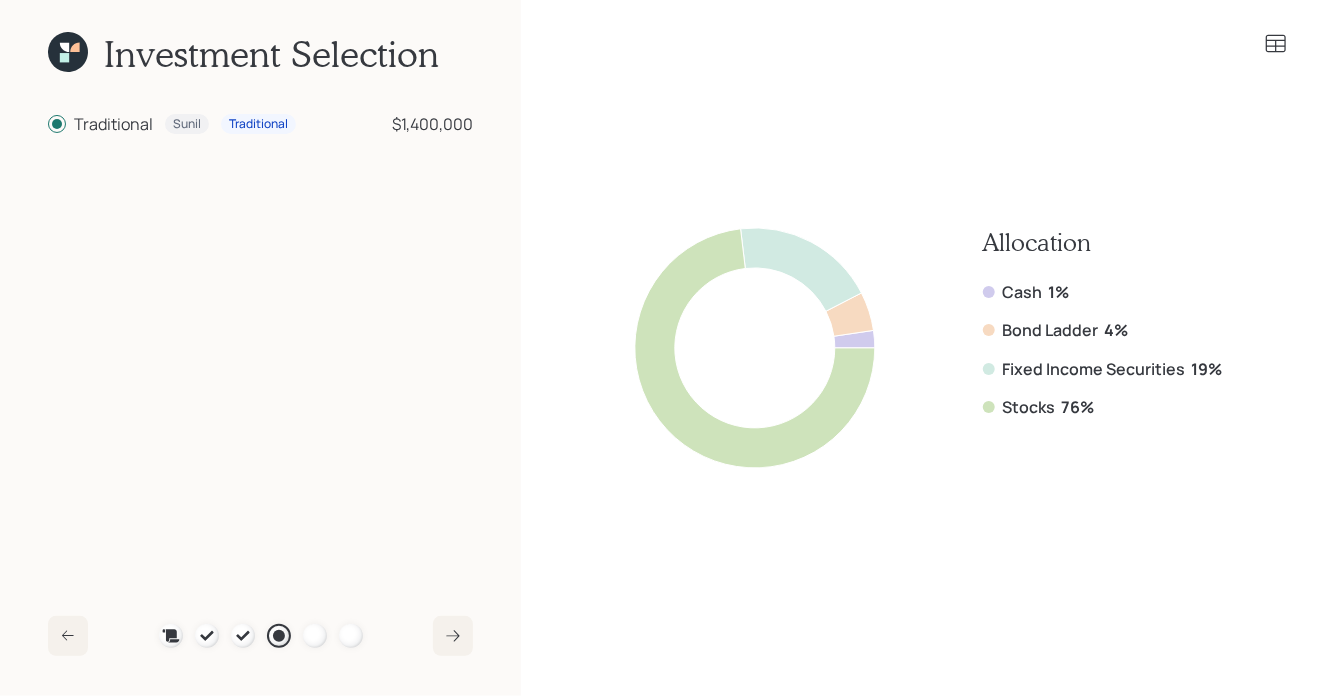 drag, startPoint x: 1279, startPoint y: 44, endPoint x: 1136, endPoint y: 154, distance: 180.41342 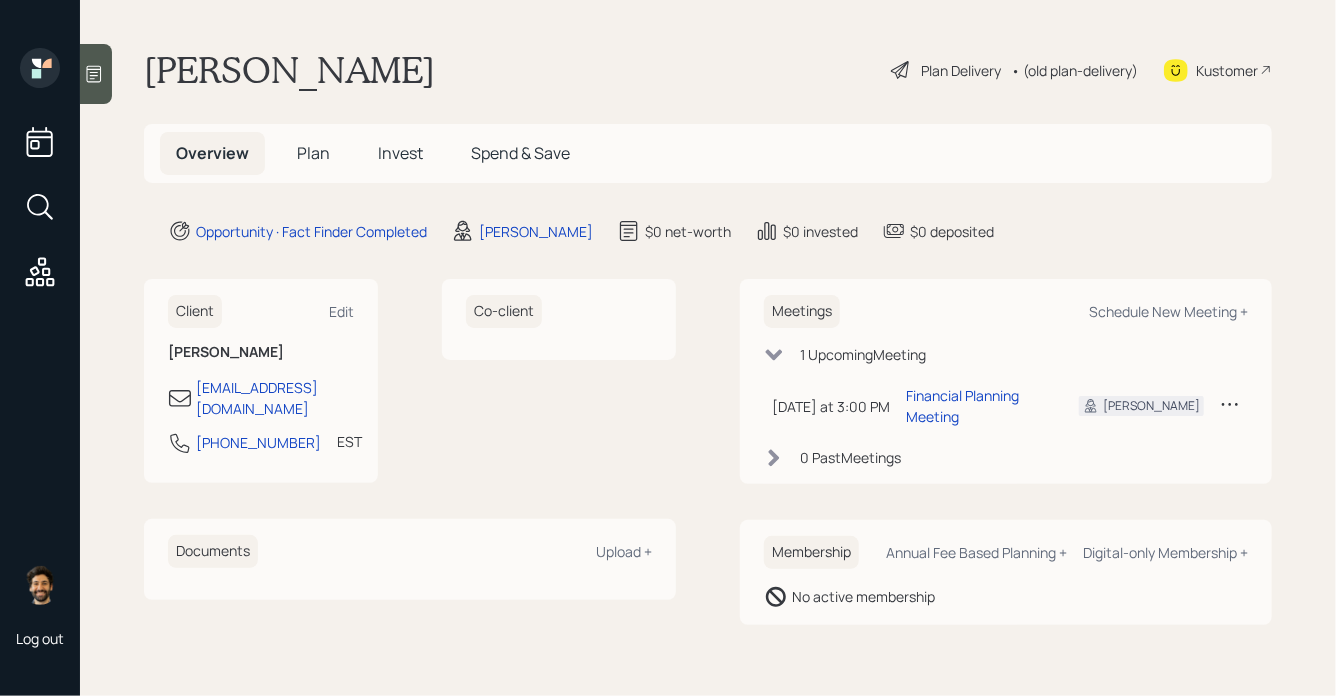 click on "Plan Delivery" at bounding box center [961, 70] 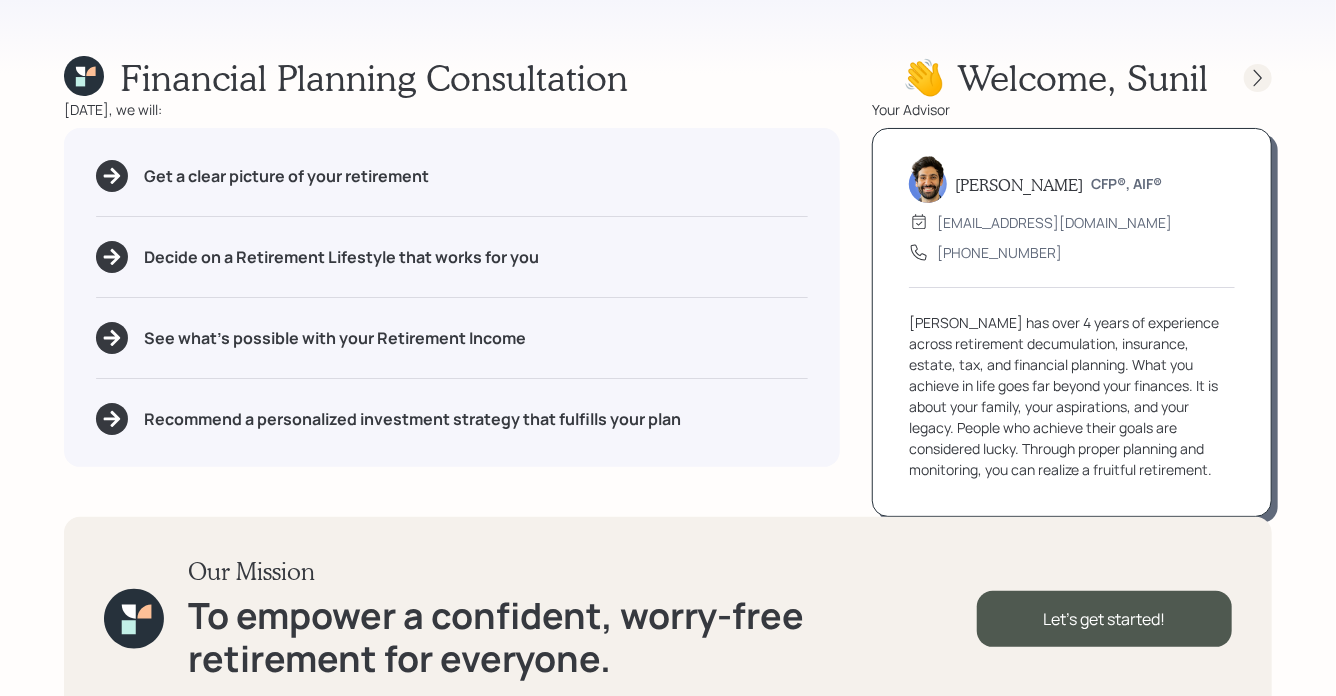 click 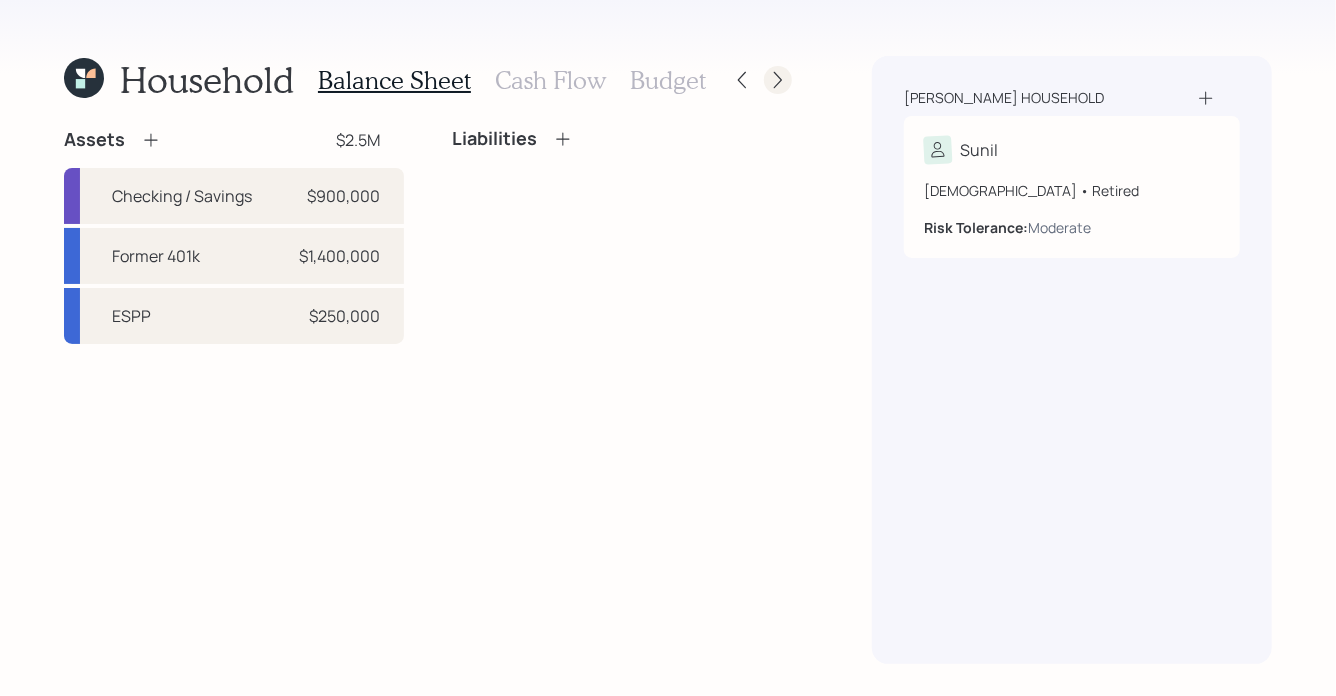 click 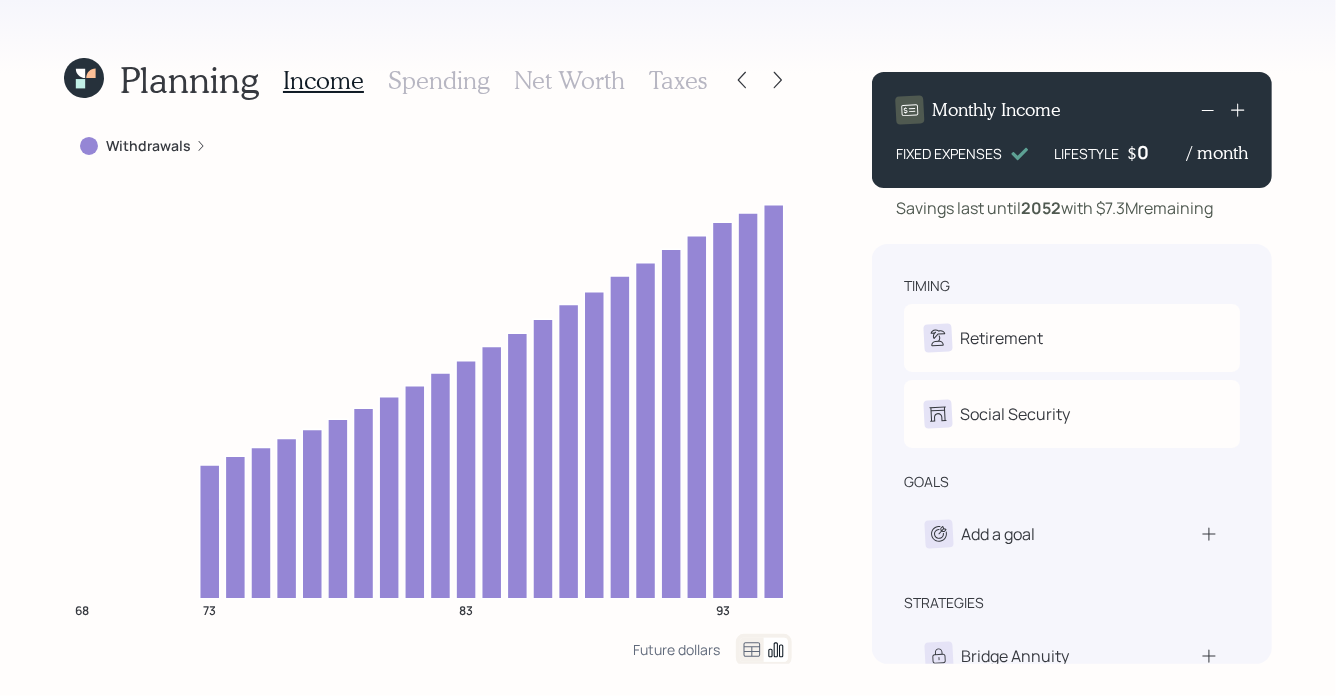 click on "Spending" at bounding box center [439, 80] 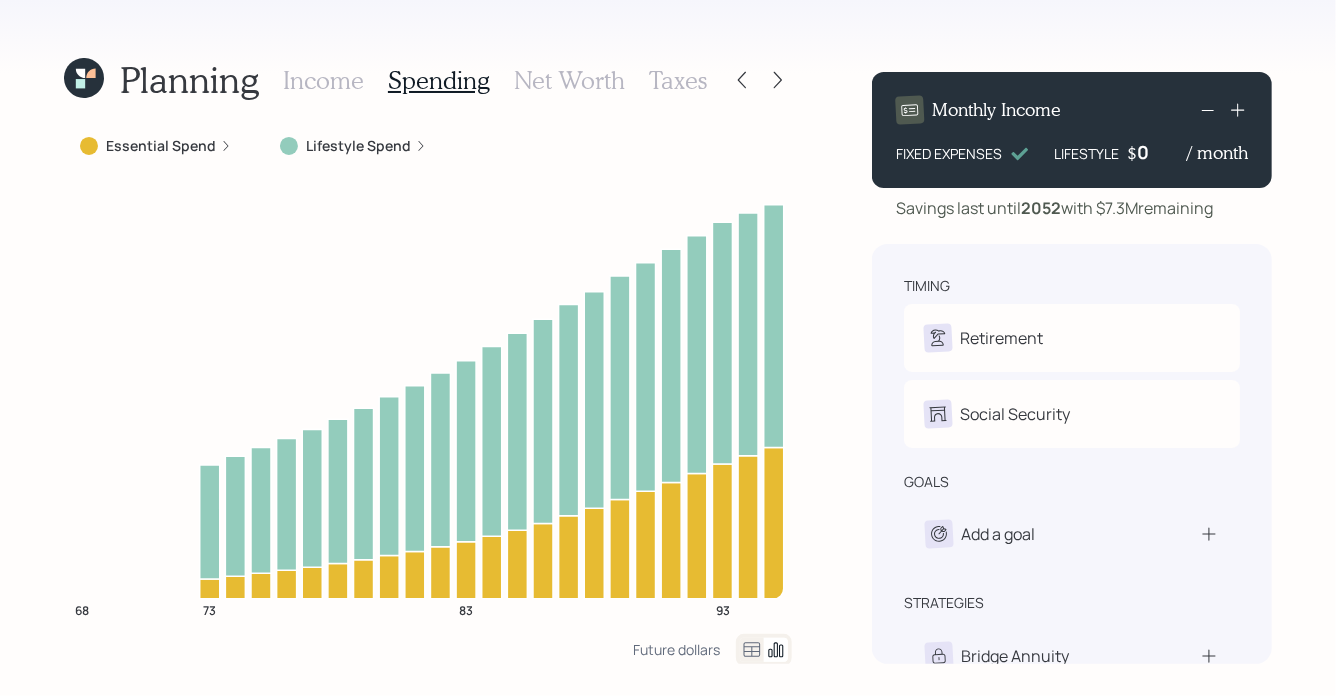 click on "Planning Income Spending Net Worth Taxes" at bounding box center (428, 80) 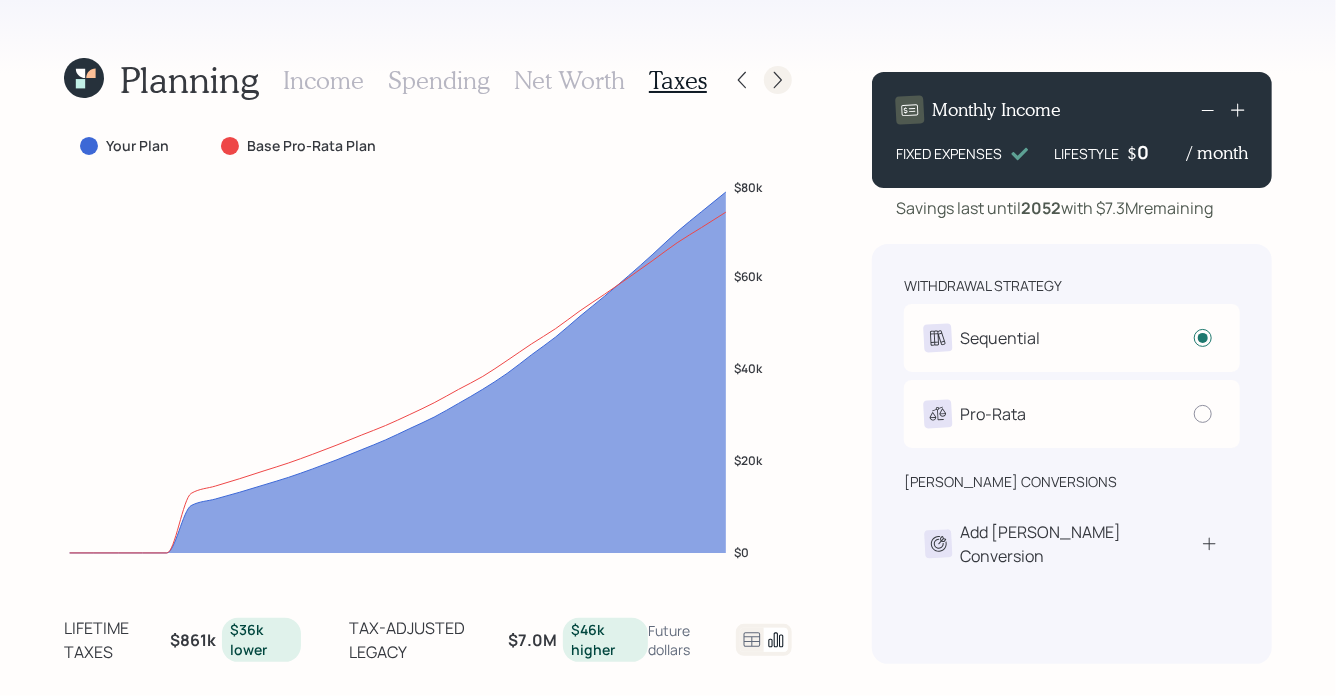 click 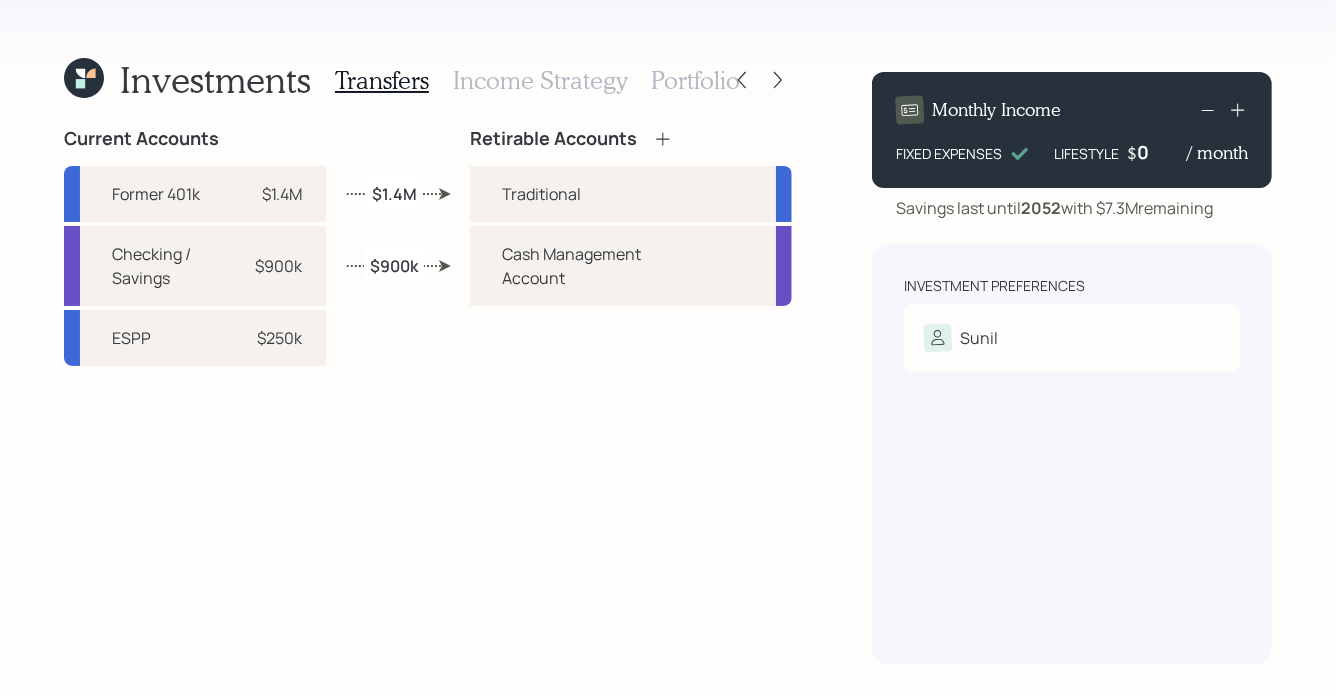 click on "Income Strategy" at bounding box center [540, 80] 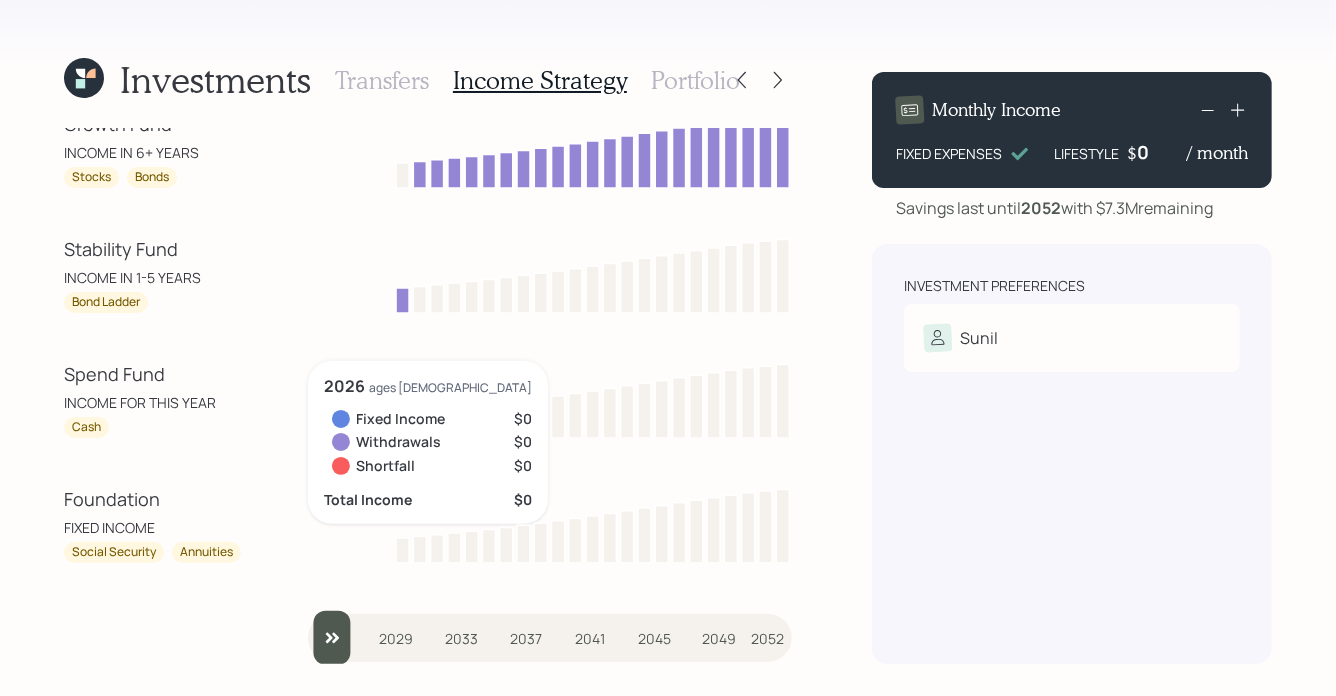 scroll, scrollTop: 0, scrollLeft: 0, axis: both 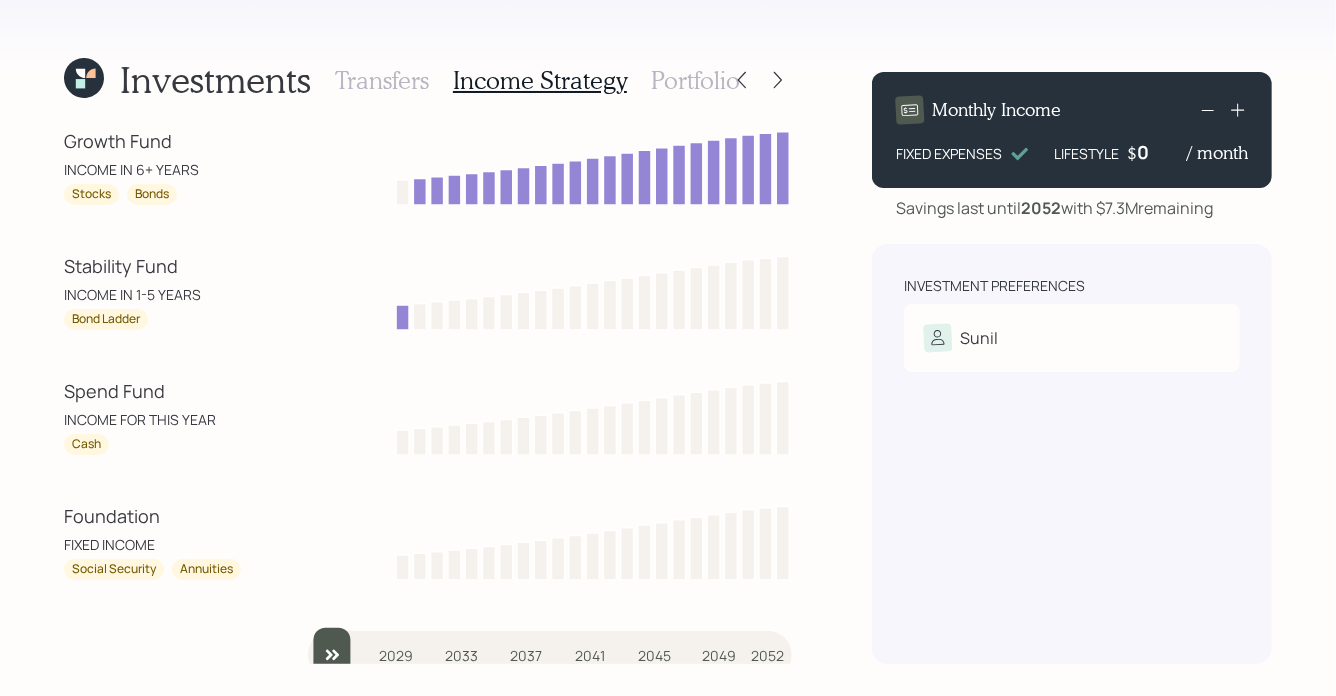 click on "Investments" at bounding box center (215, 79) 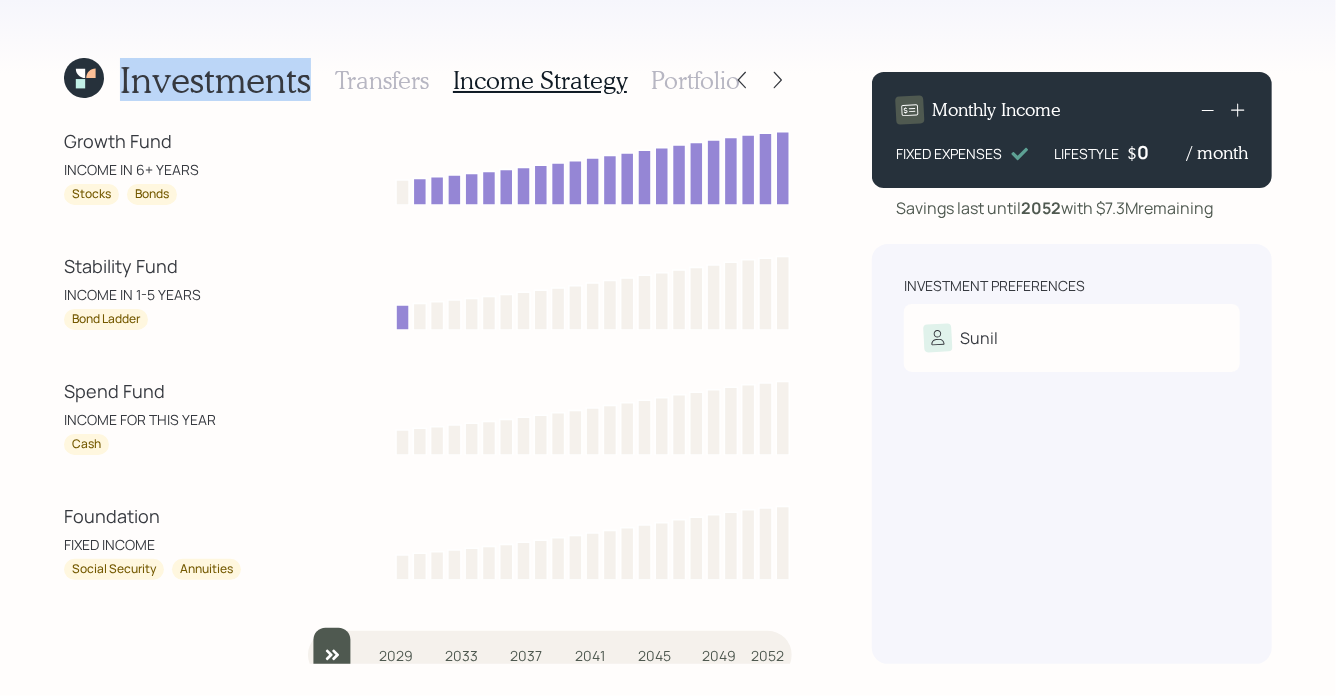 click on "Investments" at bounding box center (215, 79) 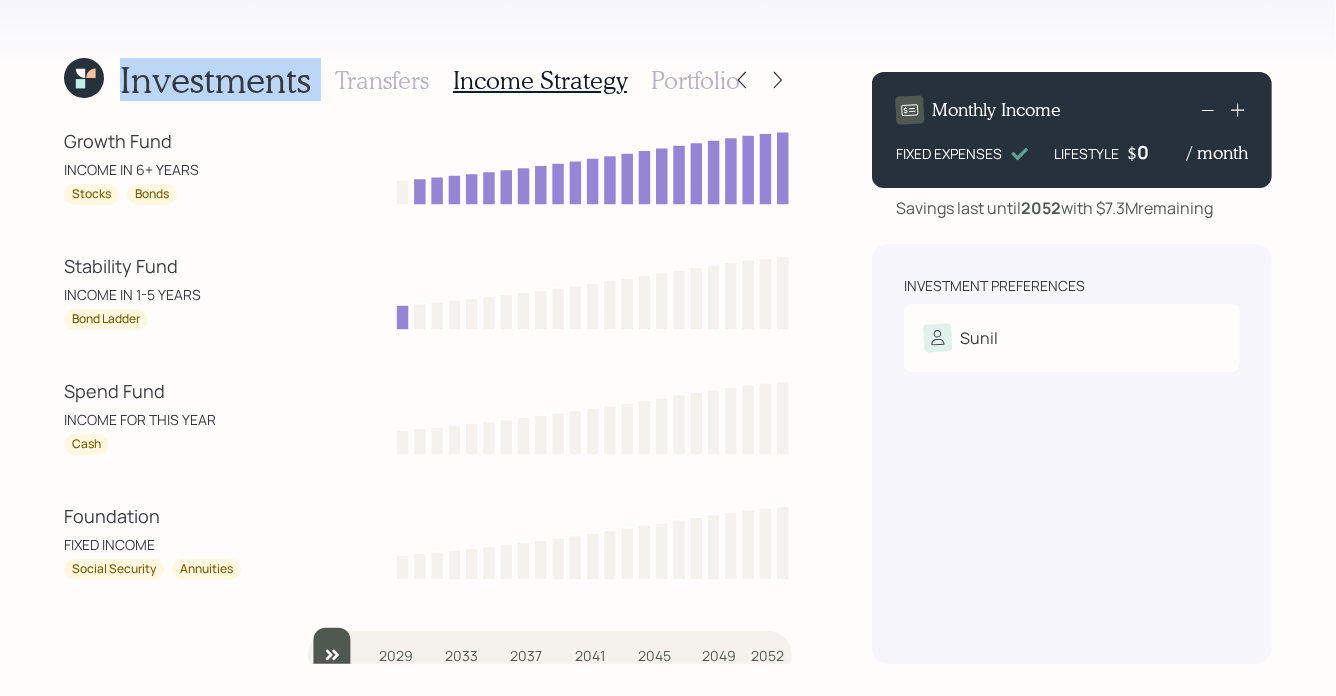 click on "Investments" at bounding box center [215, 79] 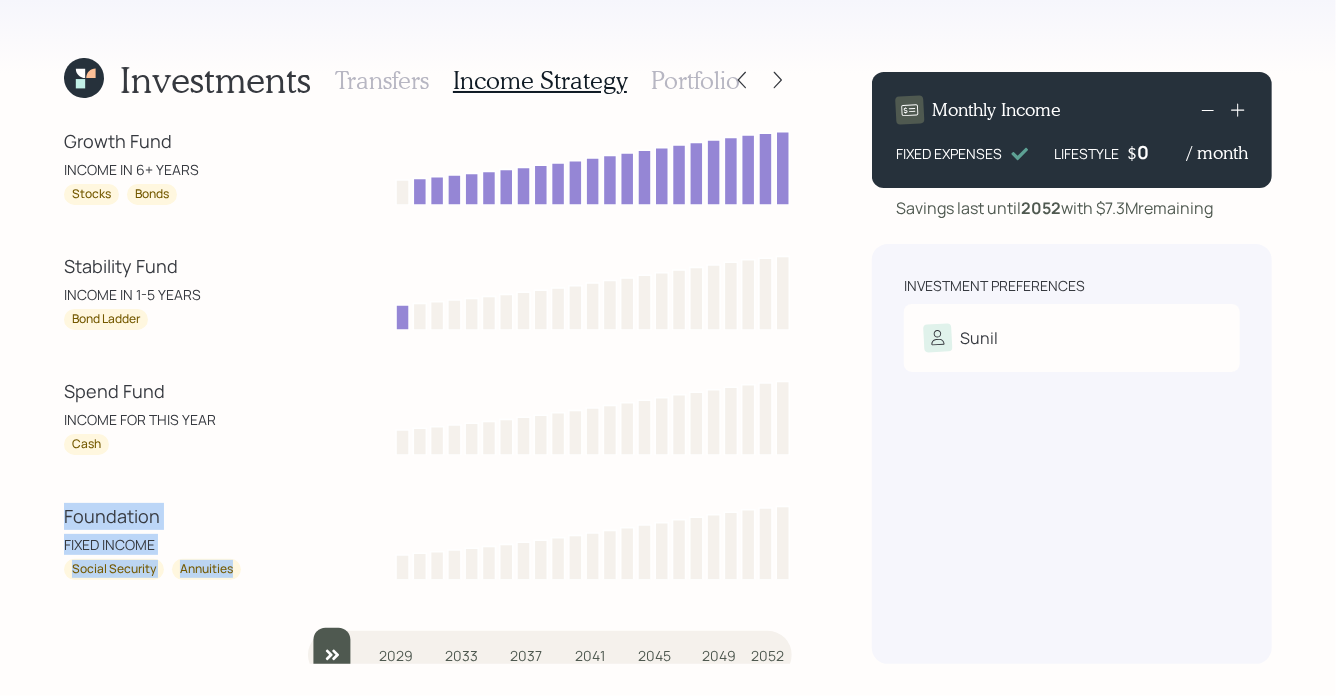drag, startPoint x: 245, startPoint y: 569, endPoint x: 43, endPoint y: 515, distance: 209.09328 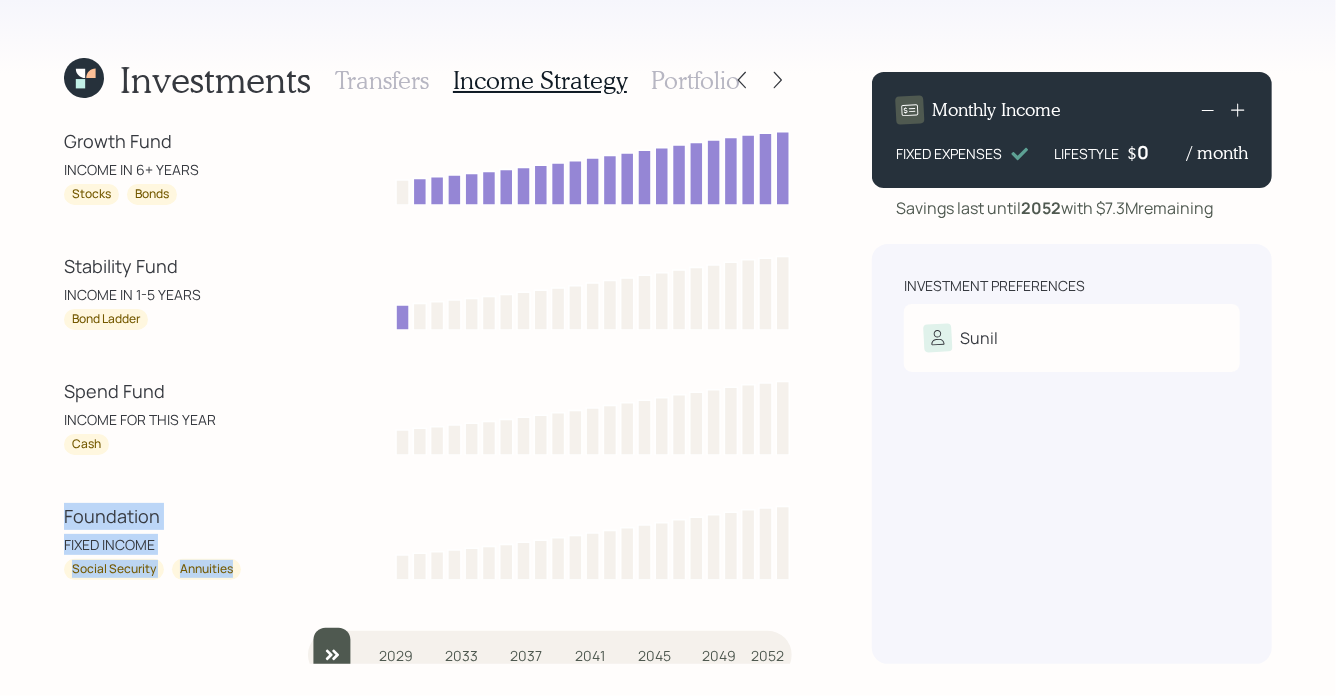 click on "Foundation" at bounding box center [154, 516] 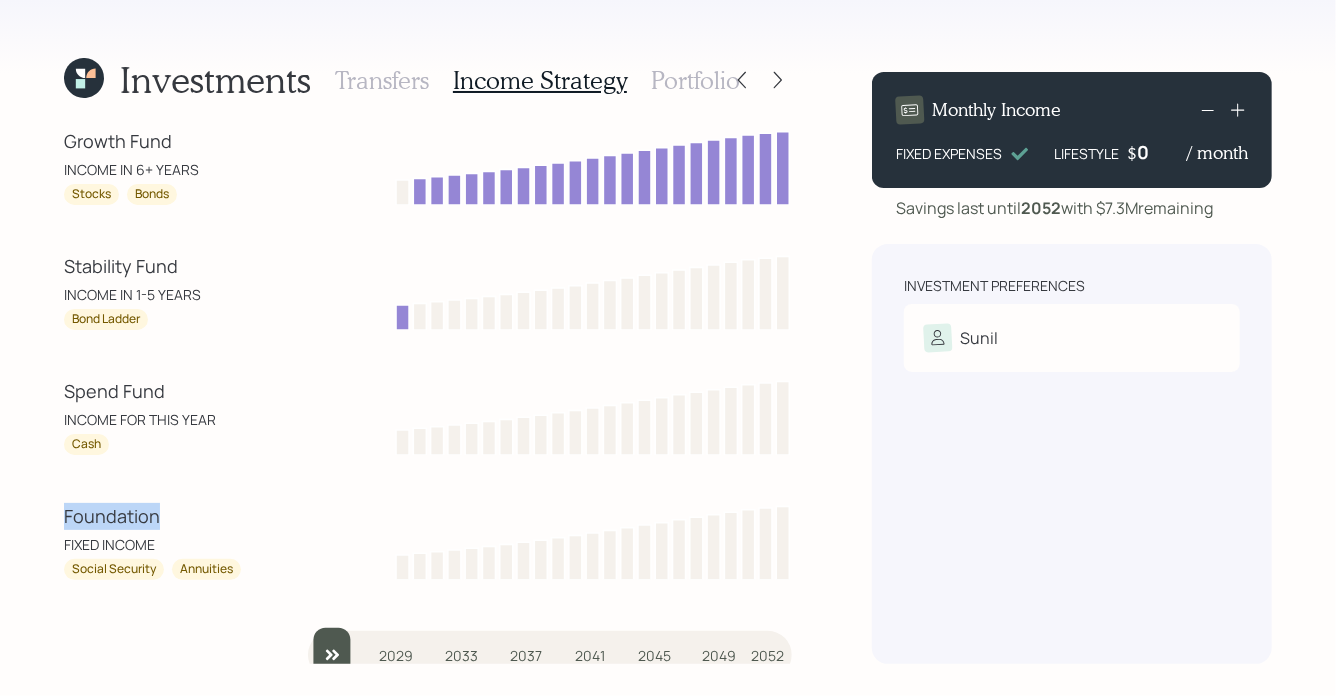 drag, startPoint x: 164, startPoint y: 519, endPoint x: 60, endPoint y: 514, distance: 104.120125 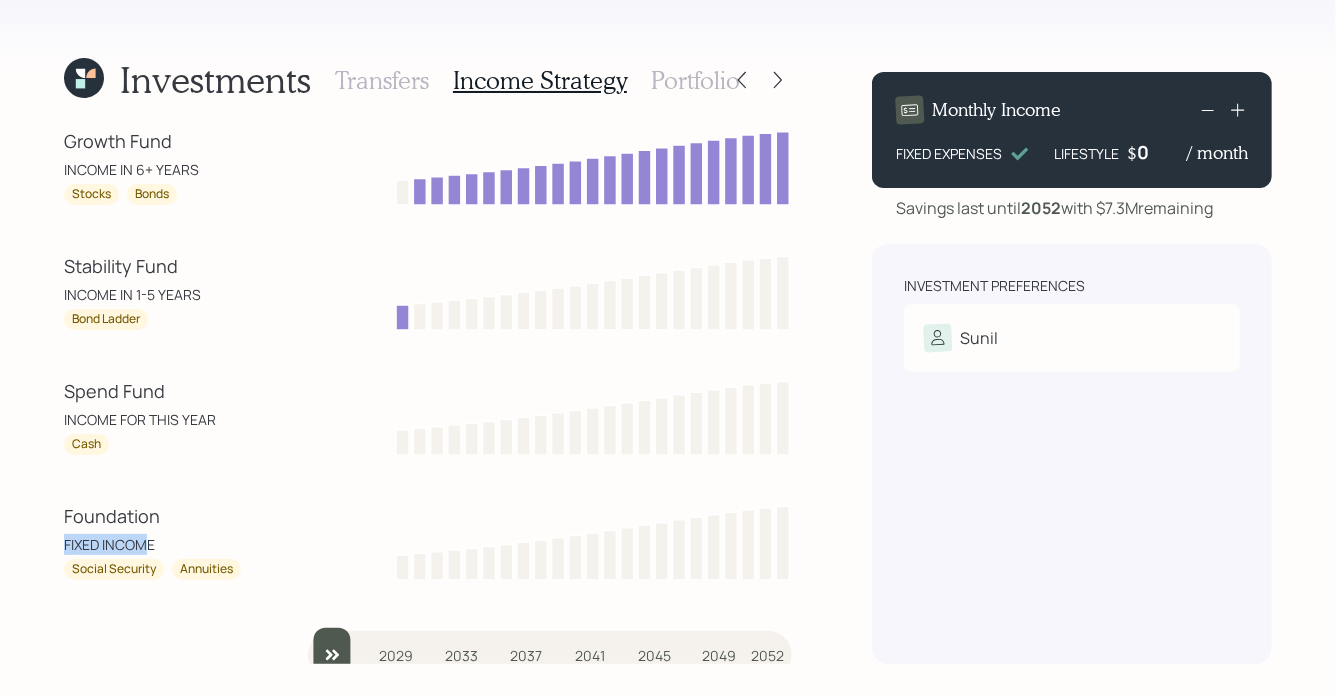 drag, startPoint x: 151, startPoint y: 544, endPoint x: 60, endPoint y: 544, distance: 91 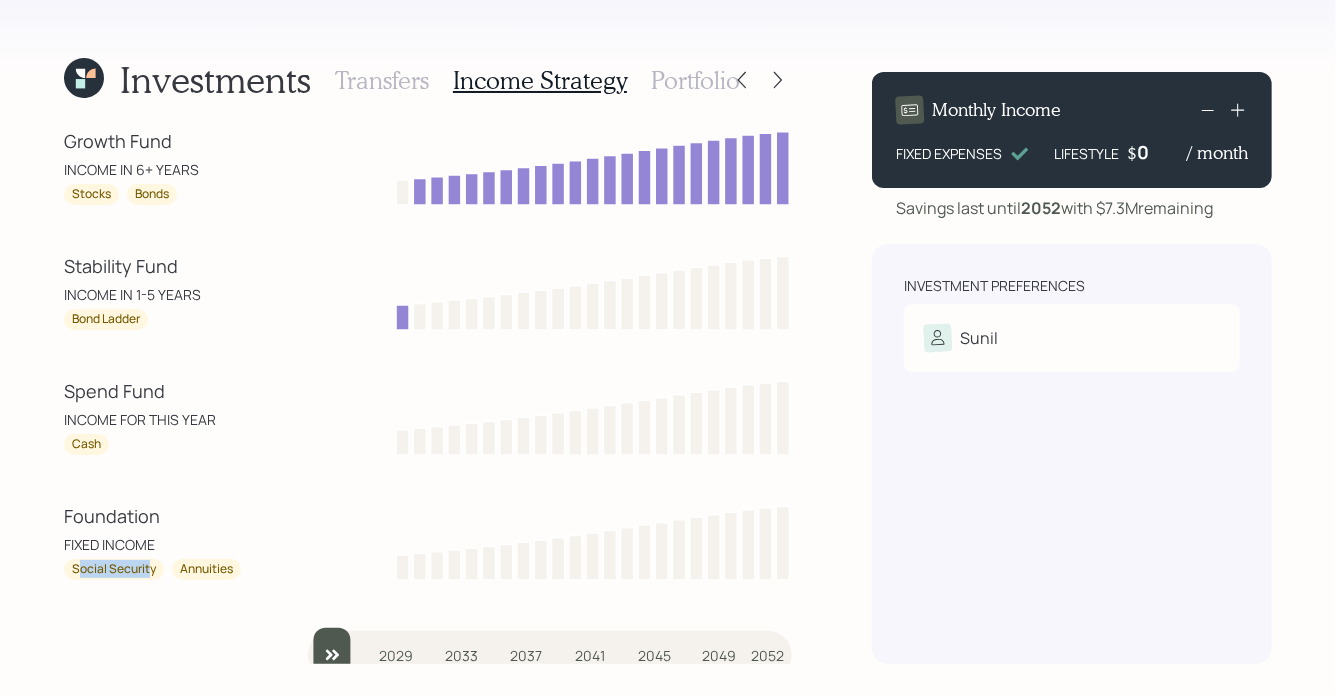 drag, startPoint x: 150, startPoint y: 569, endPoint x: 80, endPoint y: 569, distance: 70 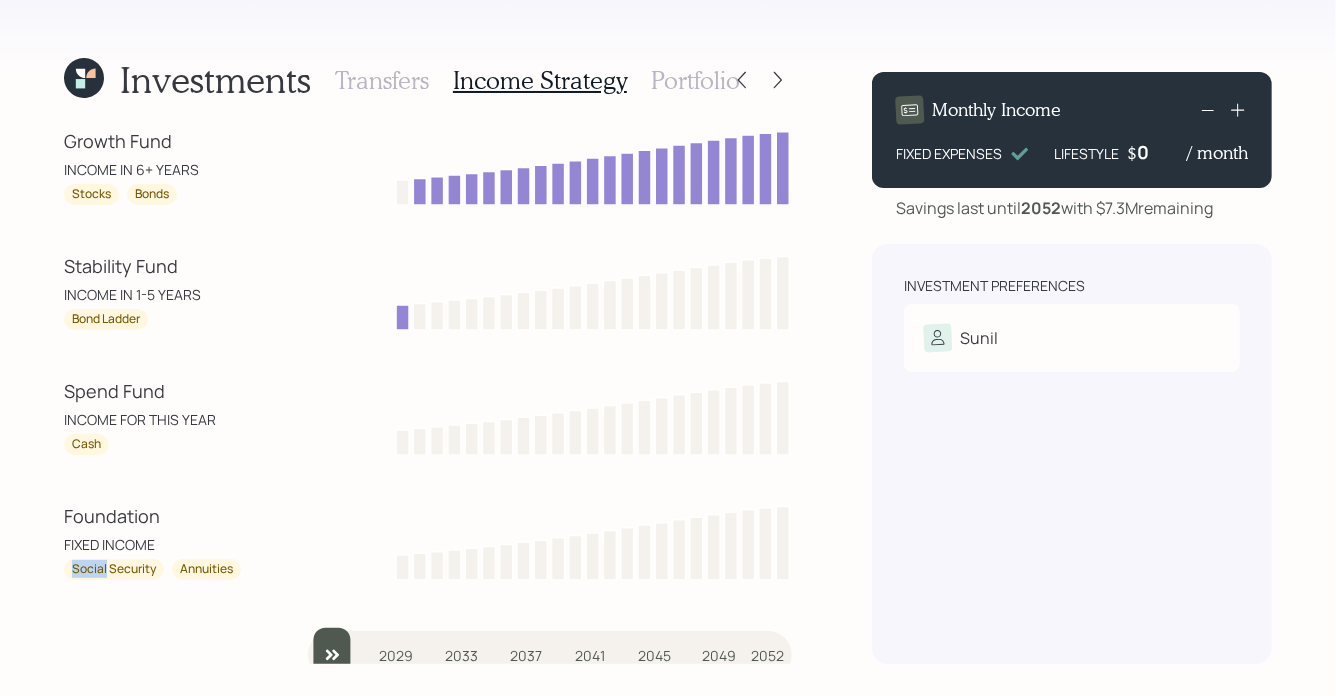 click on "Social Security" at bounding box center [114, 569] 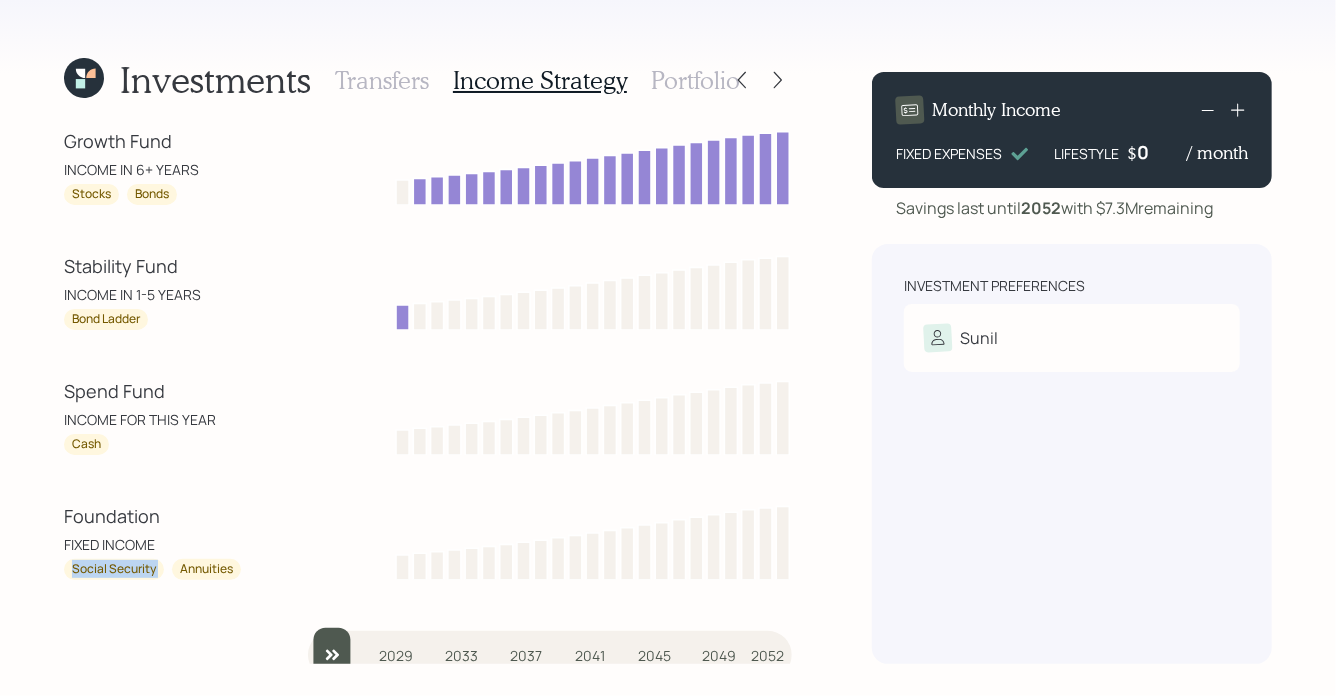 click on "Social Security" at bounding box center (114, 569) 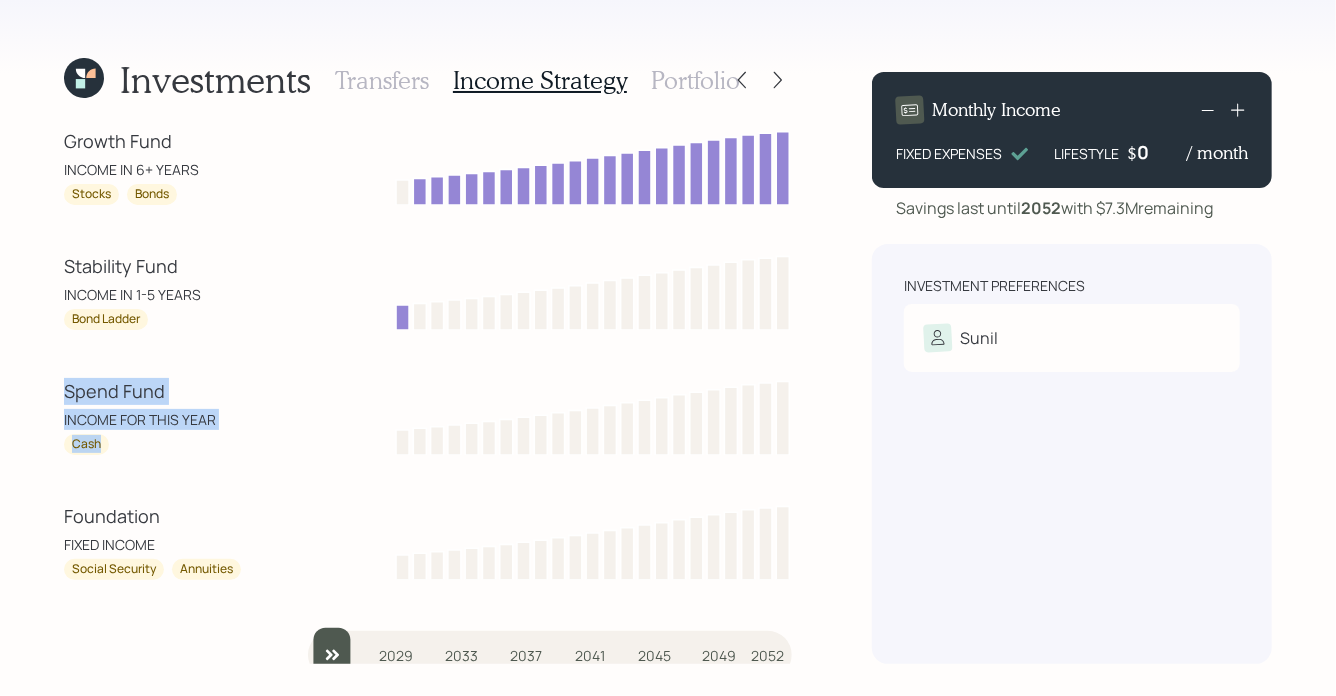 drag, startPoint x: 123, startPoint y: 443, endPoint x: 53, endPoint y: 382, distance: 92.84934 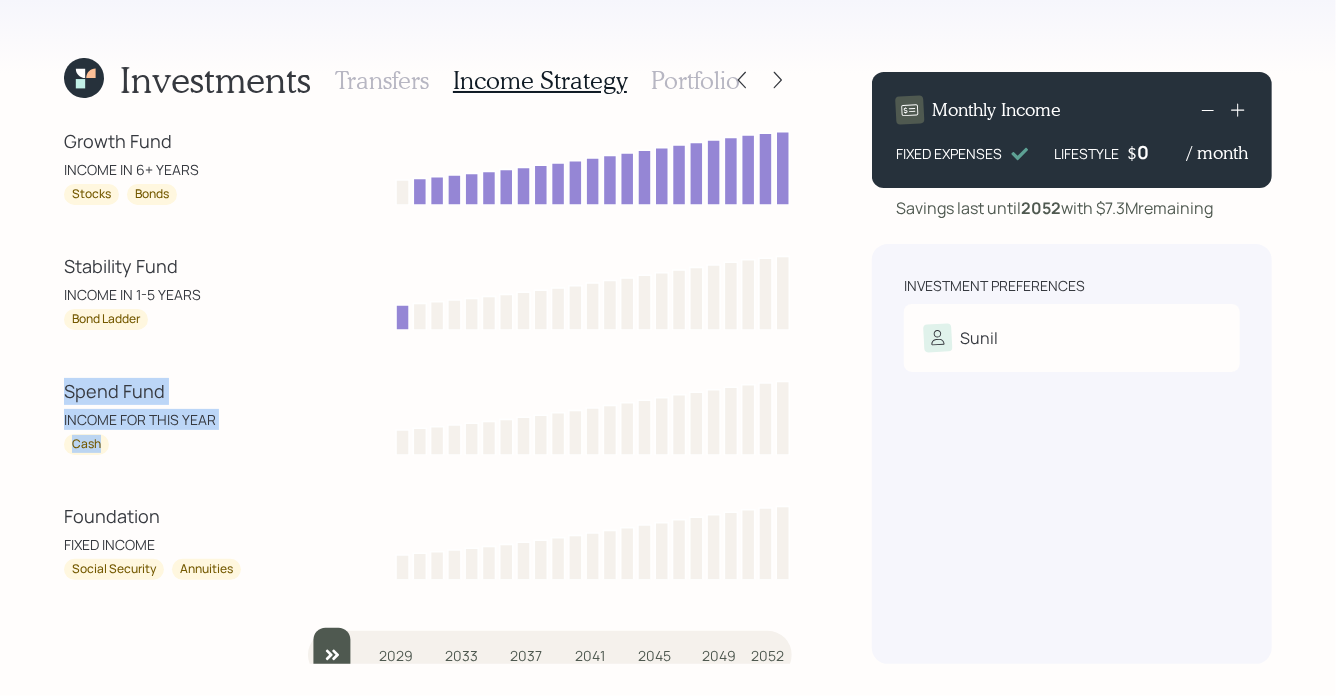 click on "Spend Fund" at bounding box center (154, 391) 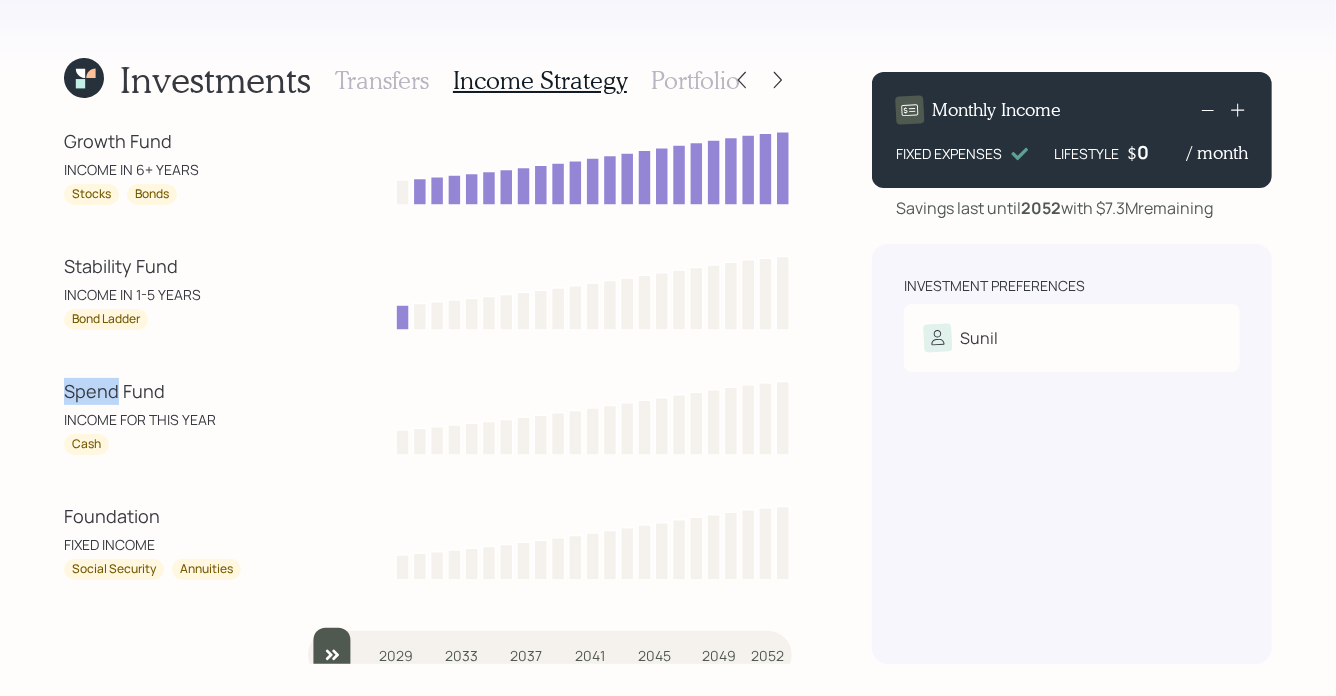 click on "Spend Fund" at bounding box center [154, 391] 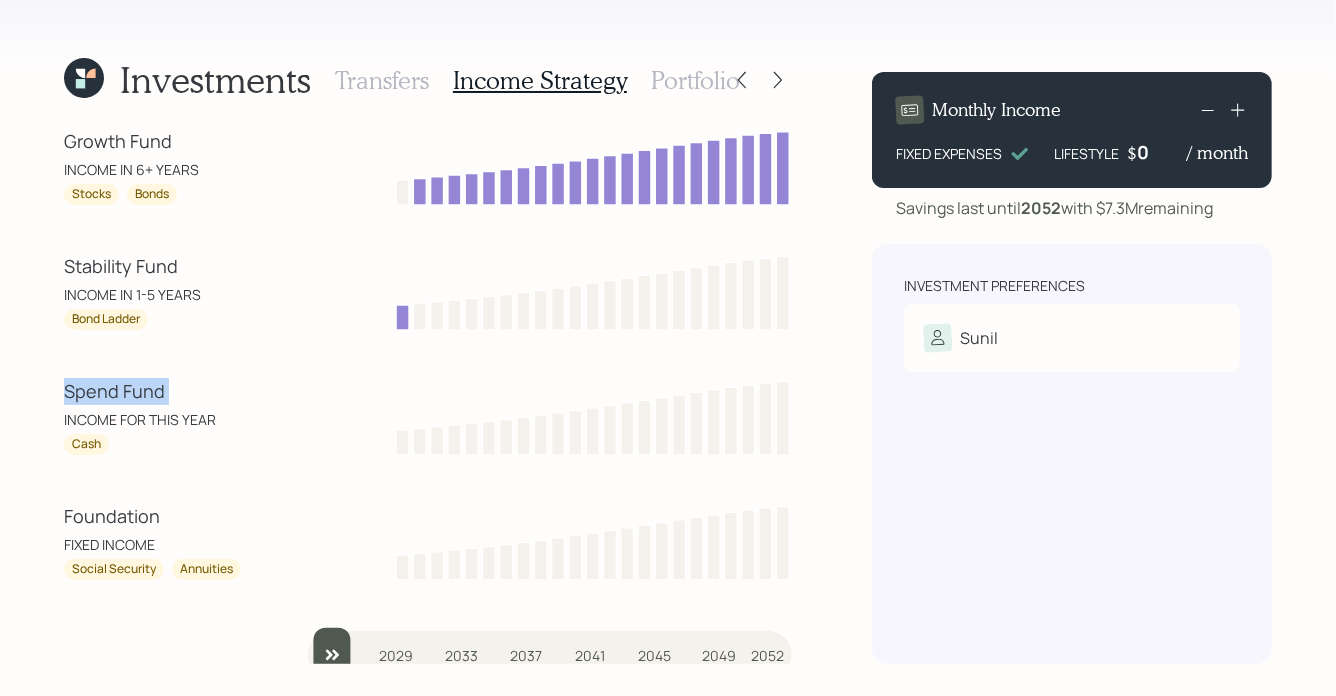 click on "Spend Fund" at bounding box center [154, 391] 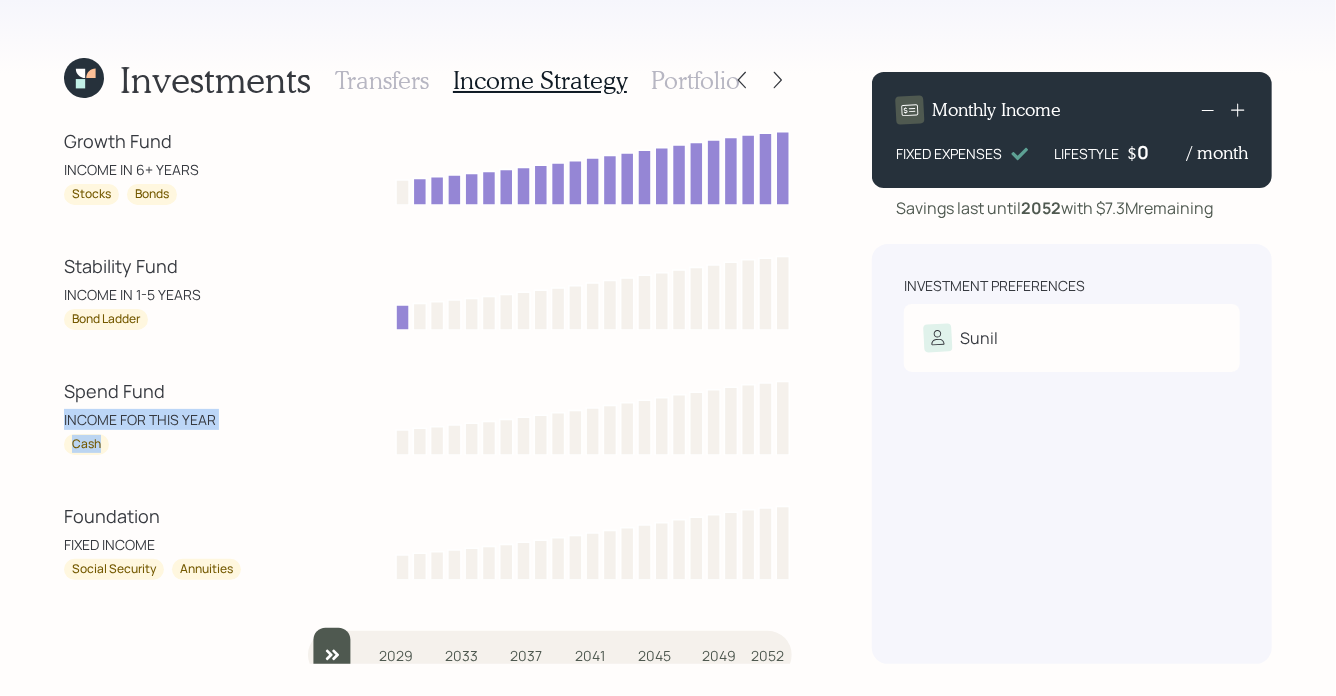 drag, startPoint x: 109, startPoint y: 438, endPoint x: 55, endPoint y: 411, distance: 60.373837 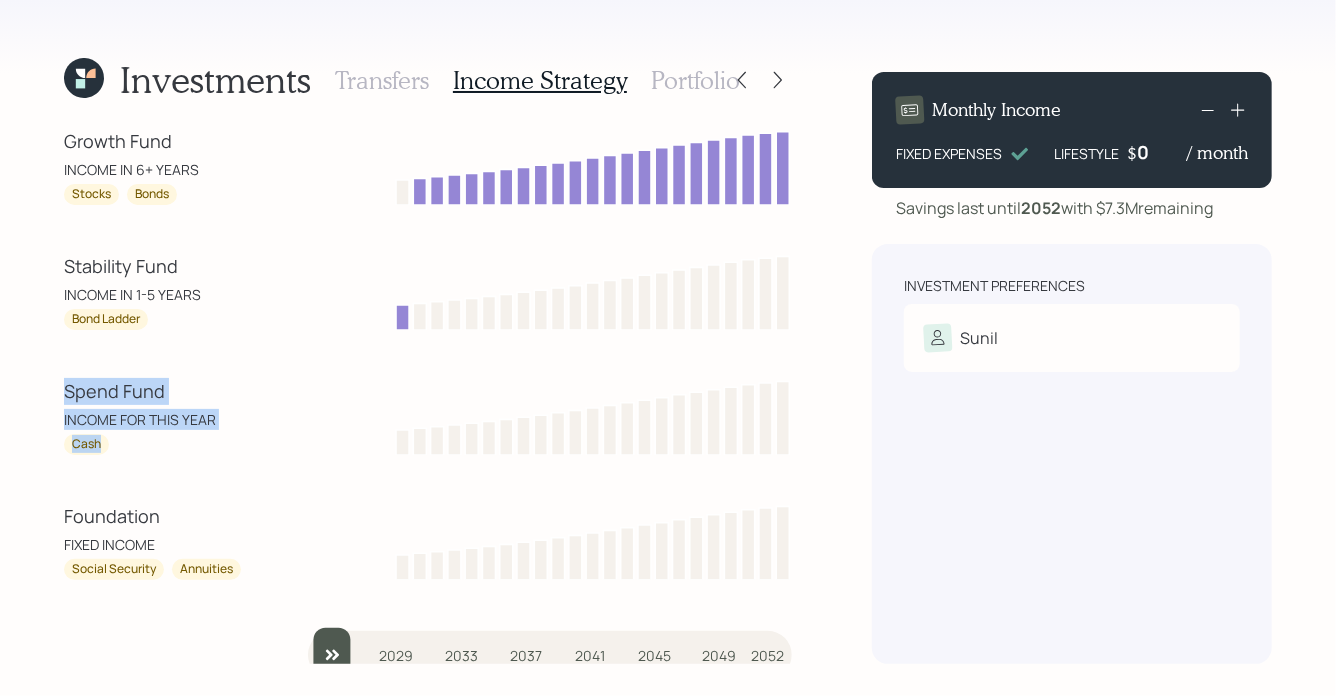 drag, startPoint x: 113, startPoint y: 437, endPoint x: 45, endPoint y: 384, distance: 86.21485 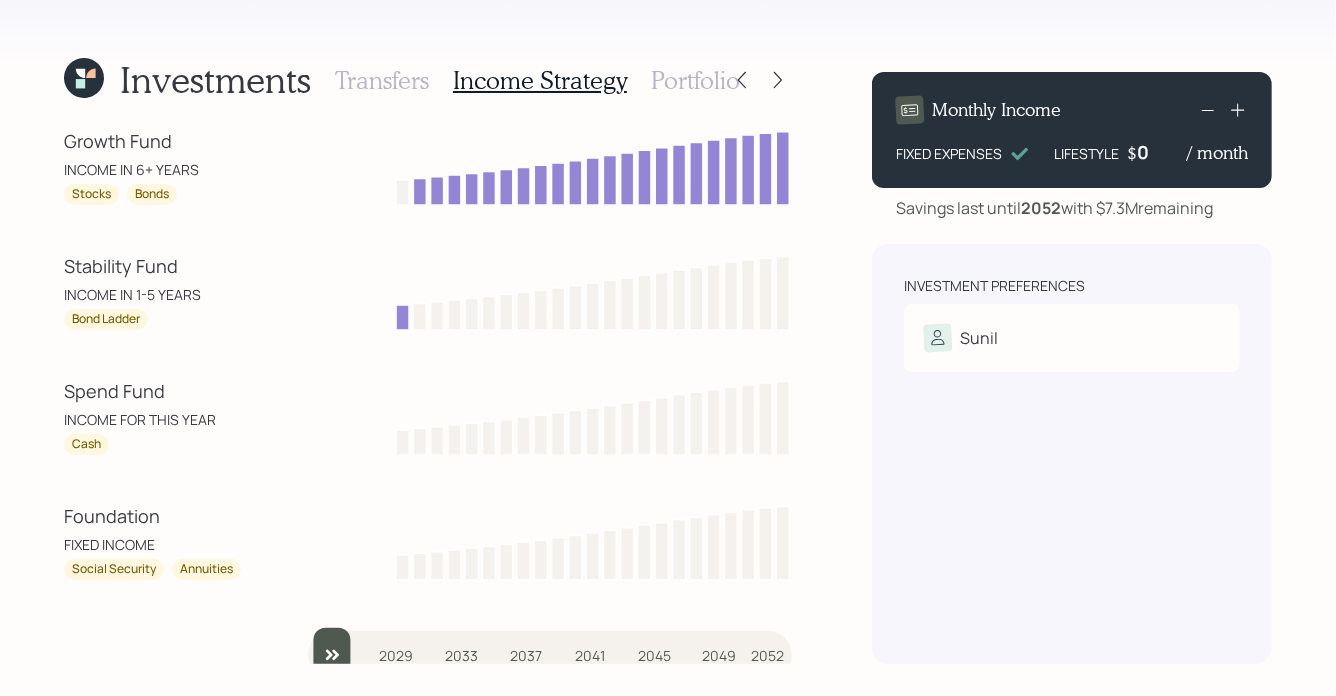 click on "INCOME IN 1-5 YEARS" at bounding box center [154, 294] 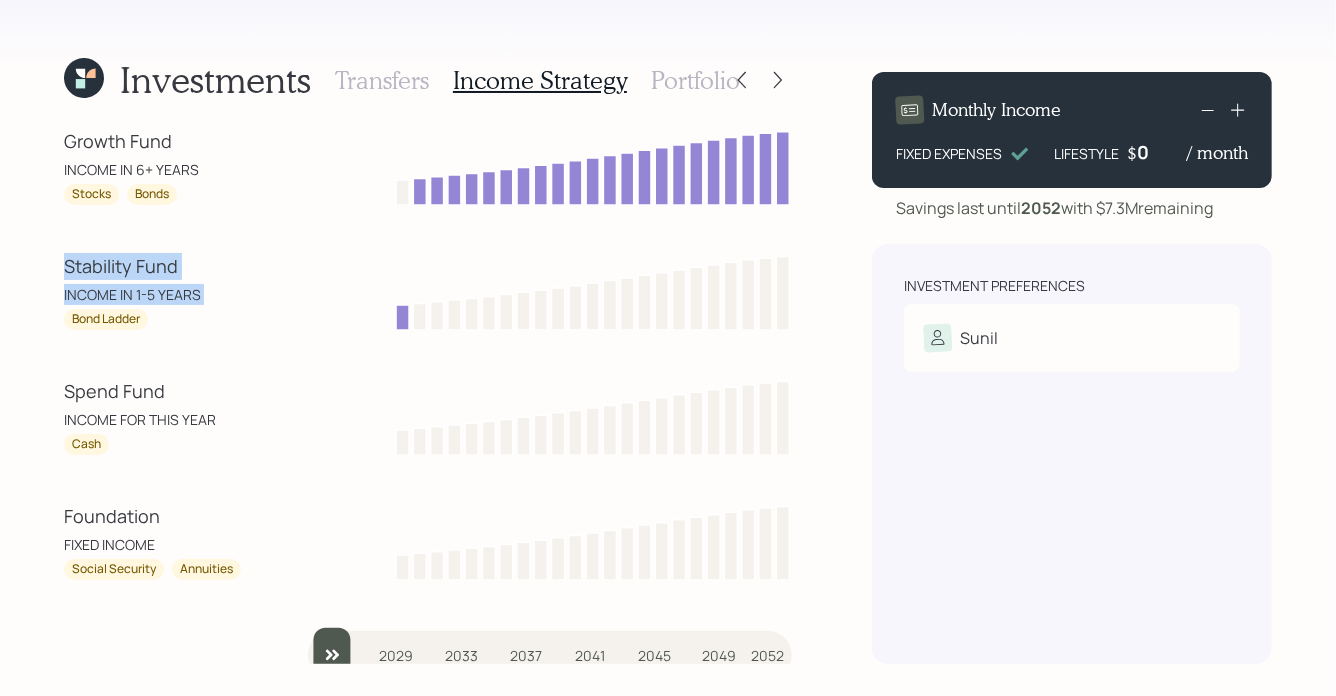 drag, startPoint x: 173, startPoint y: 308, endPoint x: 48, endPoint y: 268, distance: 131.24405 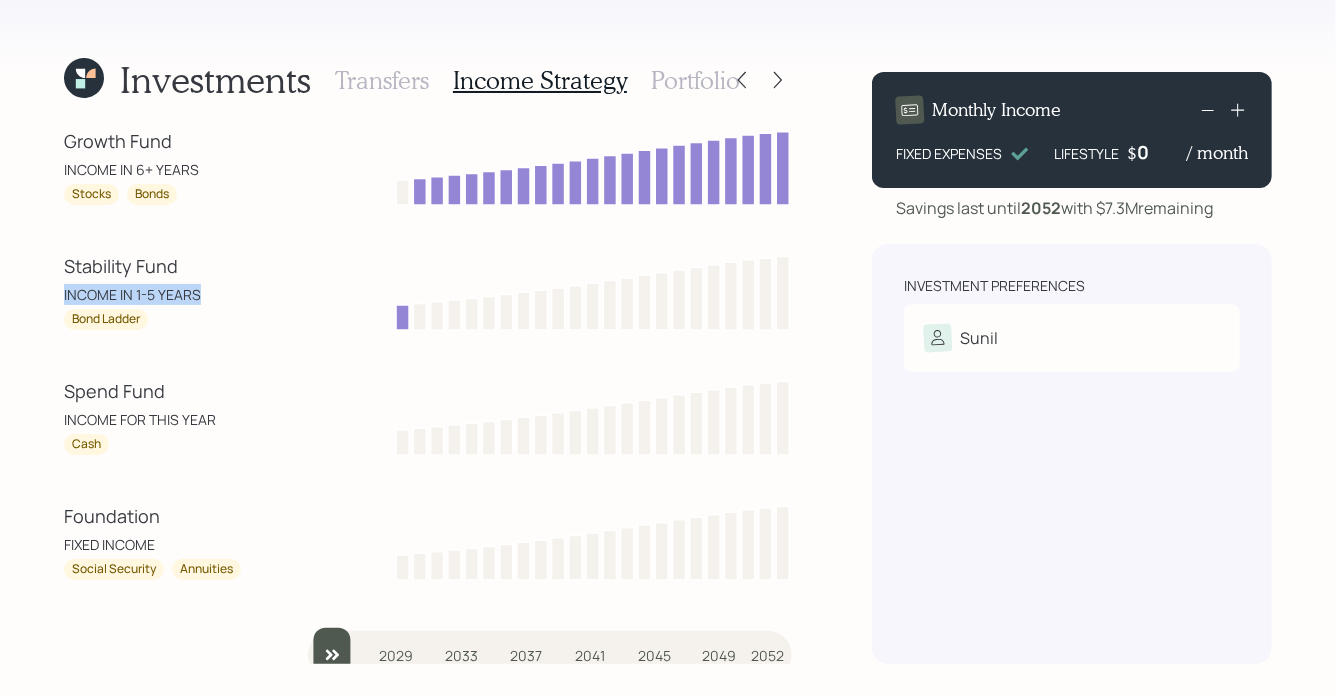 drag, startPoint x: 198, startPoint y: 294, endPoint x: 58, endPoint y: 295, distance: 140.00357 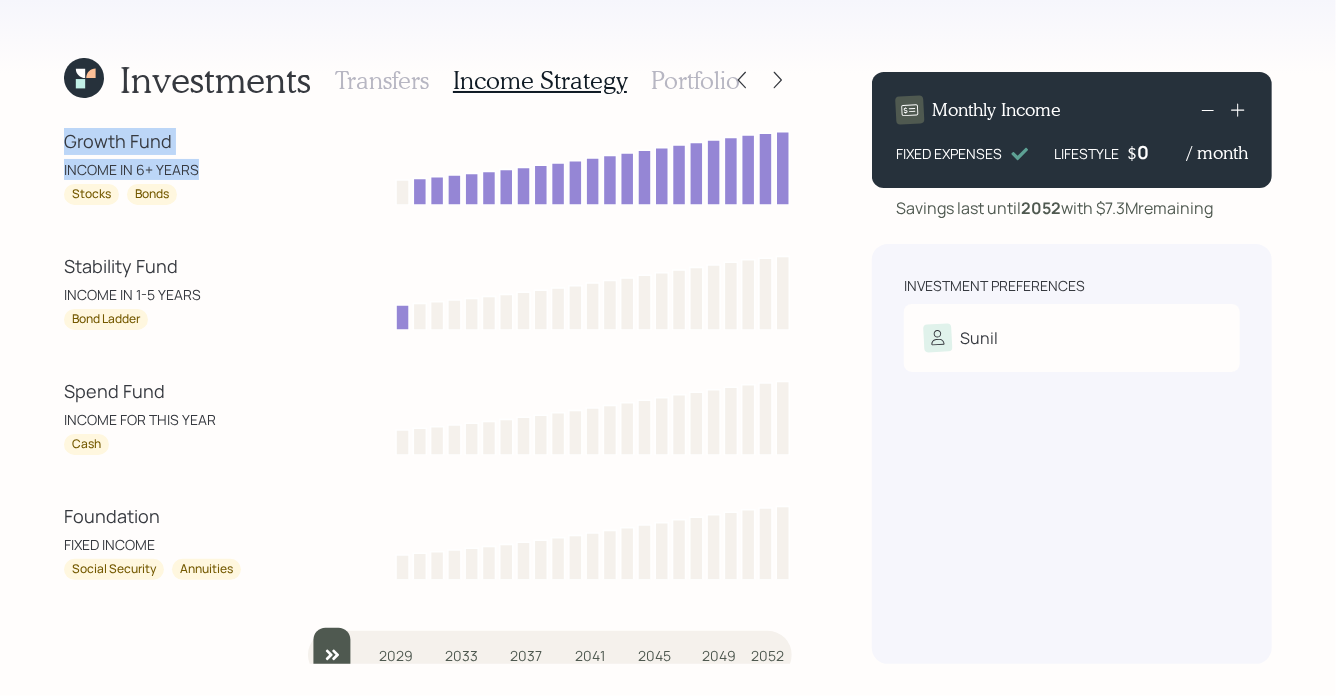 drag, startPoint x: 194, startPoint y: 168, endPoint x: 38, endPoint y: 148, distance: 157.27682 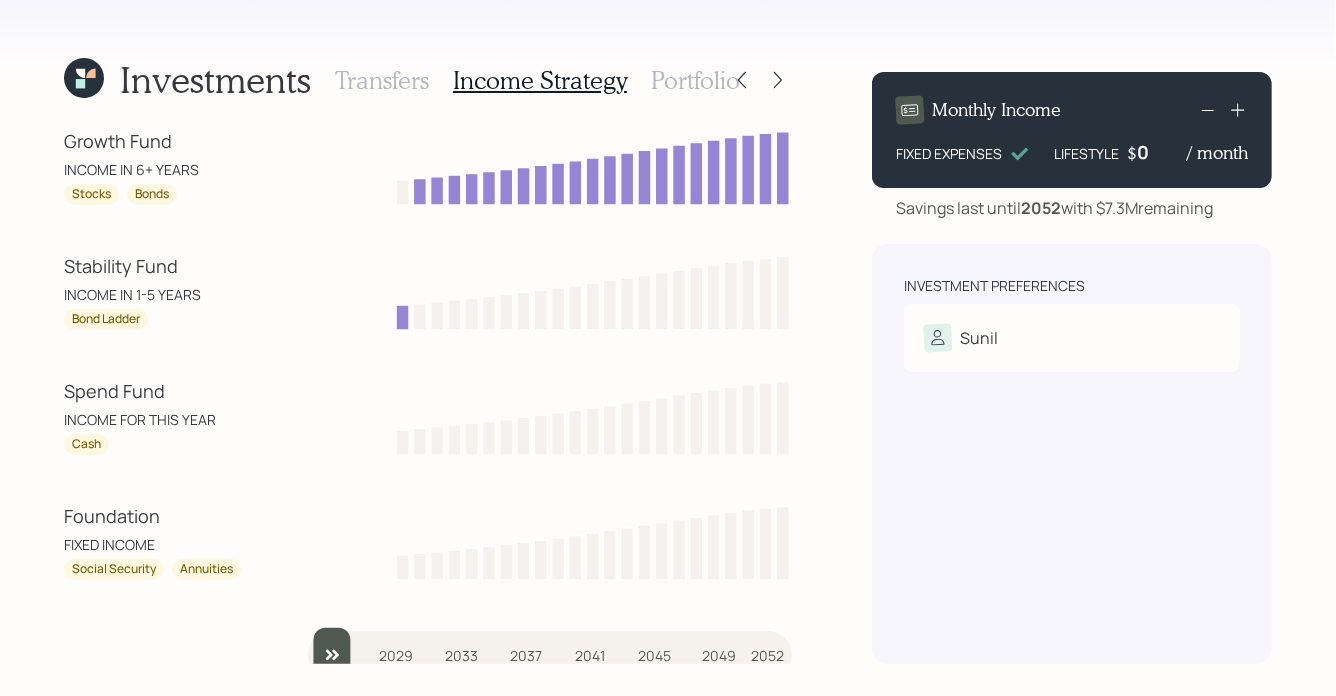click on "Stocks" at bounding box center (91, 194) 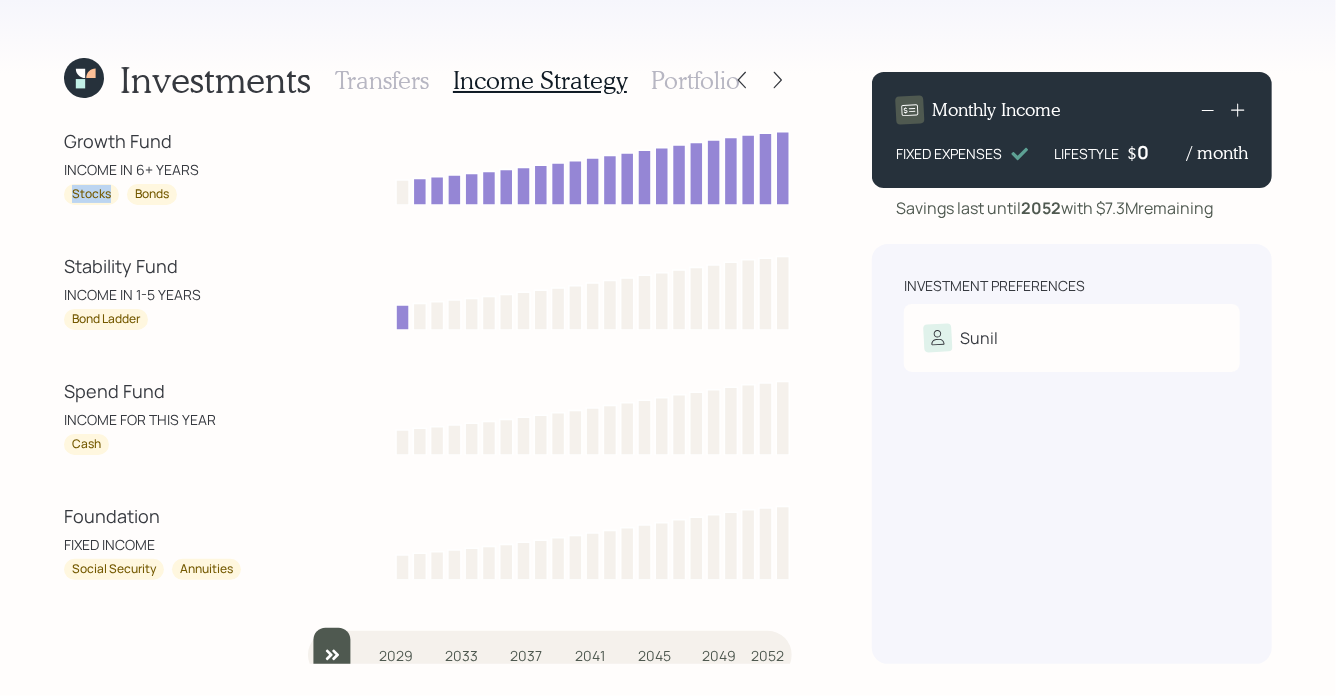 click on "Stocks" at bounding box center [91, 194] 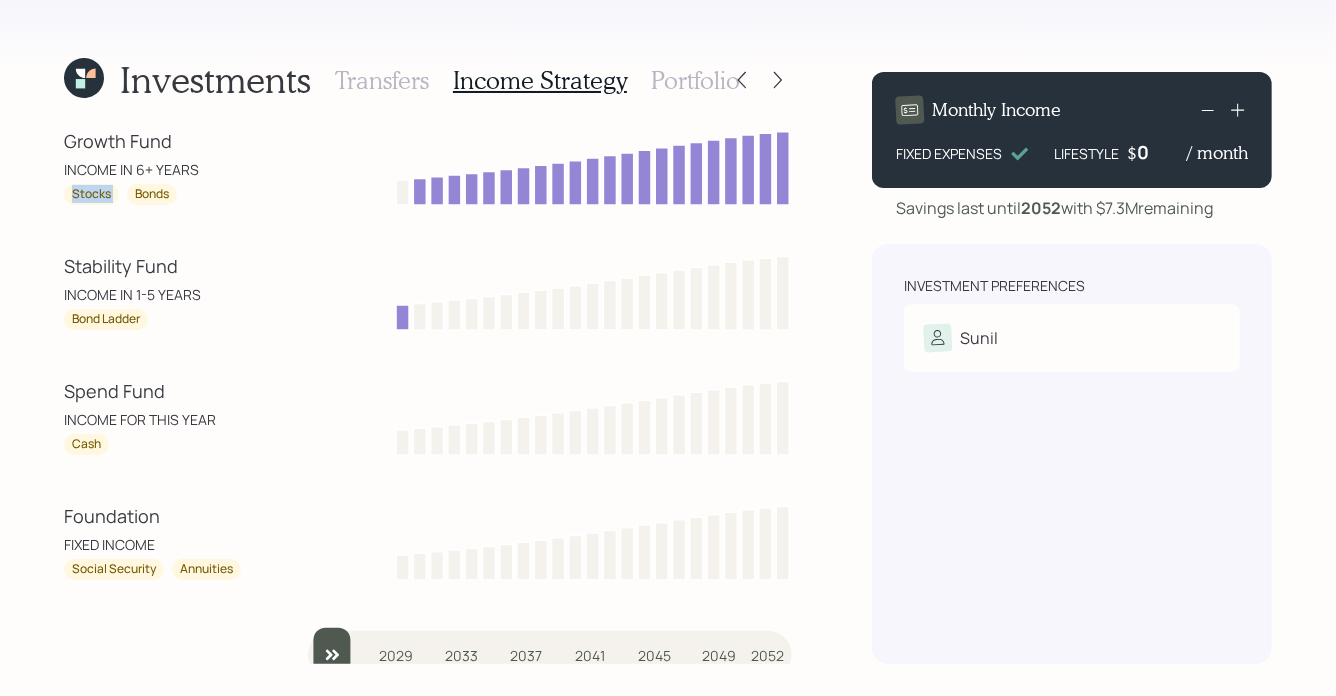 click on "Stocks" at bounding box center [91, 194] 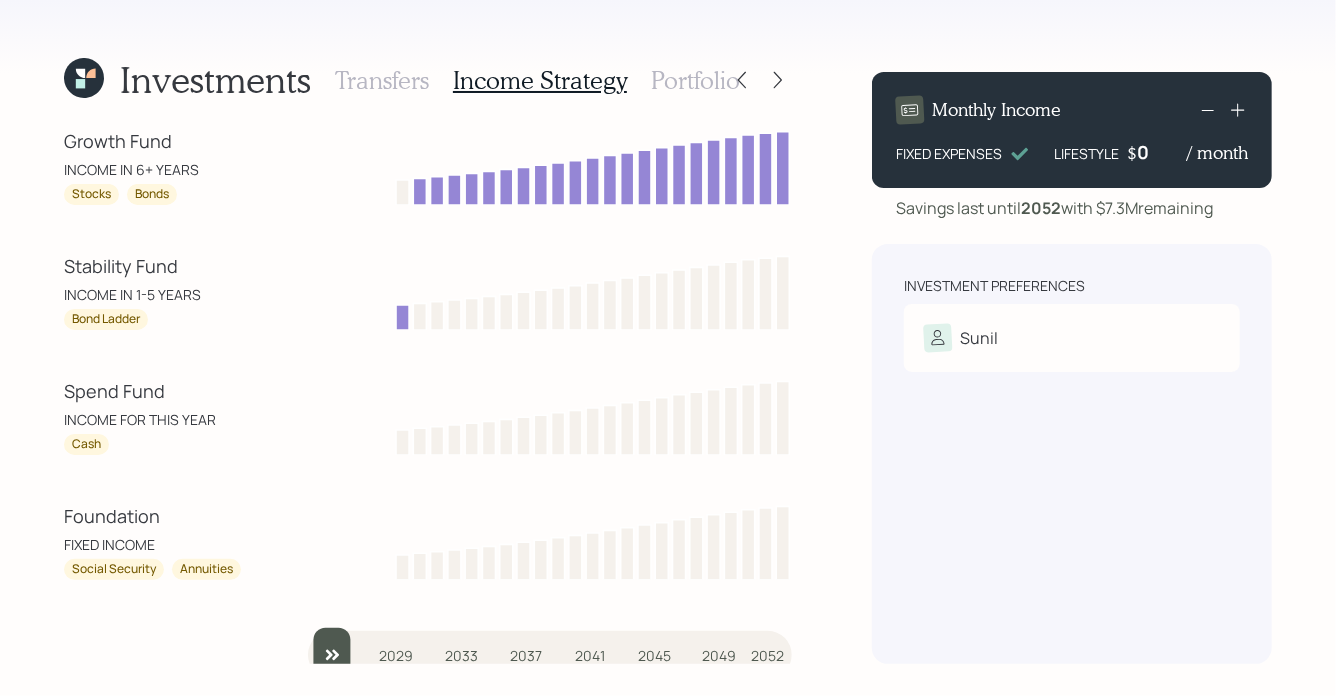 click on "Bonds" at bounding box center (152, 194) 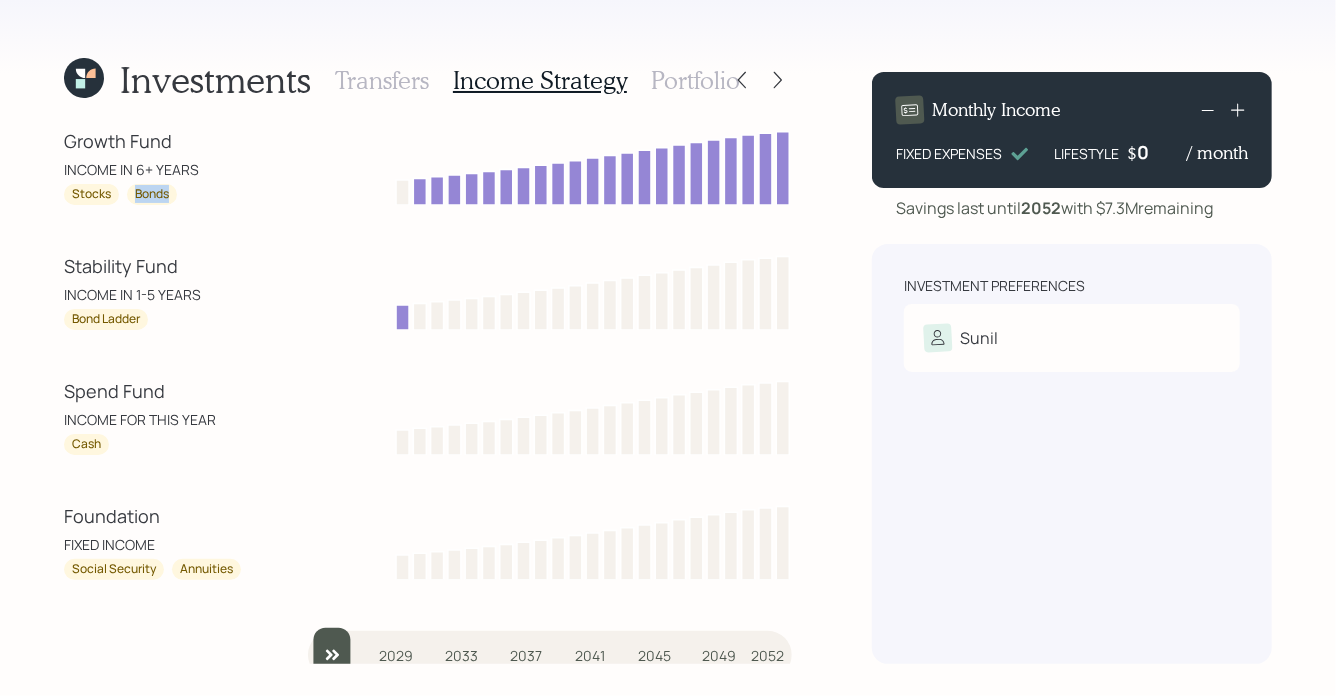 click on "Bonds" at bounding box center (152, 194) 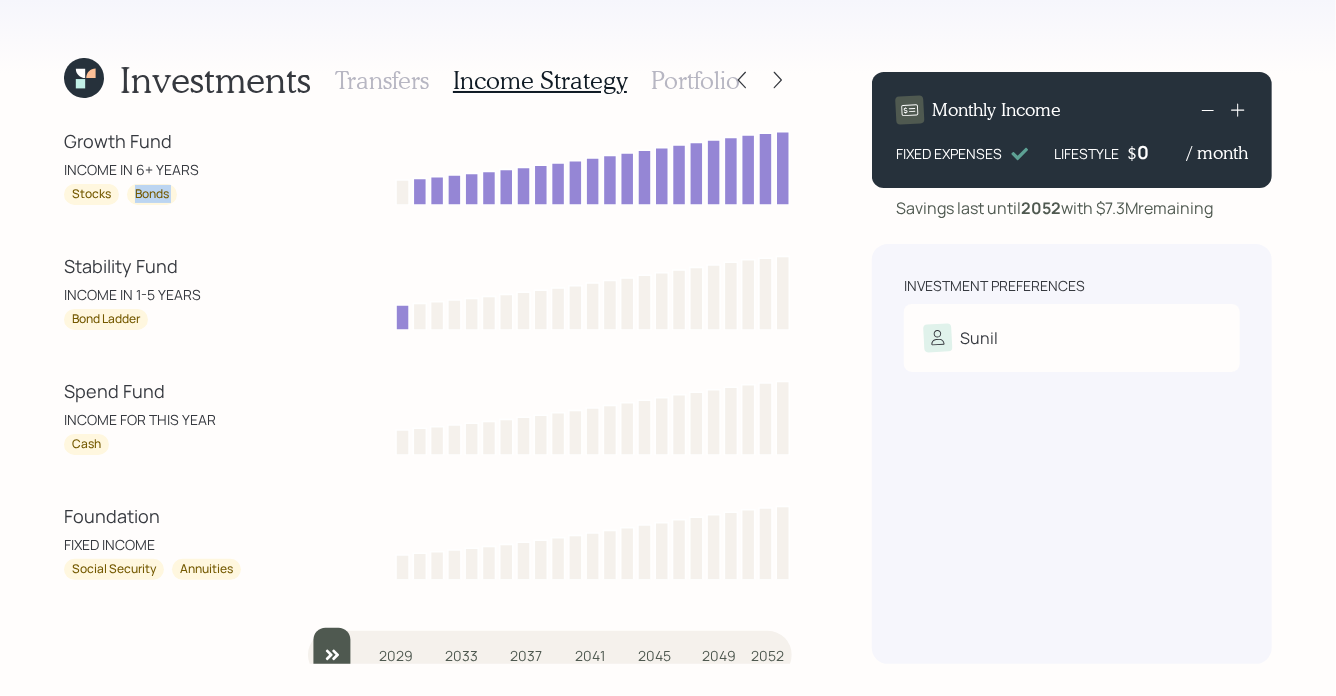 click on "Bonds" at bounding box center (152, 194) 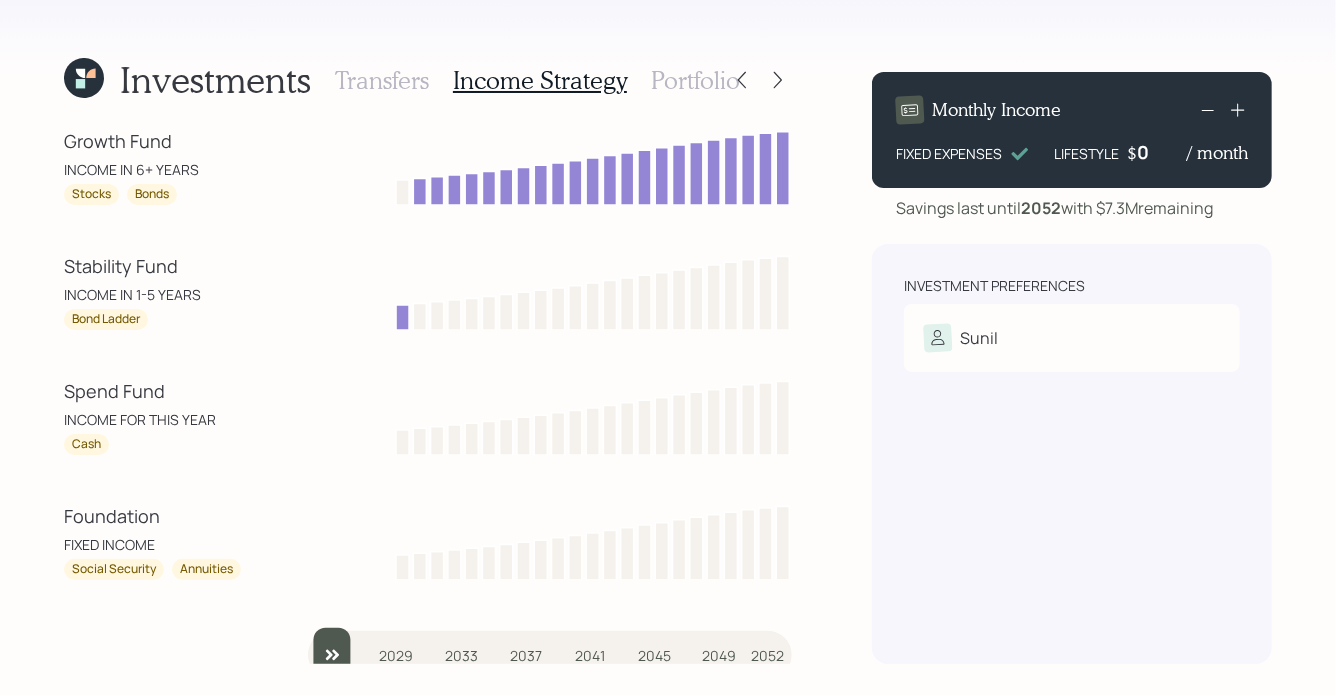 click on "Growth Fund INCOME IN 6+ YEARS Stocks Bonds" at bounding box center (154, 166) 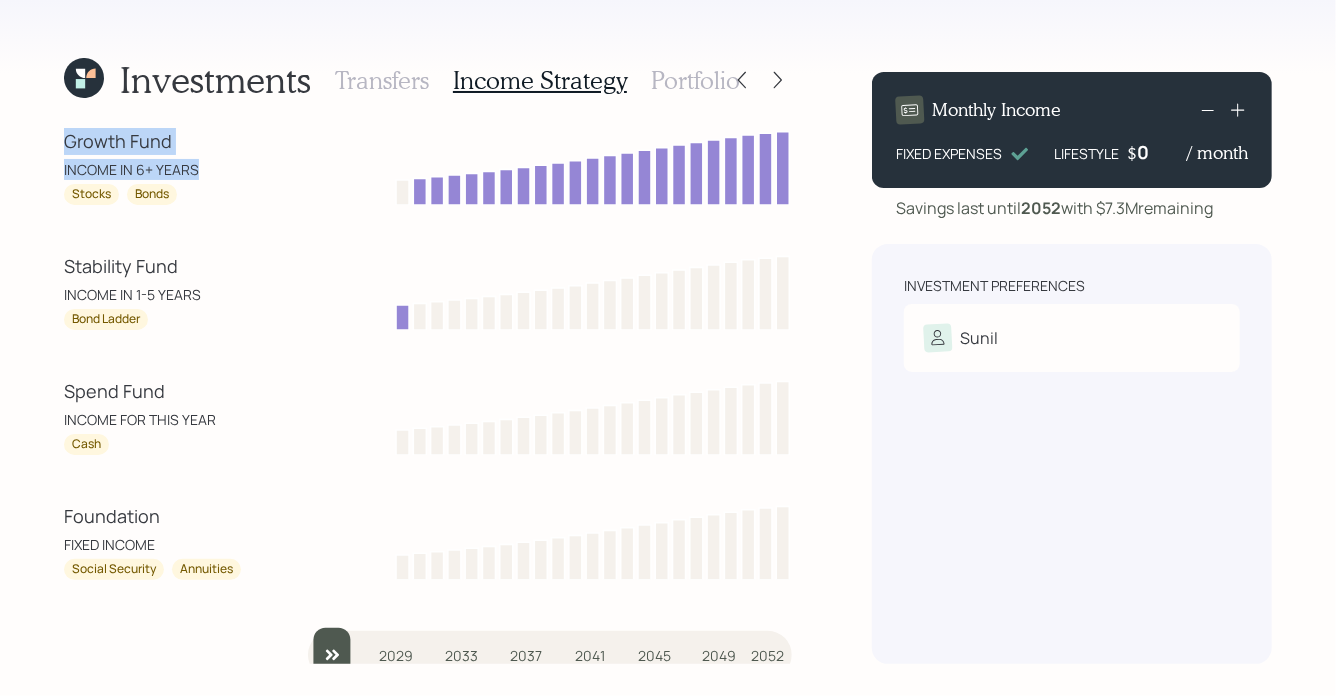 drag, startPoint x: 207, startPoint y: 169, endPoint x: 59, endPoint y: 147, distance: 149.6262 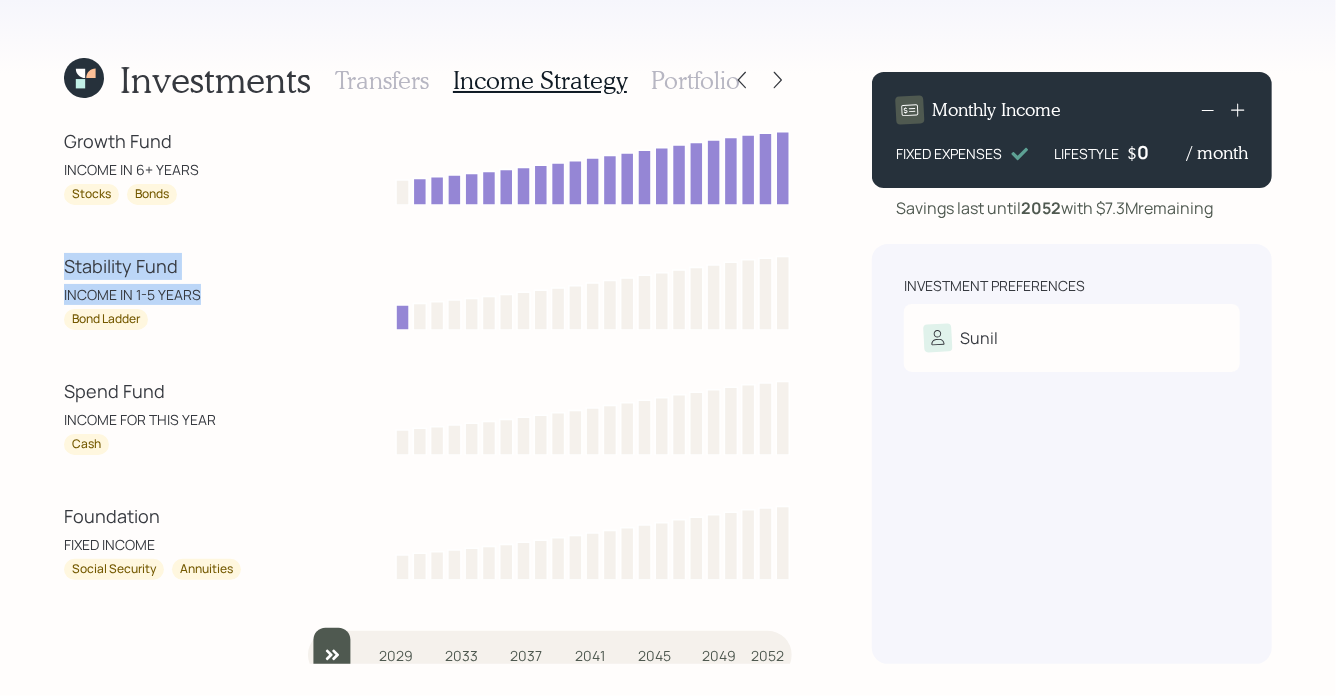 drag, startPoint x: 204, startPoint y: 297, endPoint x: 32, endPoint y: 273, distance: 173.66635 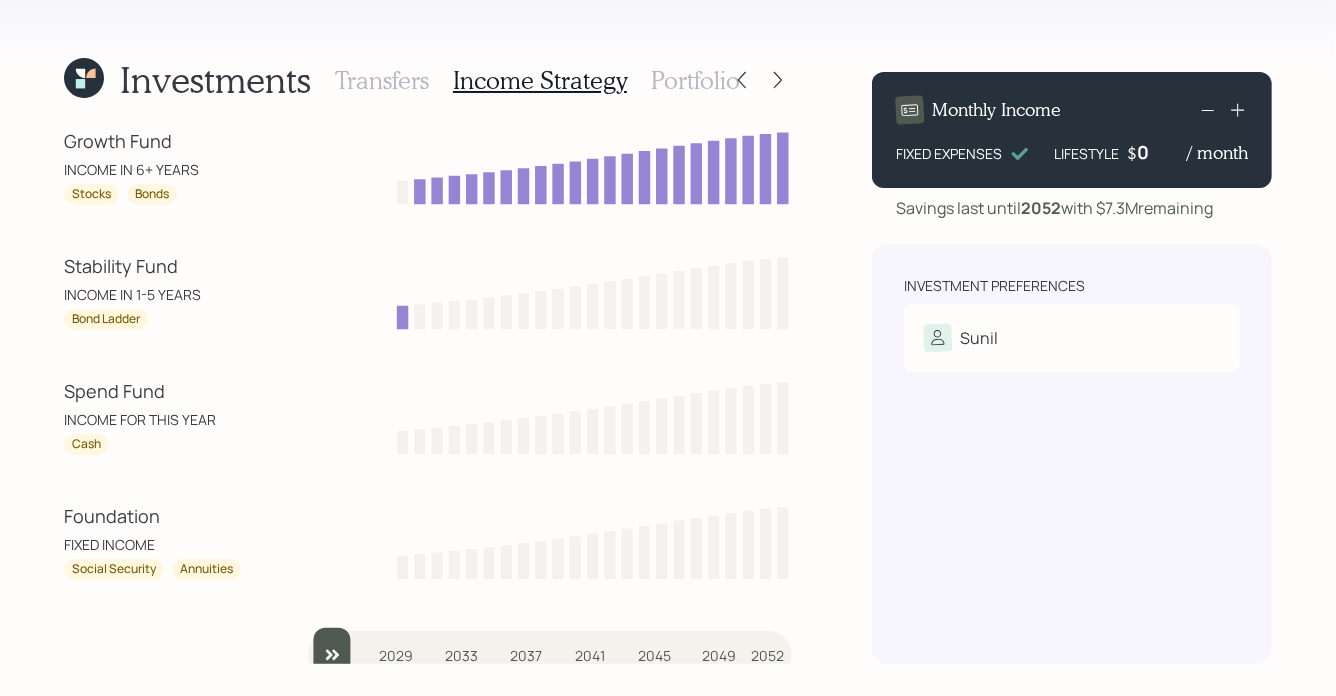 click on "Portfolio" at bounding box center [695, 80] 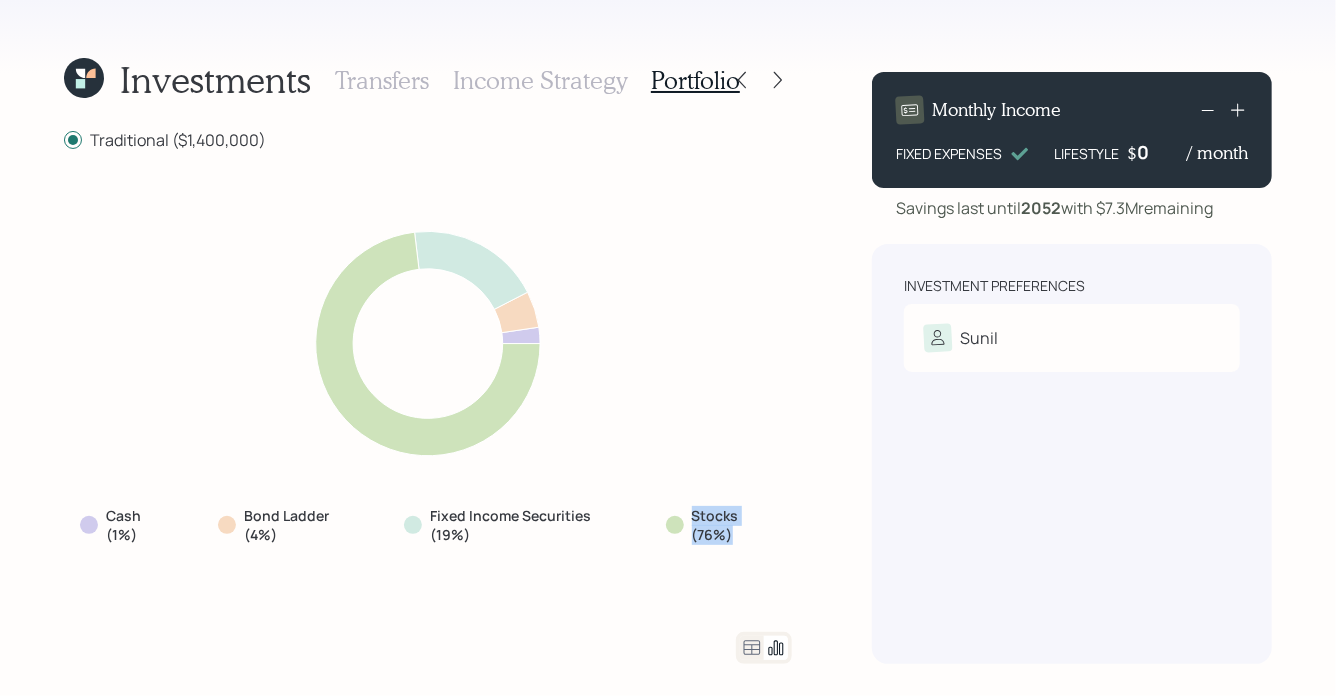 drag, startPoint x: 736, startPoint y: 533, endPoint x: 674, endPoint y: 516, distance: 64.288414 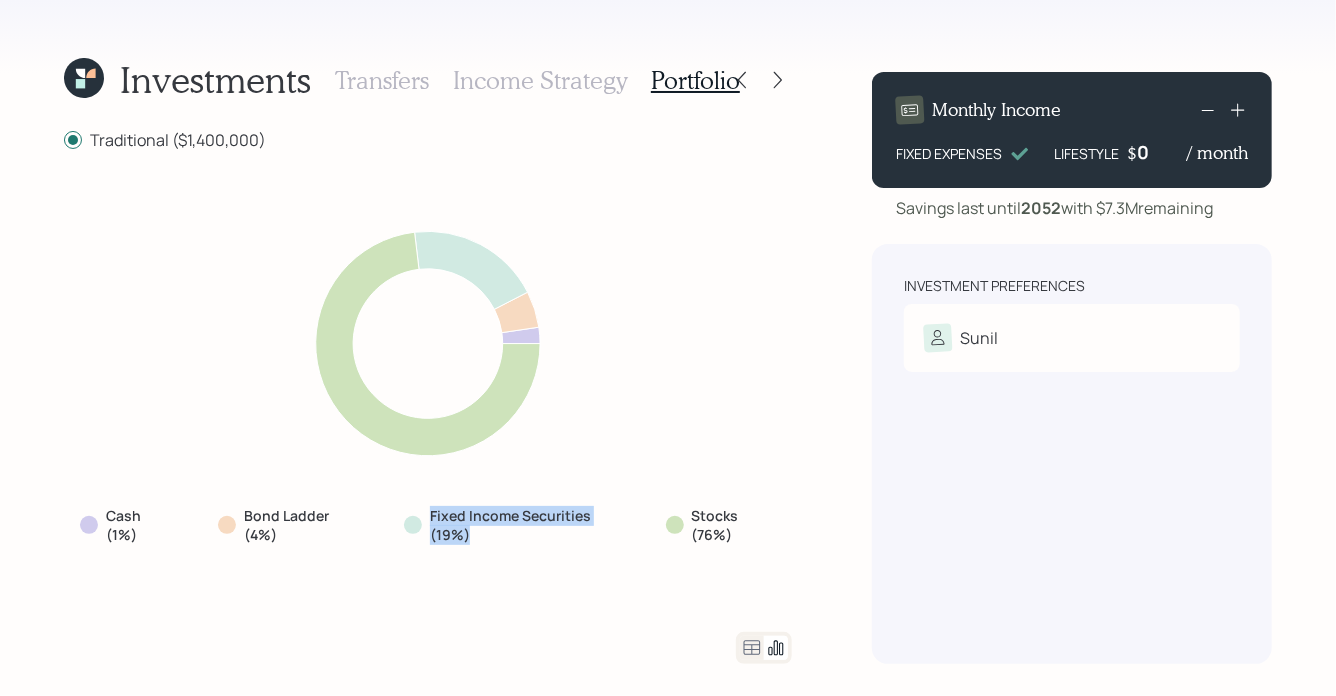drag, startPoint x: 481, startPoint y: 532, endPoint x: 410, endPoint y: 516, distance: 72.780495 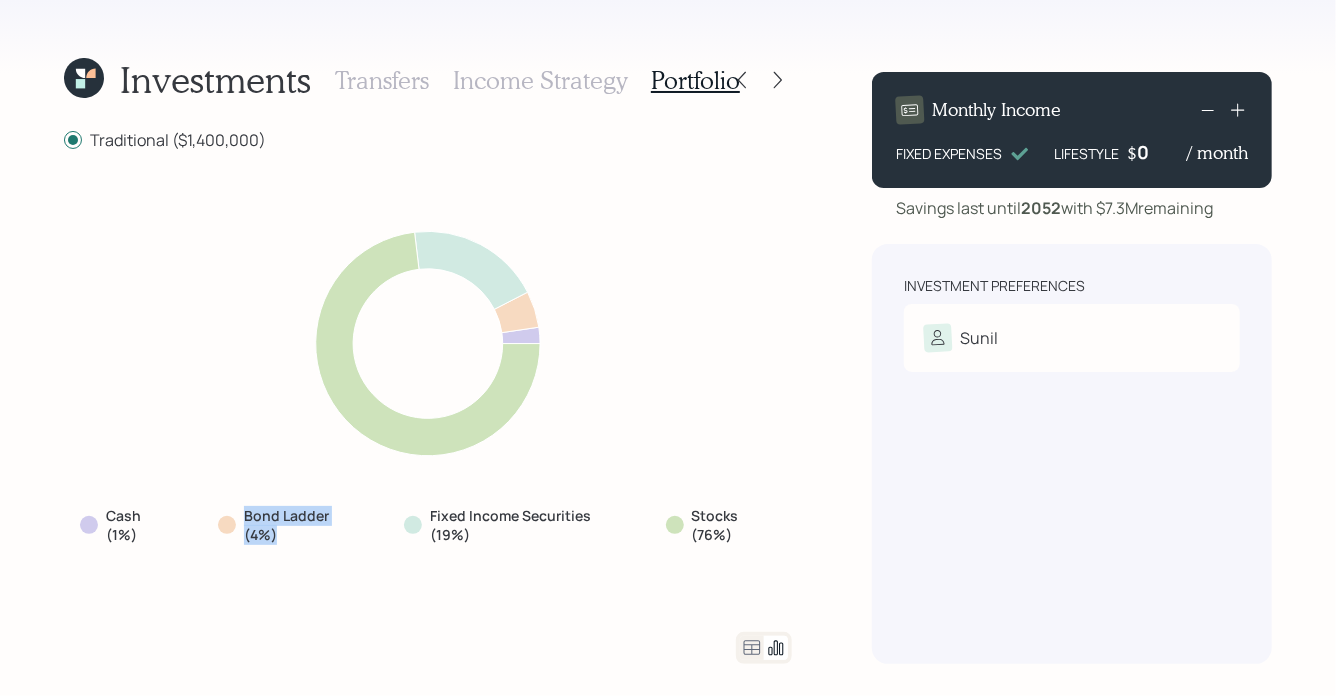 drag, startPoint x: 288, startPoint y: 535, endPoint x: 227, endPoint y: 515, distance: 64.195015 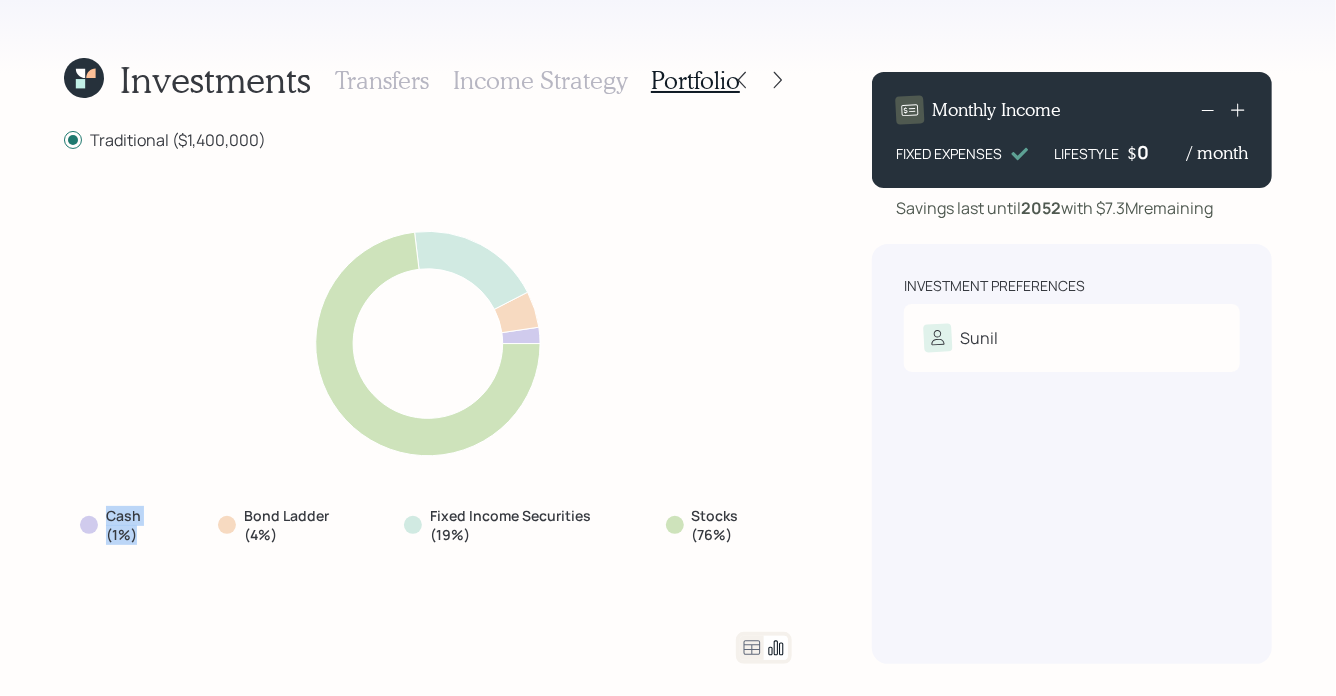 drag, startPoint x: 135, startPoint y: 528, endPoint x: 92, endPoint y: 511, distance: 46.238514 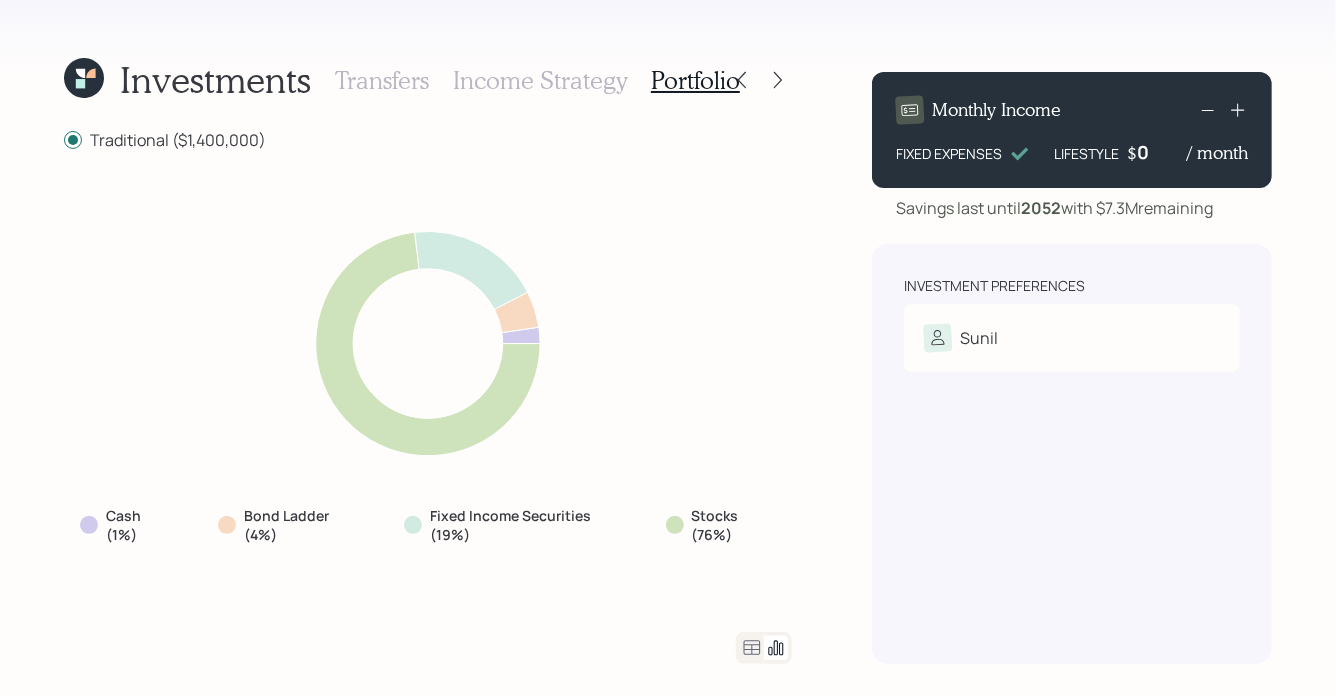 click 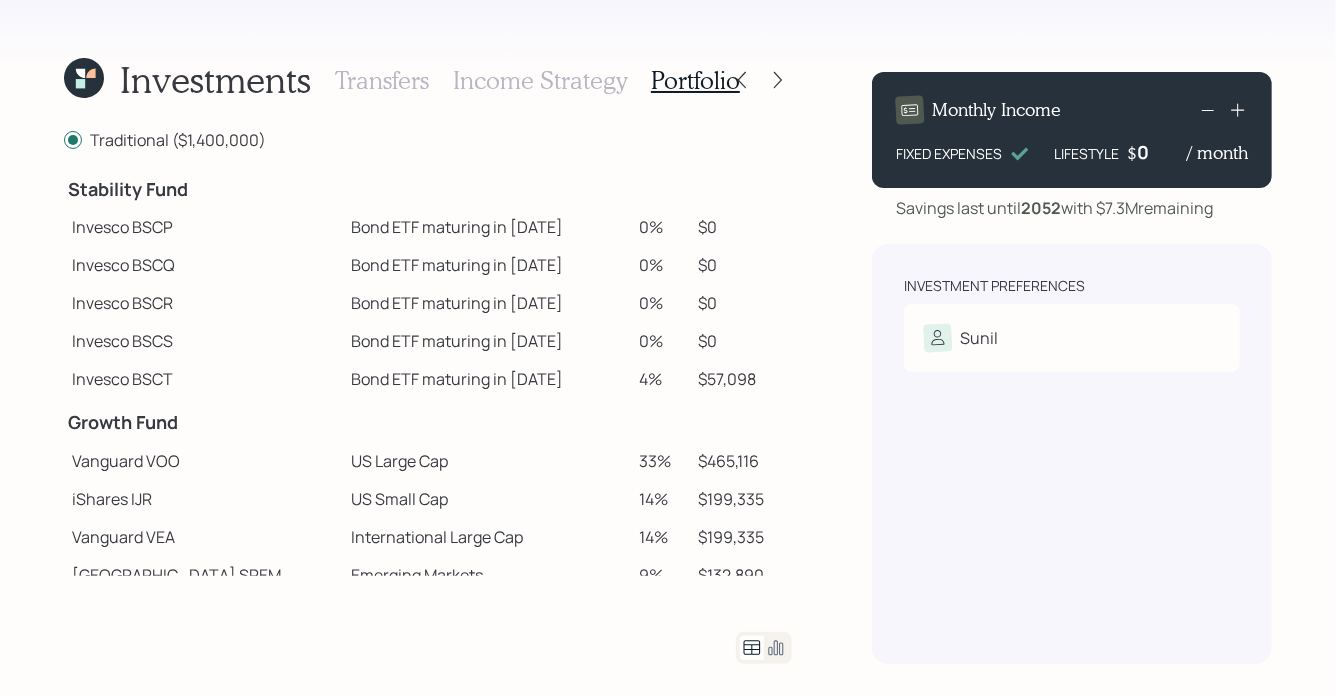 scroll, scrollTop: 93, scrollLeft: 0, axis: vertical 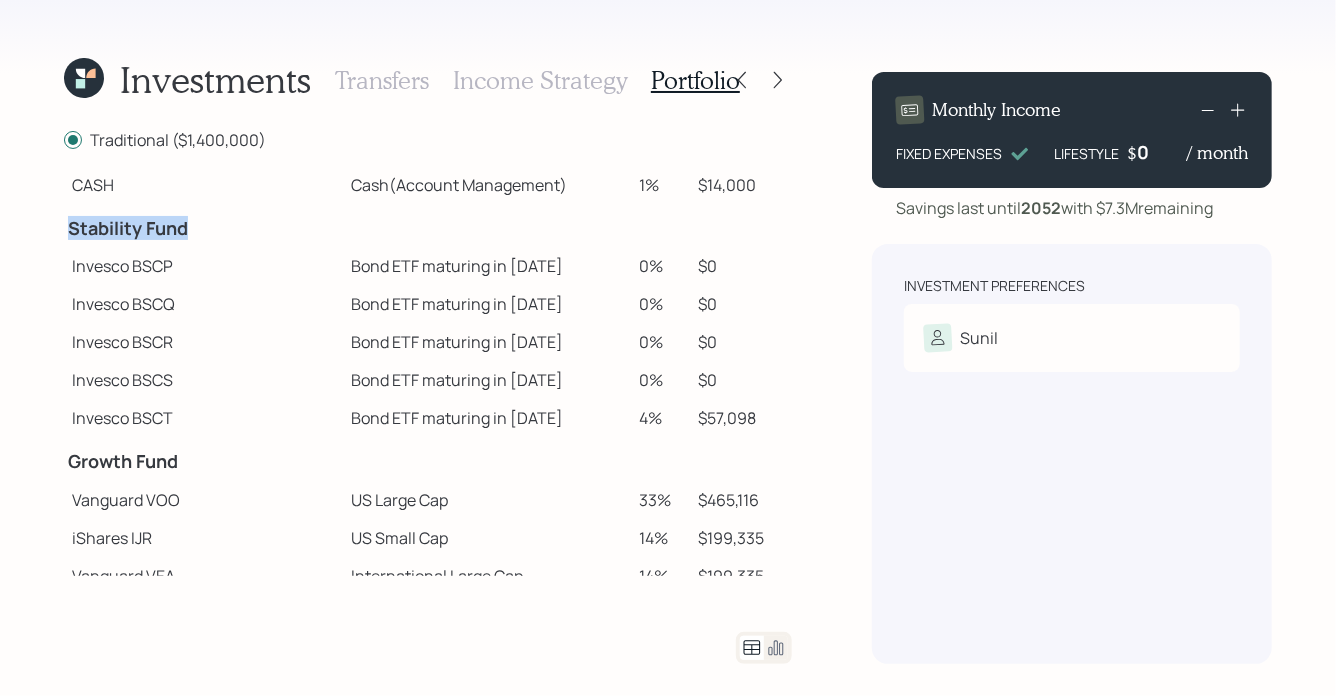 drag, startPoint x: 71, startPoint y: 183, endPoint x: 192, endPoint y: 230, distance: 129.80756 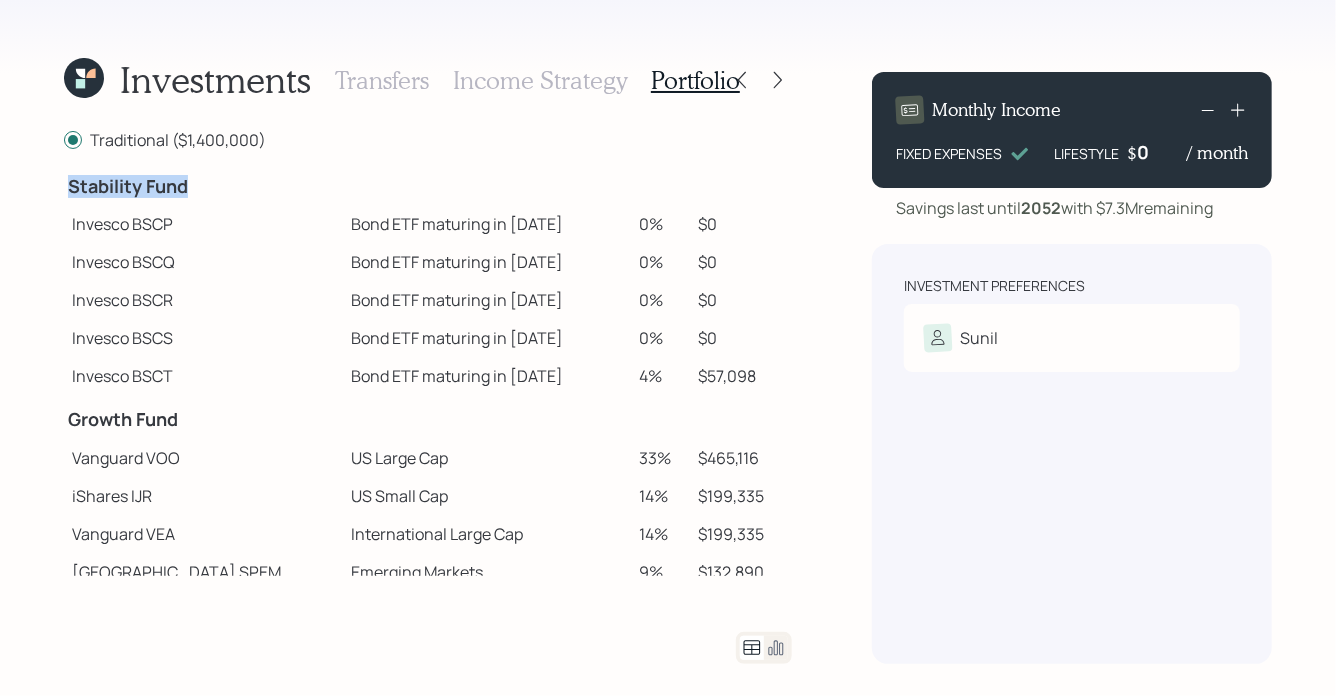 scroll, scrollTop: 91, scrollLeft: 0, axis: vertical 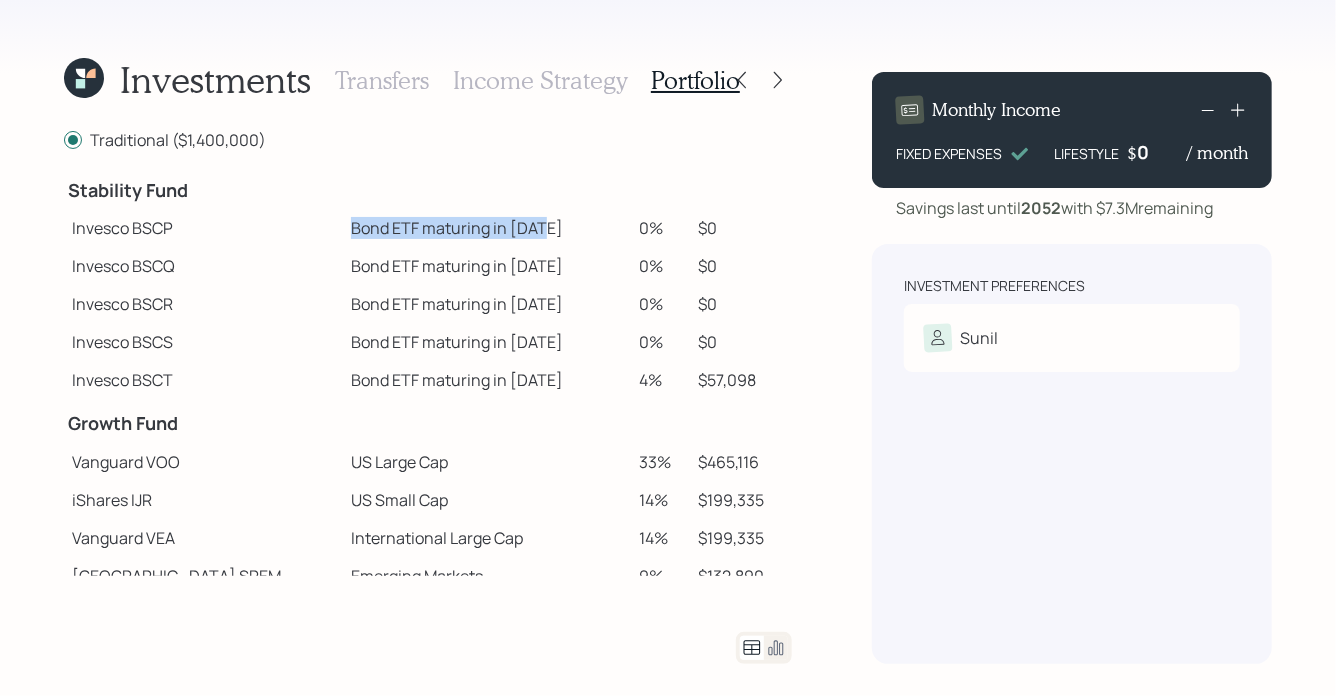 drag, startPoint x: 290, startPoint y: 227, endPoint x: 487, endPoint y: 228, distance: 197.00253 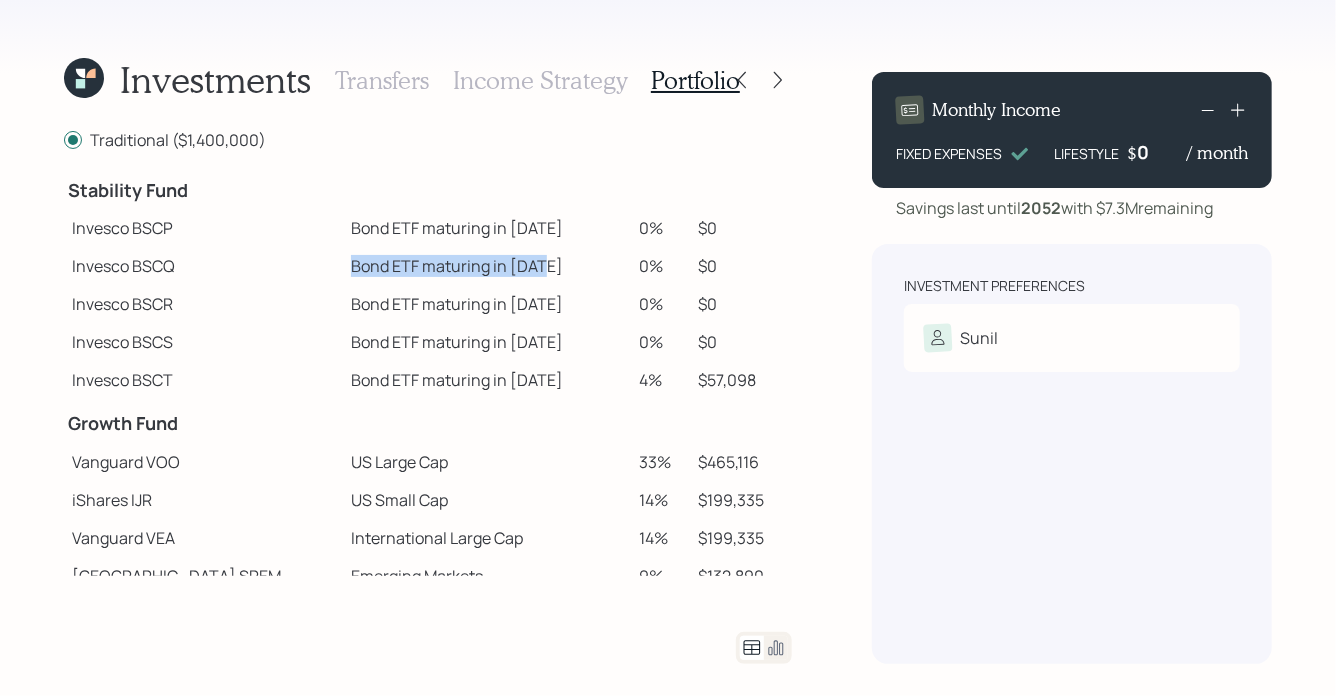drag, startPoint x: 284, startPoint y: 269, endPoint x: 482, endPoint y: 274, distance: 198.06313 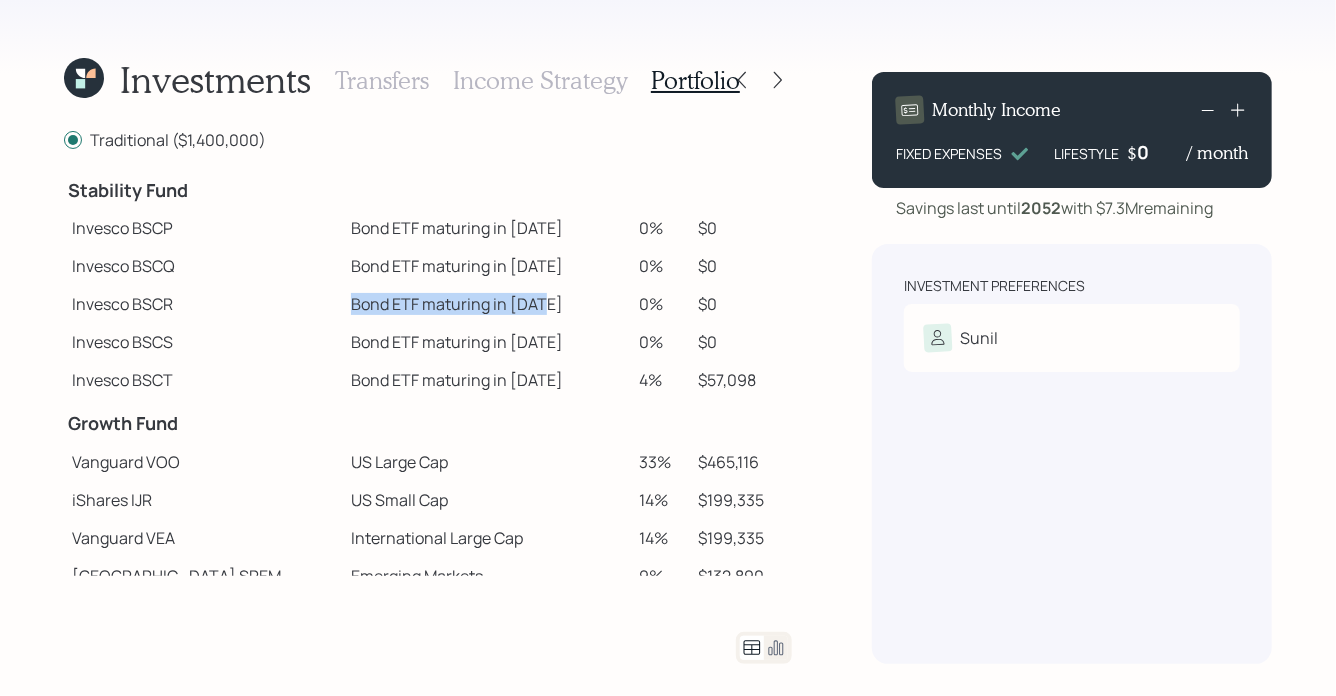 drag, startPoint x: 284, startPoint y: 302, endPoint x: 499, endPoint y: 305, distance: 215.02094 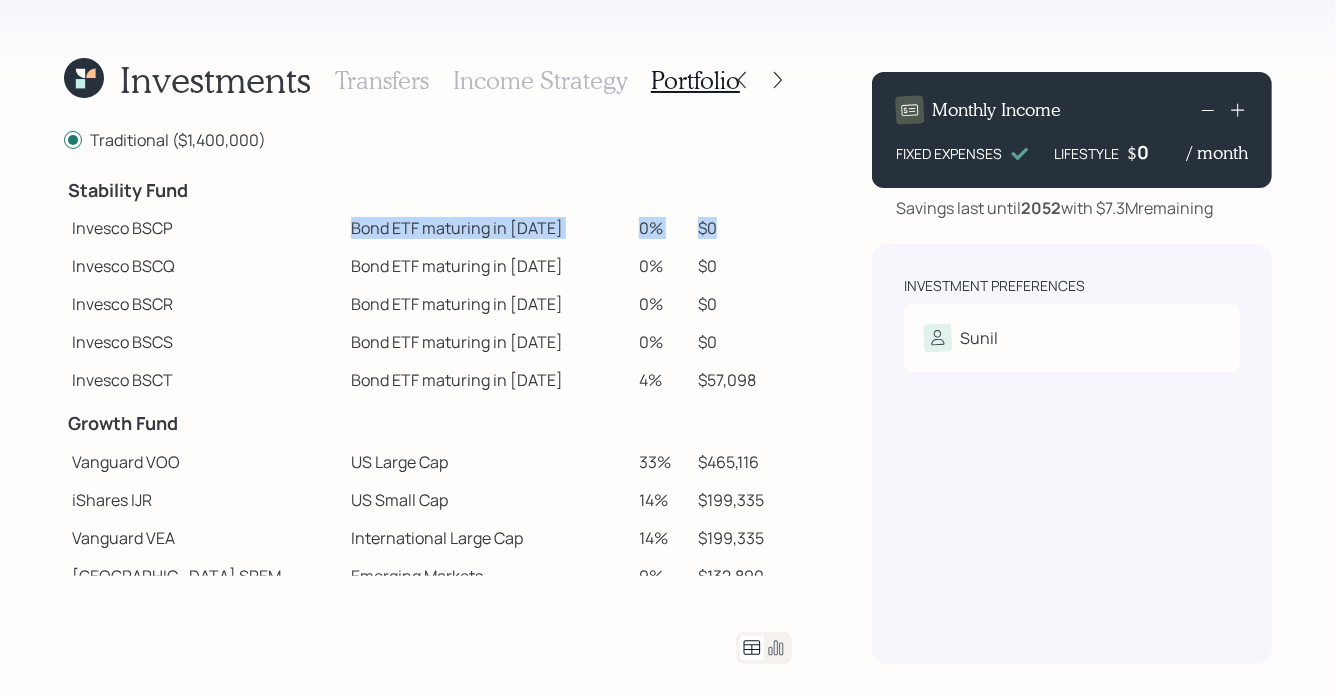 drag, startPoint x: 709, startPoint y: 226, endPoint x: 285, endPoint y: 223, distance: 424.01062 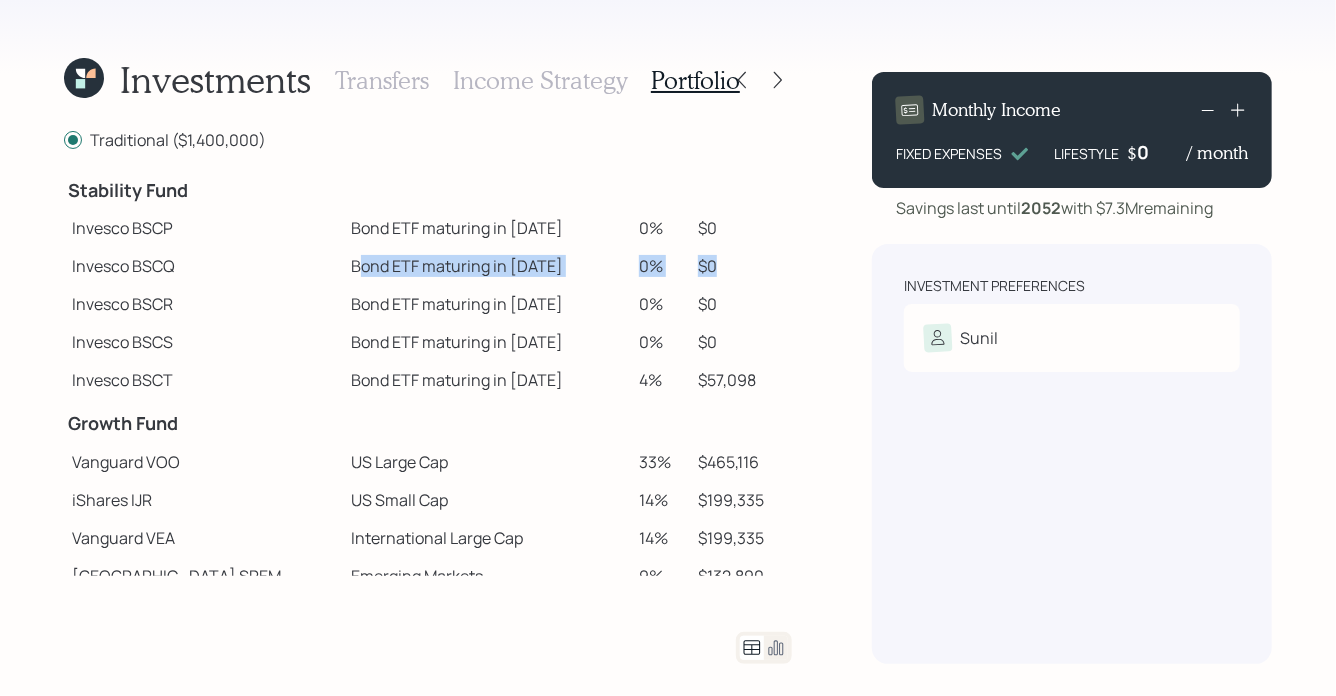 drag, startPoint x: 702, startPoint y: 267, endPoint x: 292, endPoint y: 266, distance: 410.00122 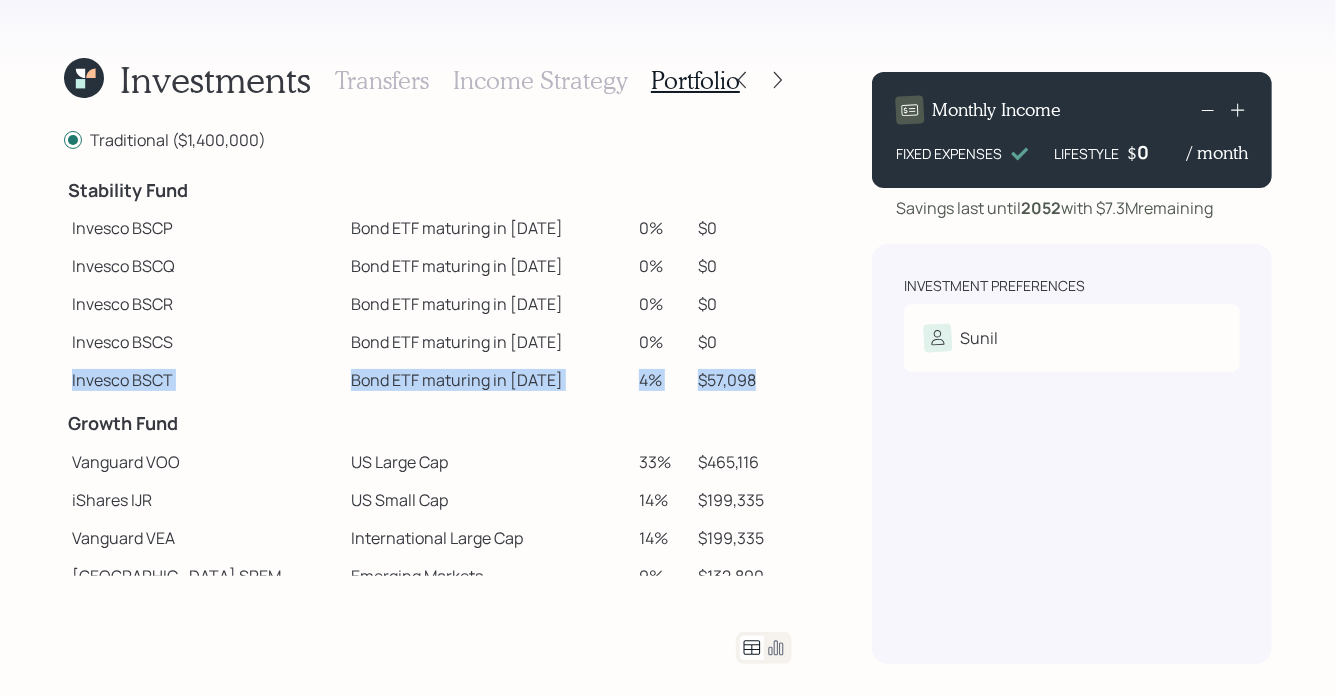 drag, startPoint x: 757, startPoint y: 382, endPoint x: 275, endPoint y: 369, distance: 482.1753 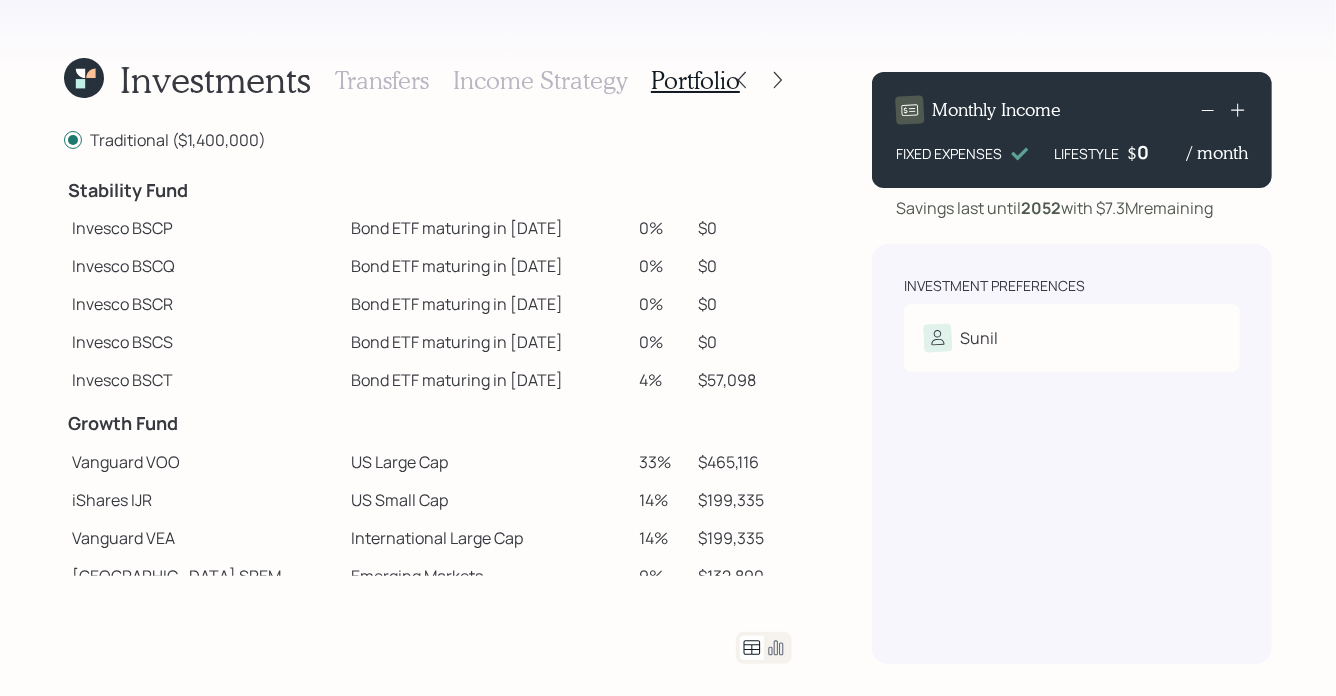 click on "Stability Fund" at bounding box center [203, 191] 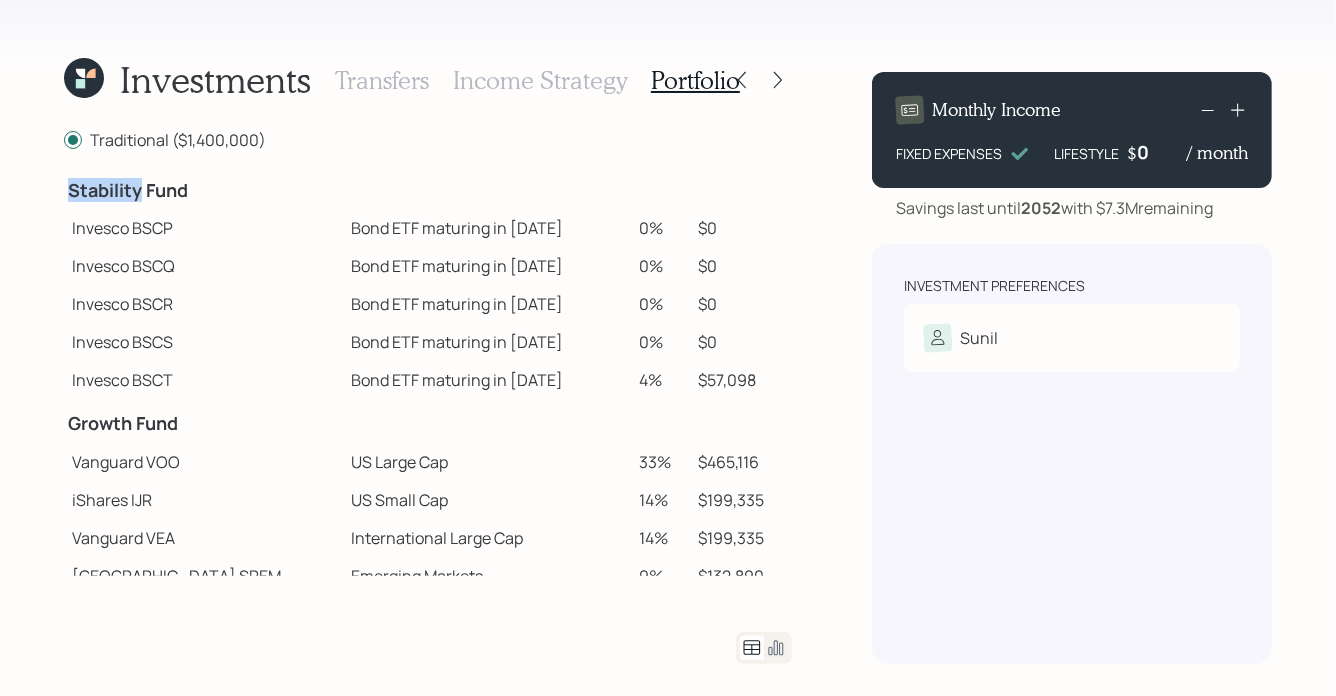 click on "Stability Fund" at bounding box center (203, 191) 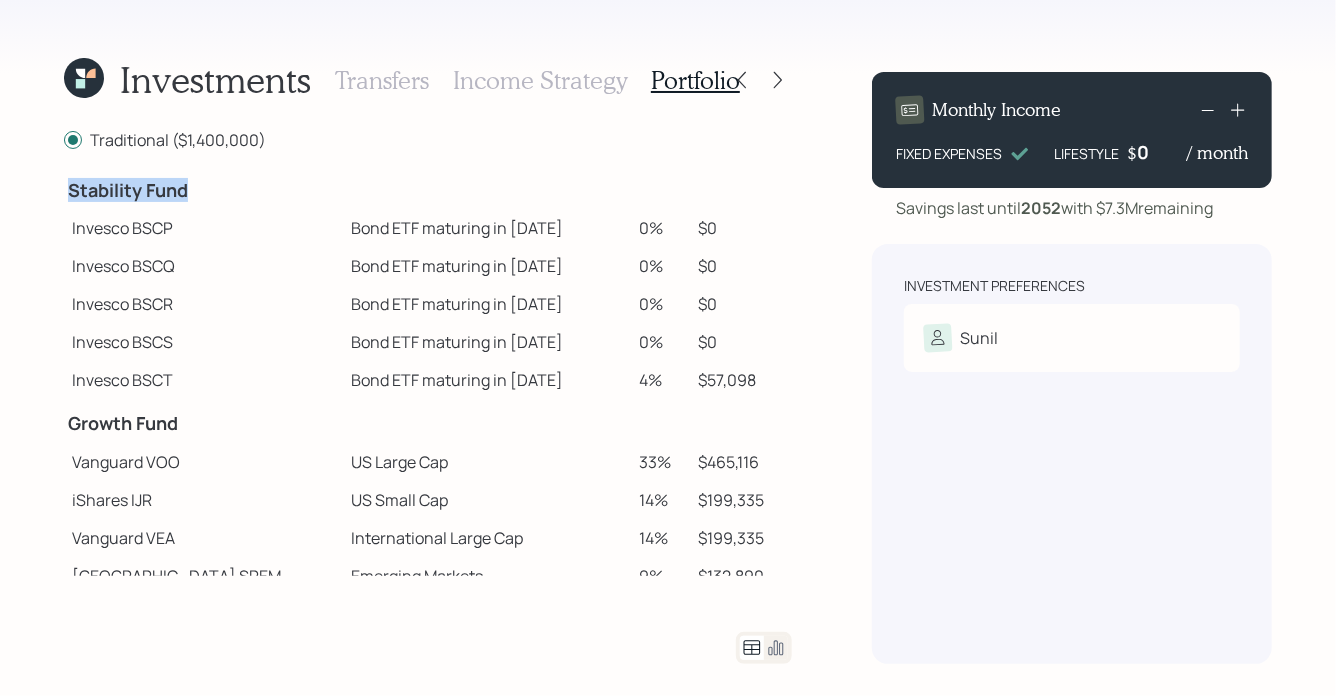 click on "Stability Fund" at bounding box center (203, 191) 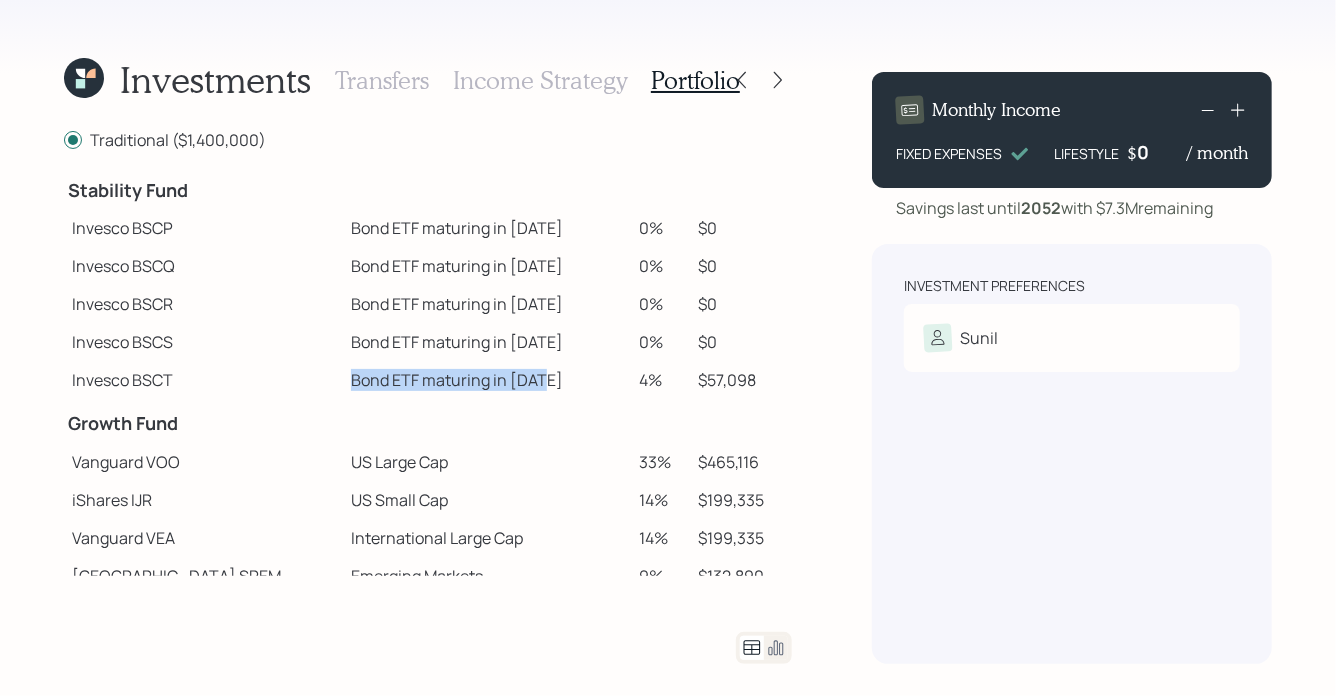 drag, startPoint x: 284, startPoint y: 385, endPoint x: 495, endPoint y: 385, distance: 211 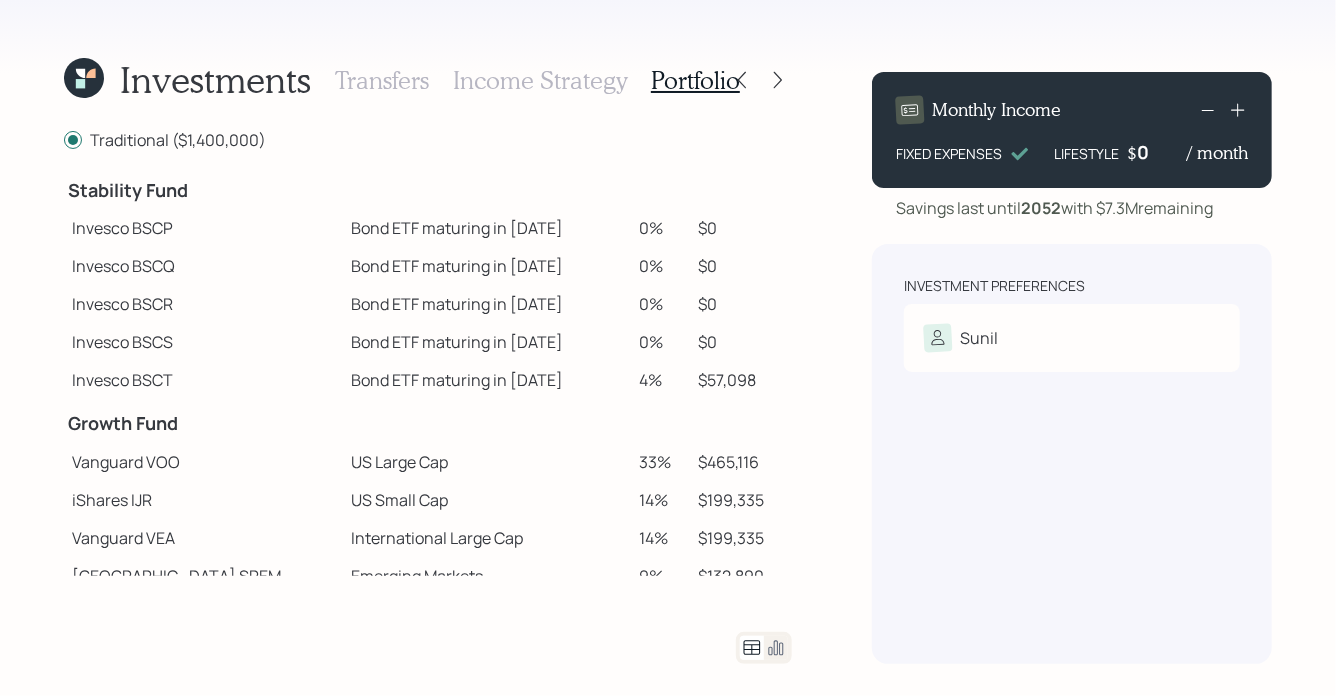 click on "$57,098" at bounding box center [741, 380] 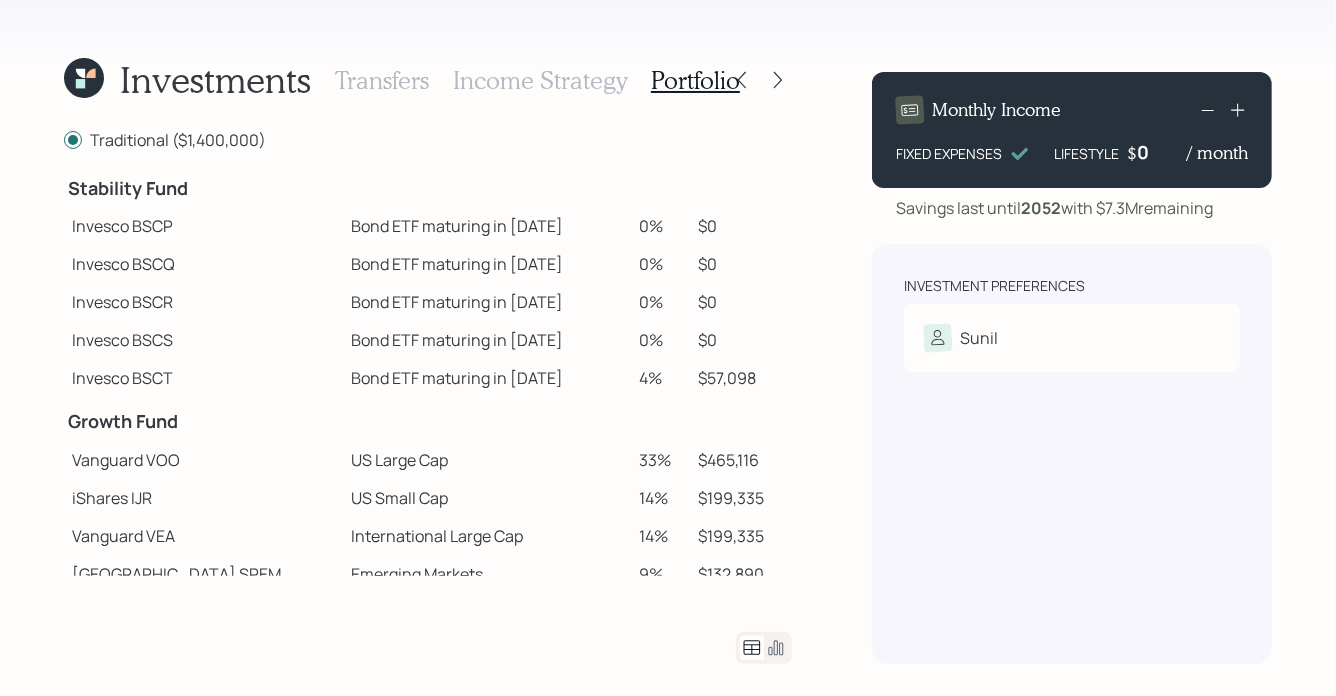 scroll, scrollTop: 90, scrollLeft: 0, axis: vertical 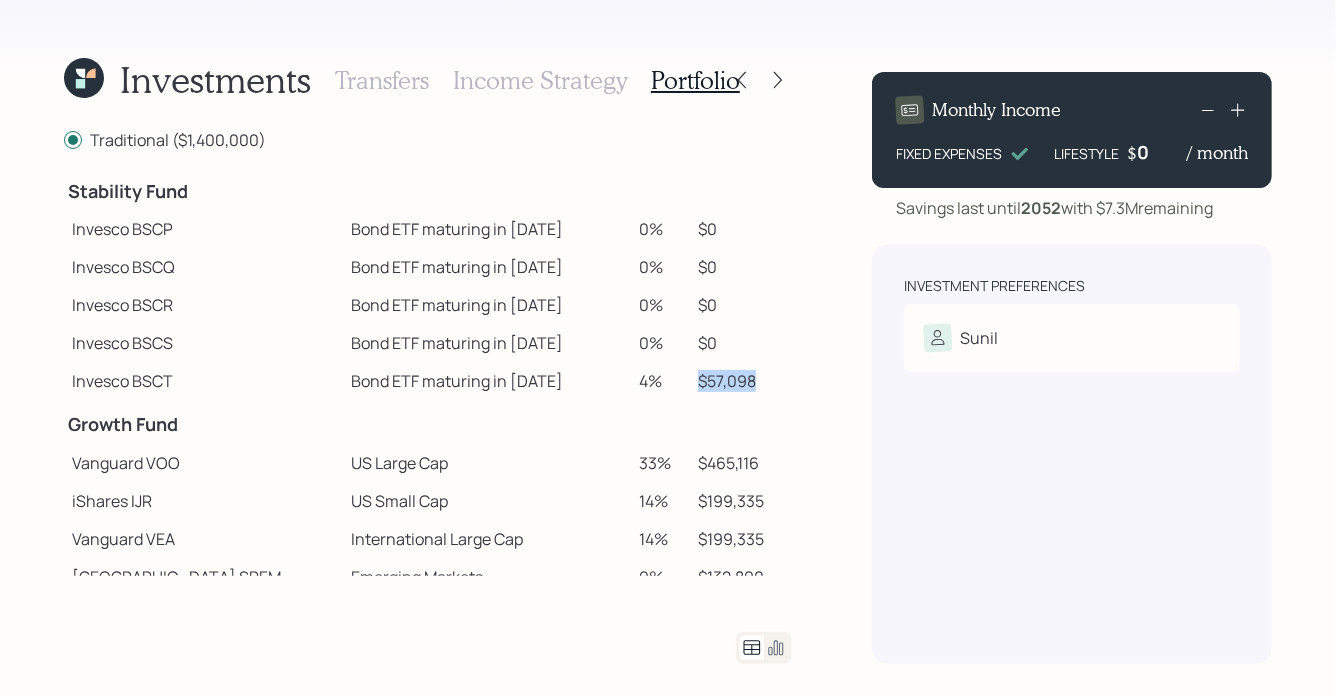 drag, startPoint x: 742, startPoint y: 385, endPoint x: 686, endPoint y: 385, distance: 56 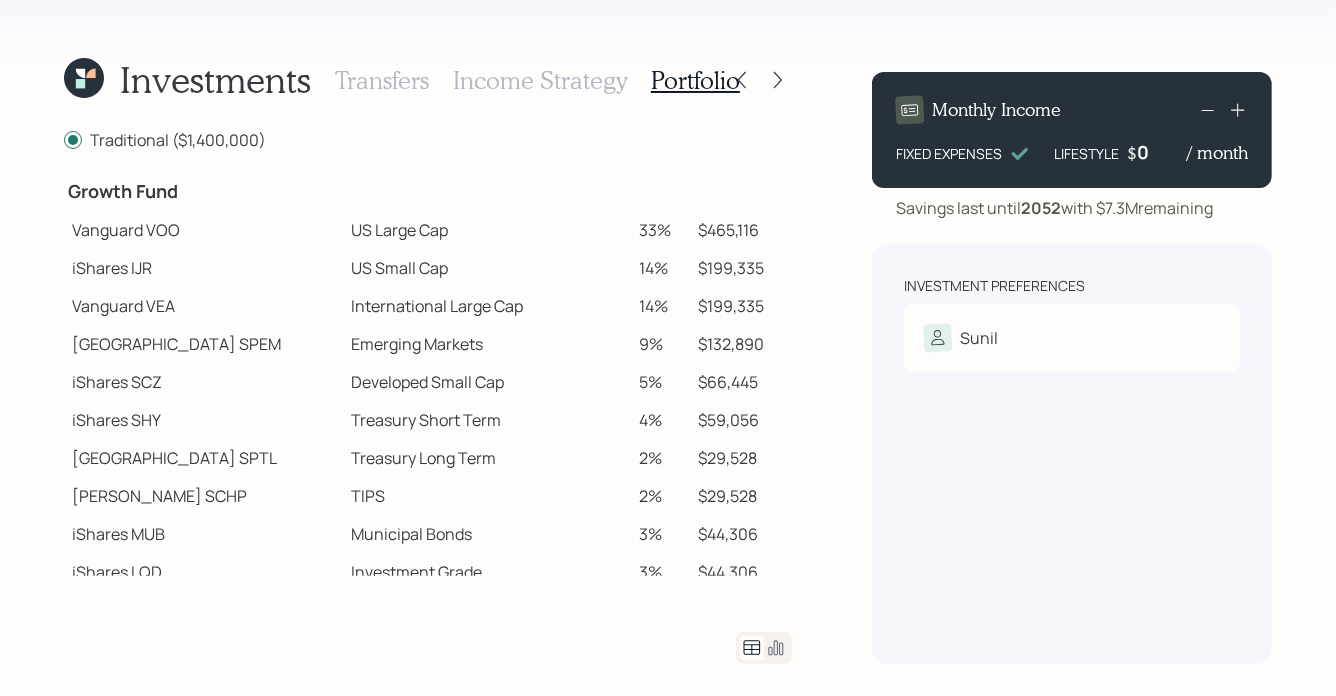 scroll, scrollTop: 326, scrollLeft: 0, axis: vertical 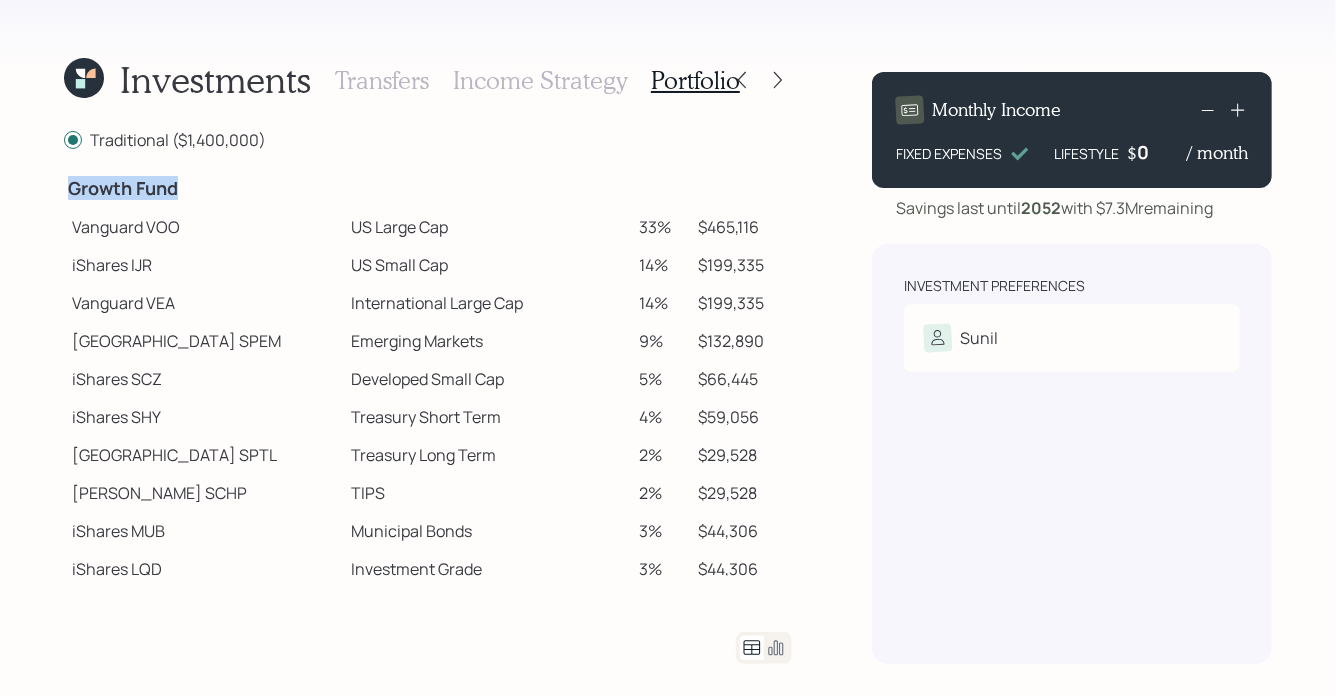 drag, startPoint x: 69, startPoint y: 192, endPoint x: 181, endPoint y: 200, distance: 112.28535 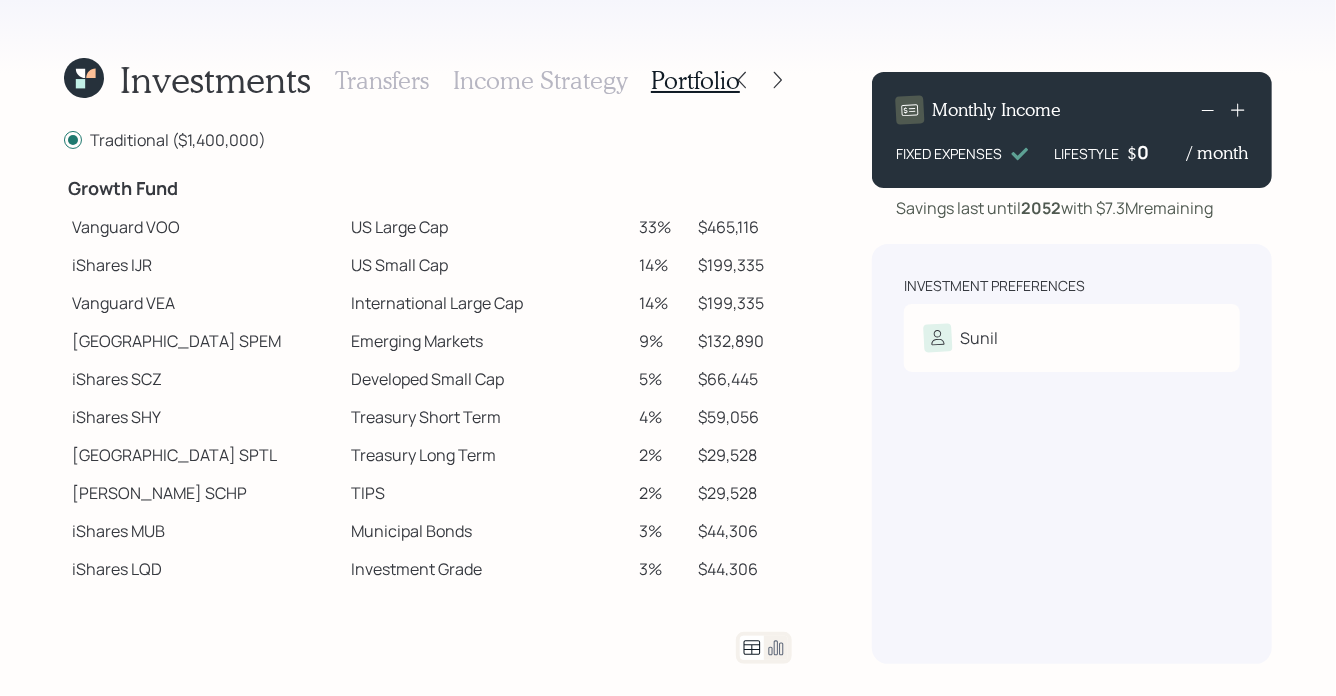 drag, startPoint x: 76, startPoint y: 231, endPoint x: 209, endPoint y: 232, distance: 133.00375 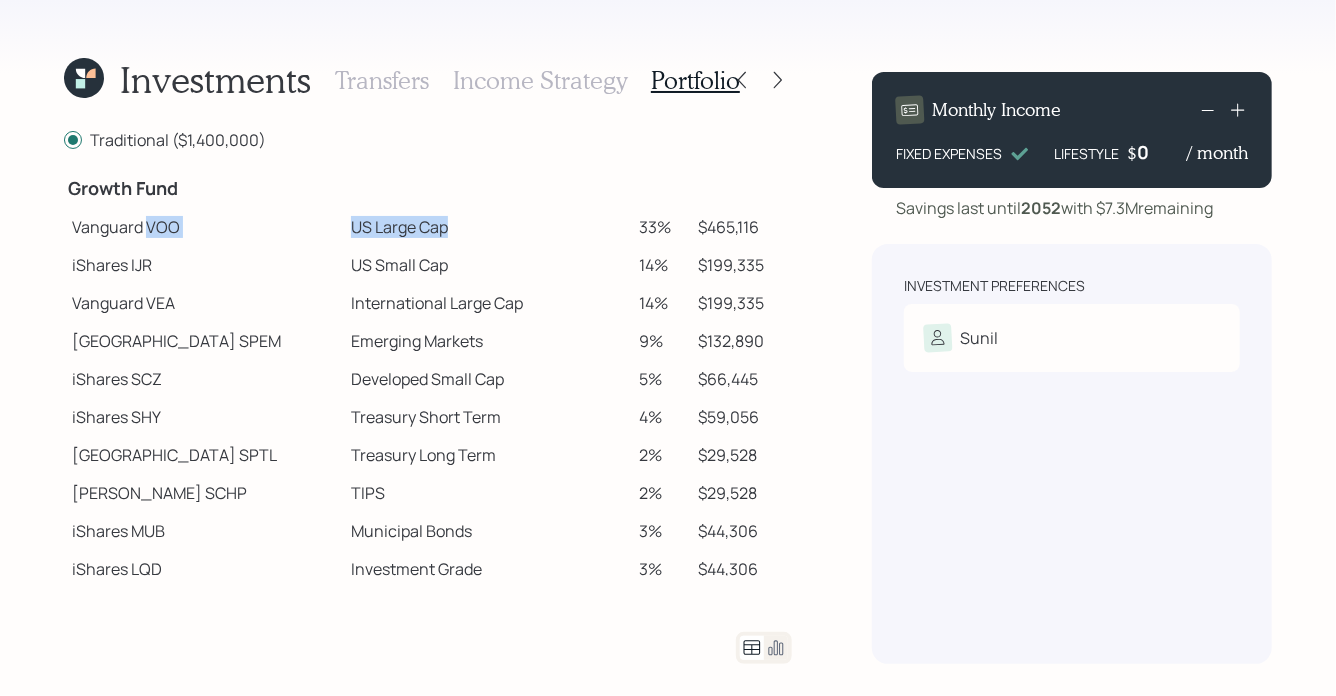 drag, startPoint x: 146, startPoint y: 230, endPoint x: 415, endPoint y: 231, distance: 269.00186 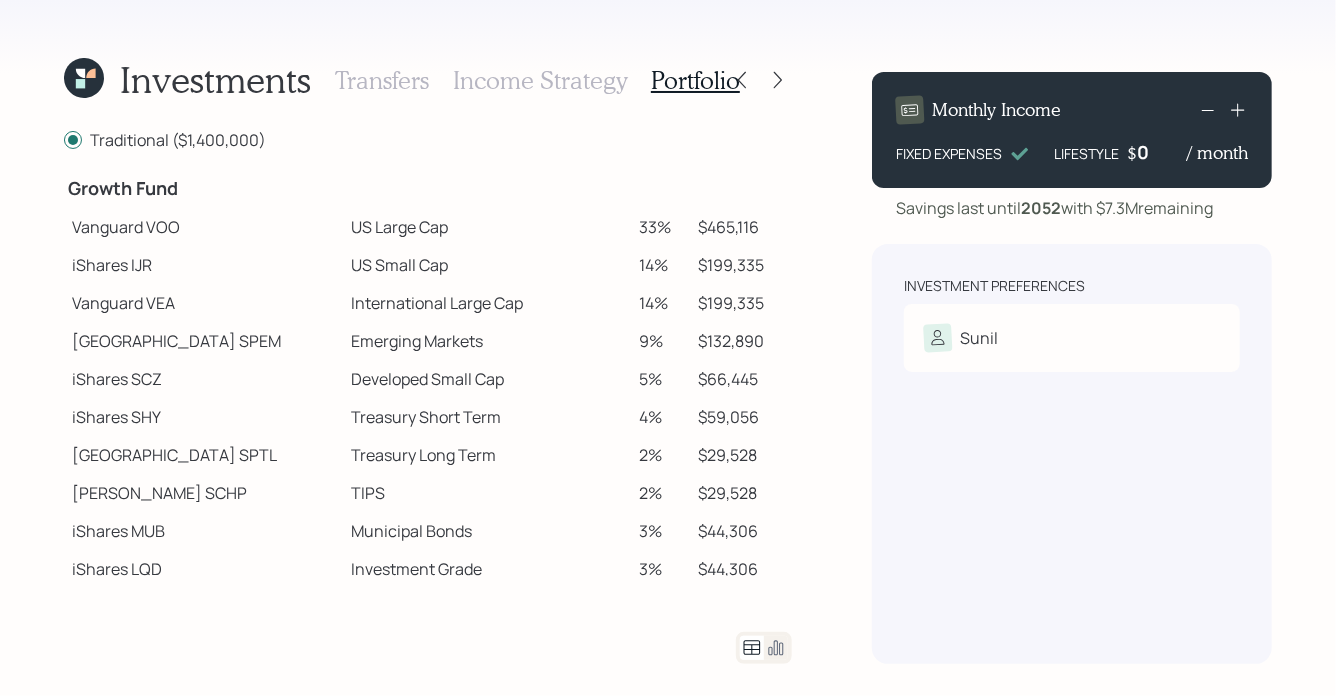 drag, startPoint x: 76, startPoint y: 231, endPoint x: 423, endPoint y: 241, distance: 347.14407 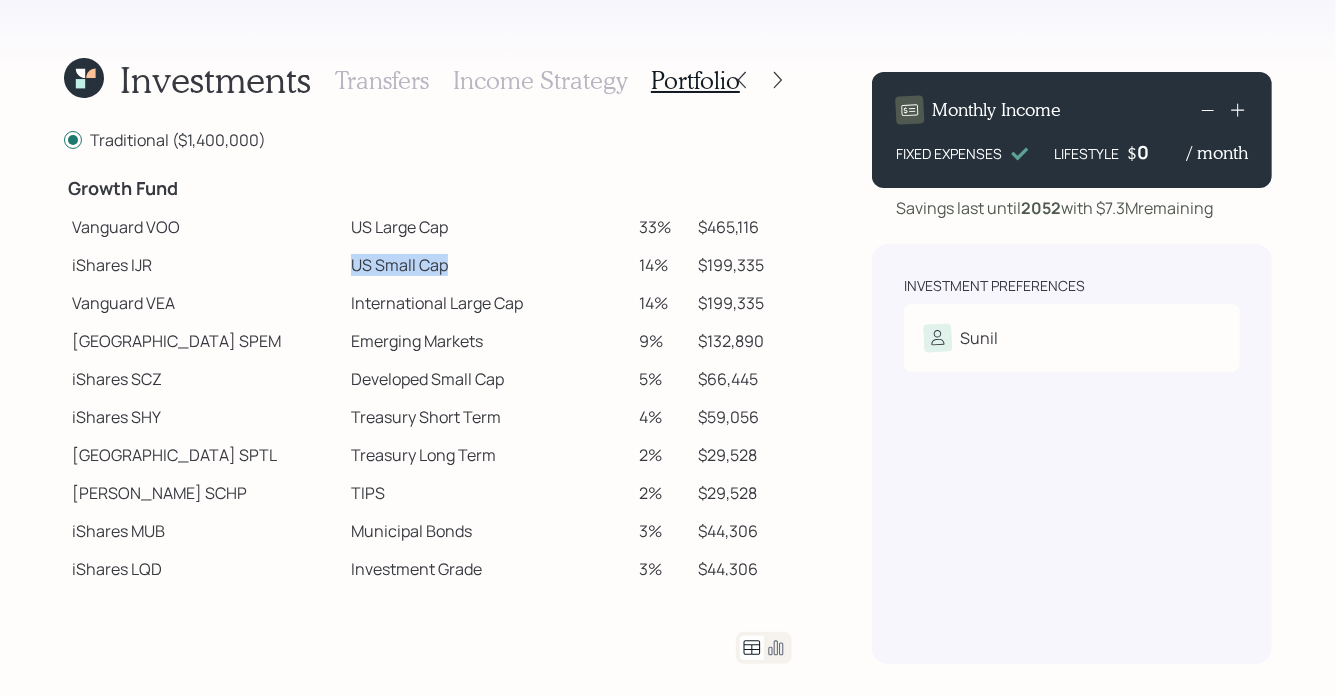 drag, startPoint x: 290, startPoint y: 269, endPoint x: 383, endPoint y: 268, distance: 93.00538 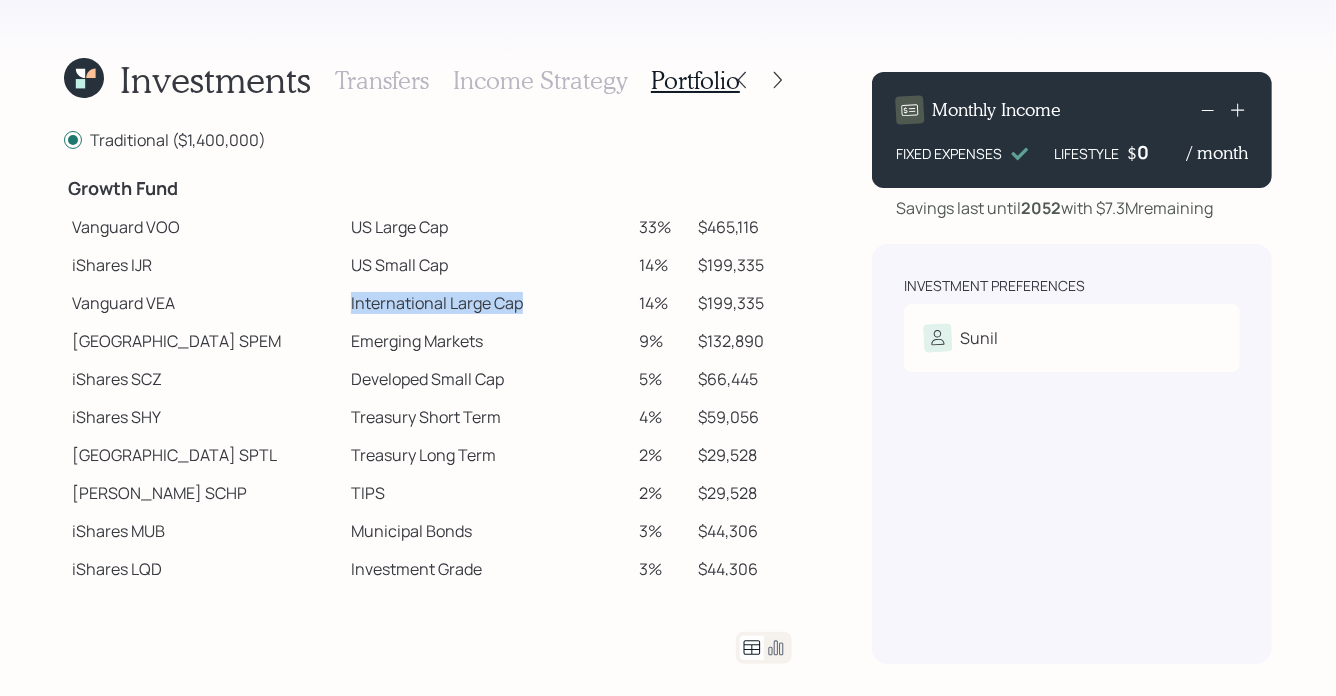 drag, startPoint x: 282, startPoint y: 298, endPoint x: 455, endPoint y: 306, distance: 173.18488 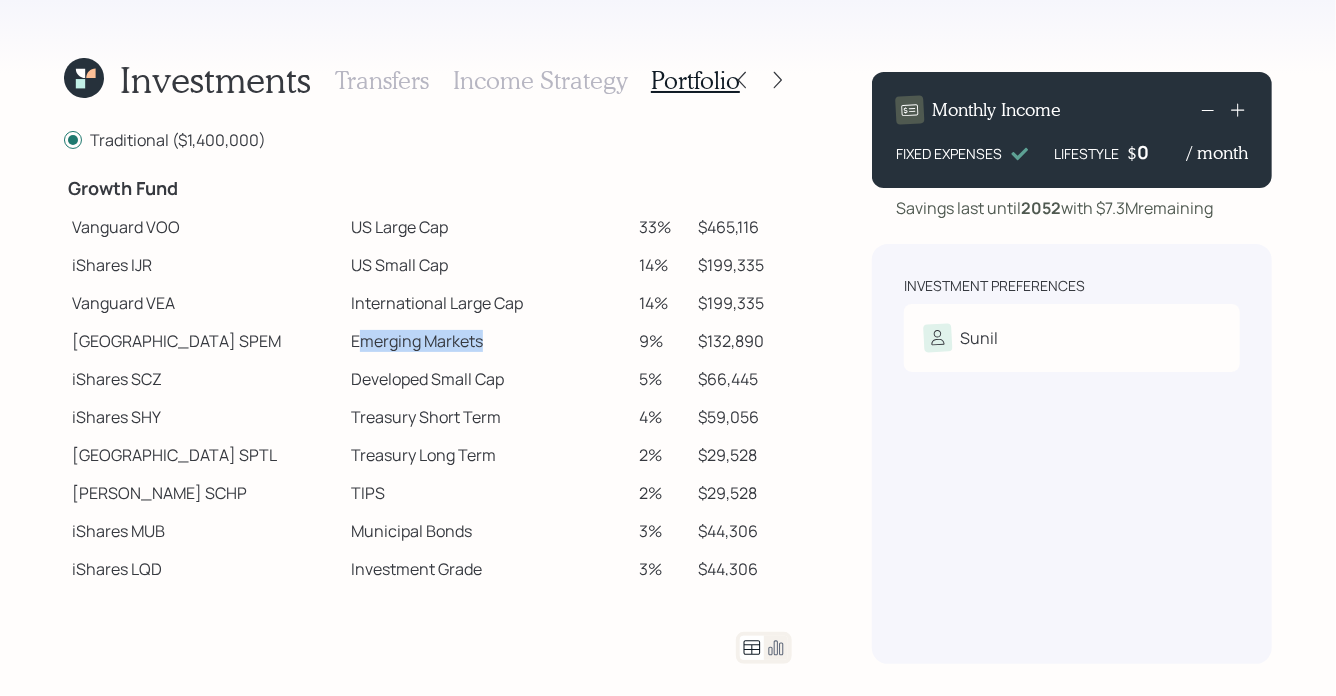 drag, startPoint x: 291, startPoint y: 337, endPoint x: 423, endPoint y: 339, distance: 132.01515 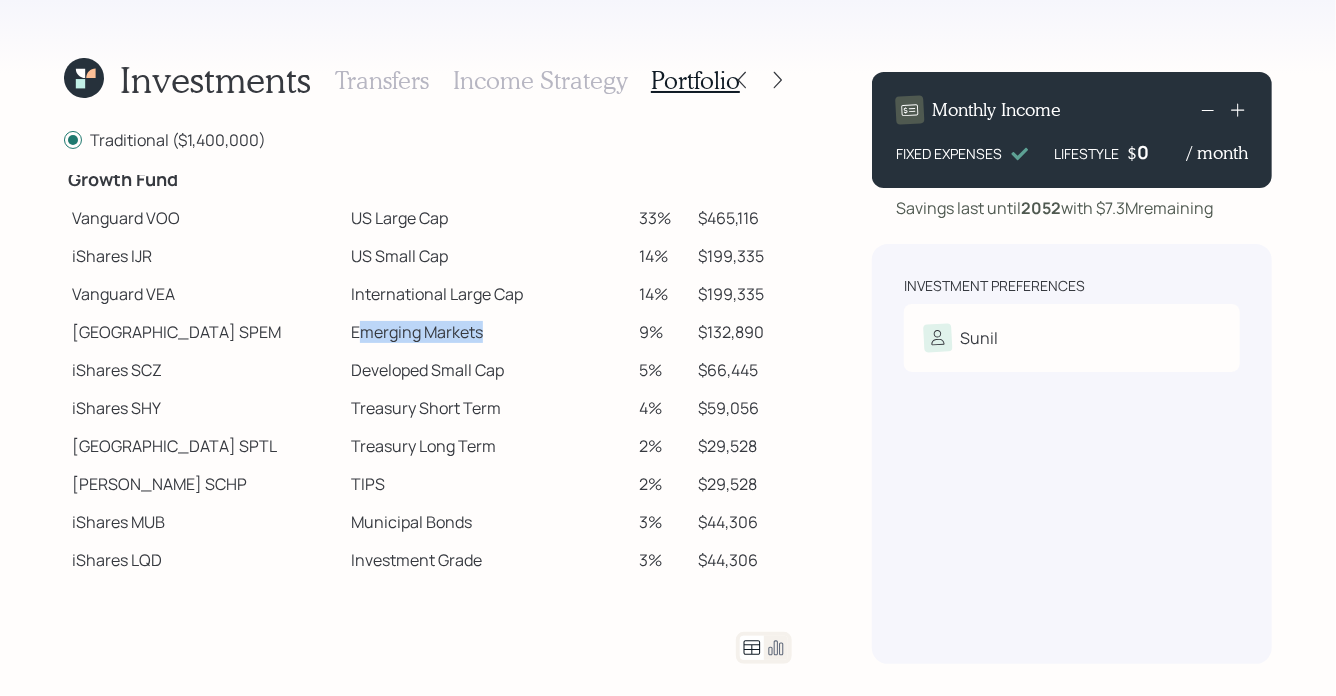scroll, scrollTop: 327, scrollLeft: 0, axis: vertical 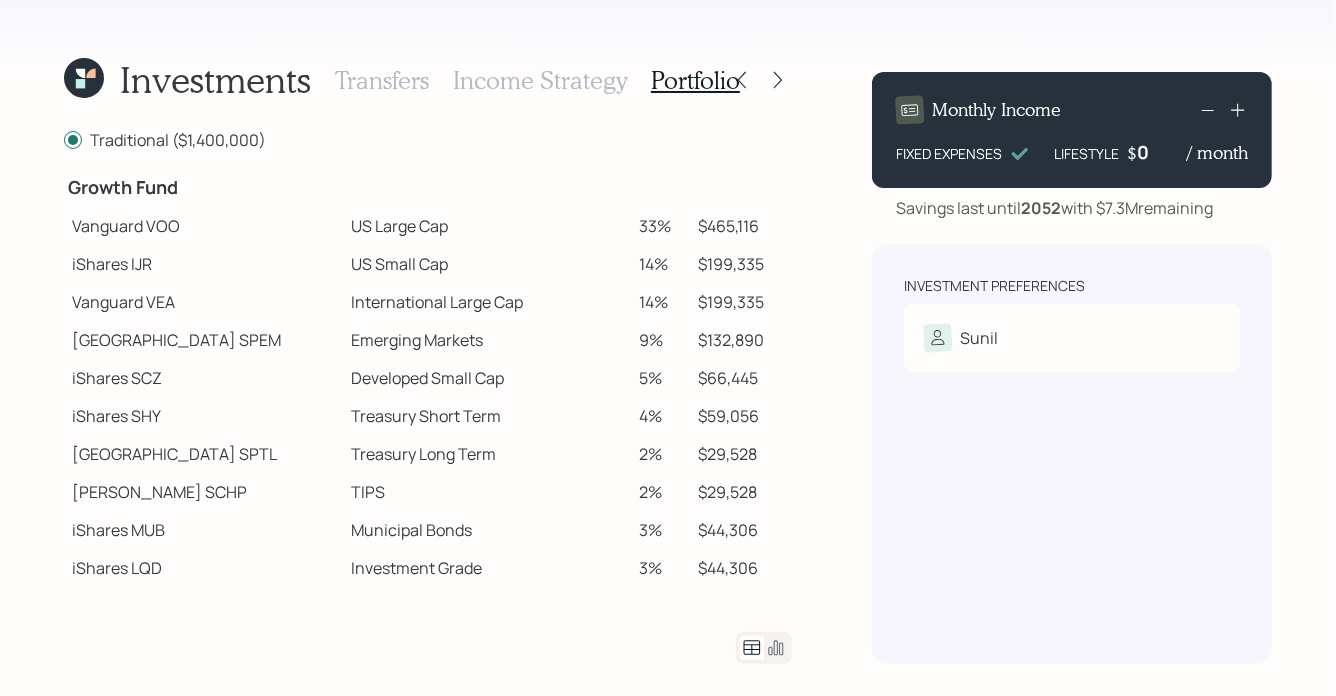 click 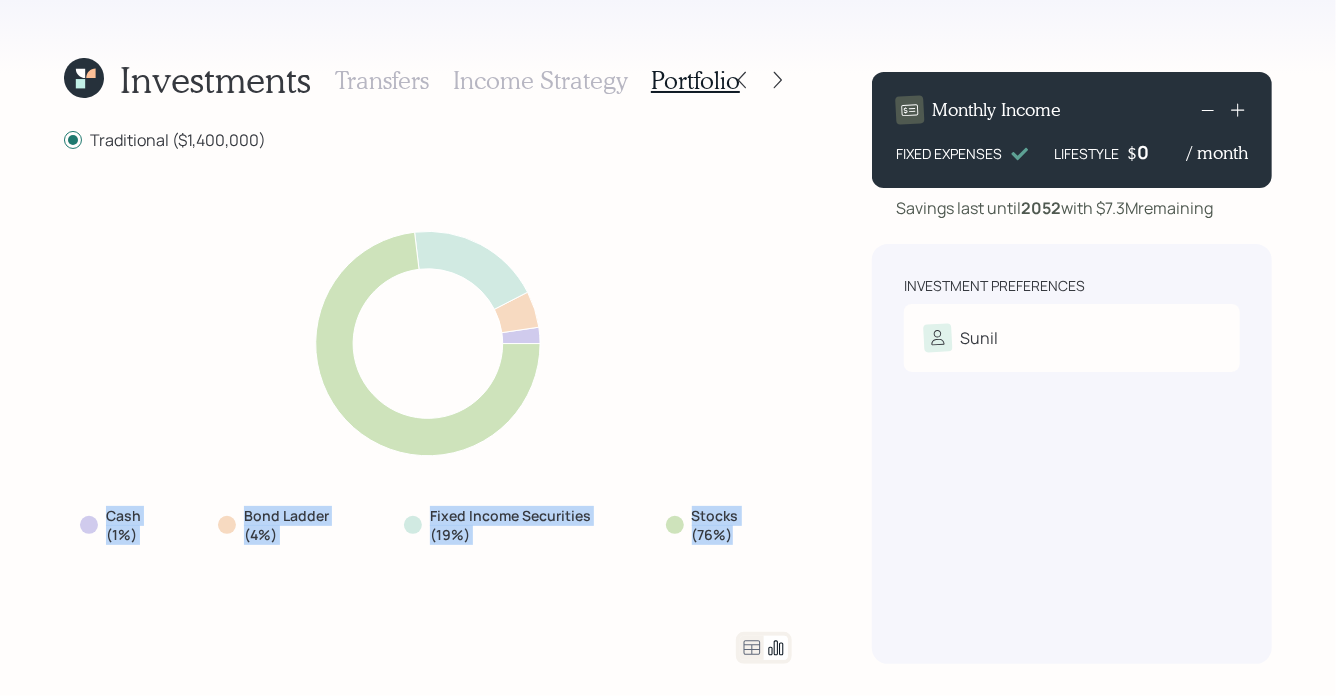 drag, startPoint x: 733, startPoint y: 532, endPoint x: 82, endPoint y: 513, distance: 651.2772 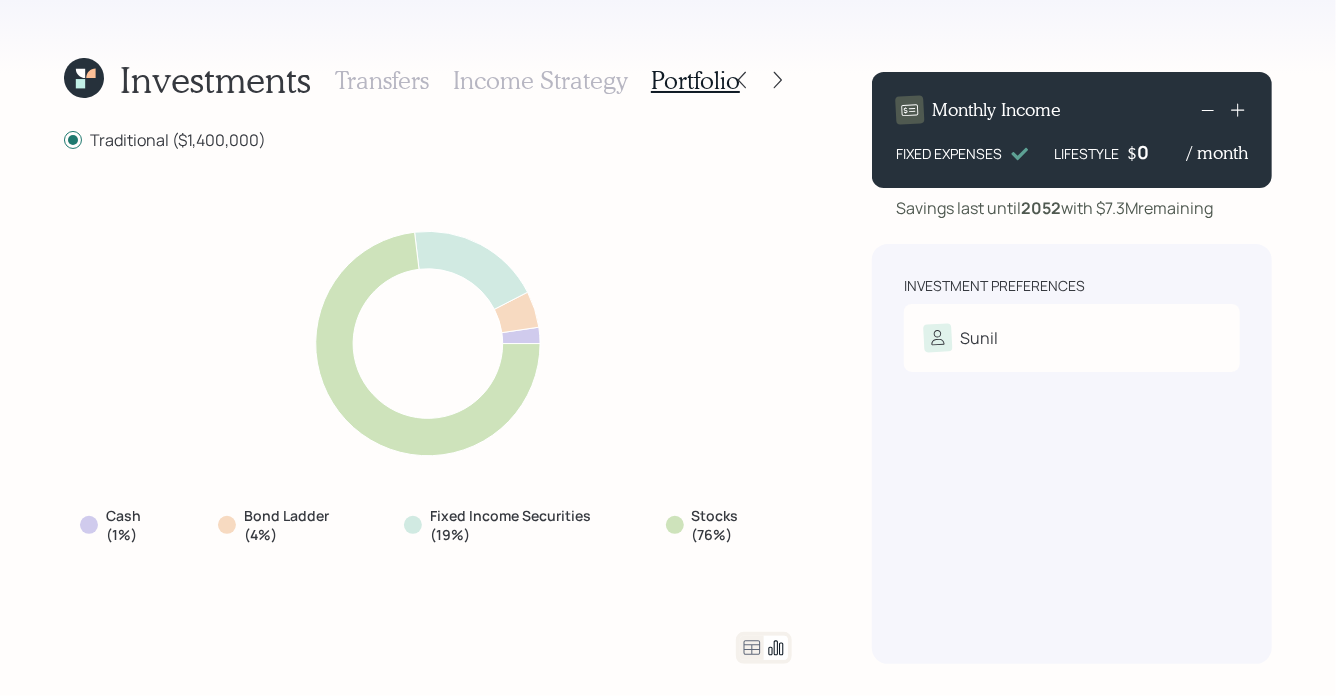 click 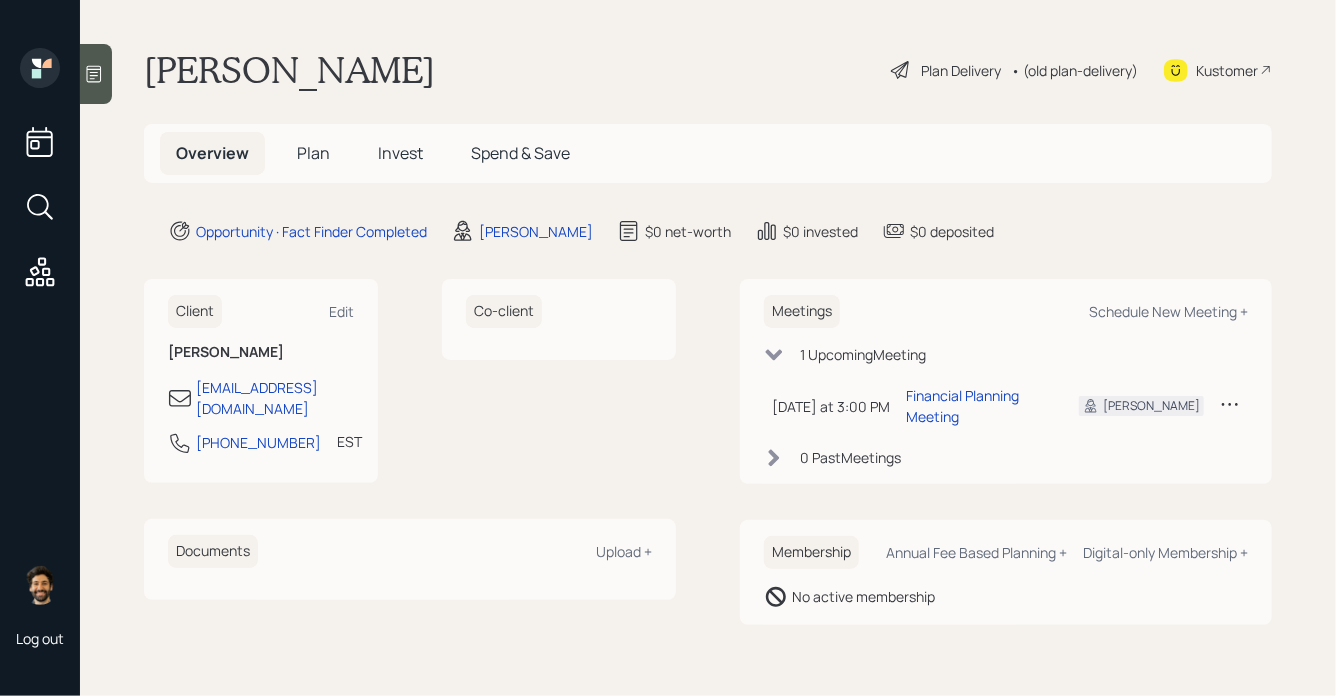 click on "Plan" at bounding box center [313, 153] 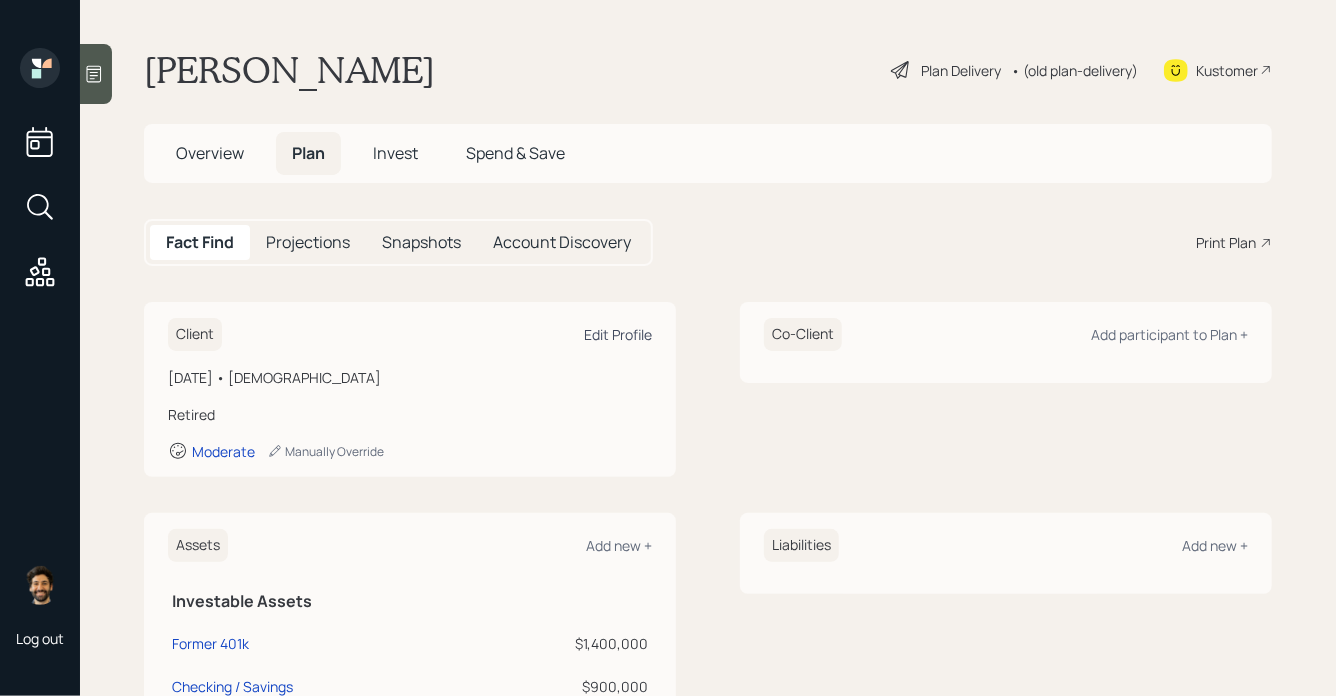 click on "Edit Profile" at bounding box center (618, 334) 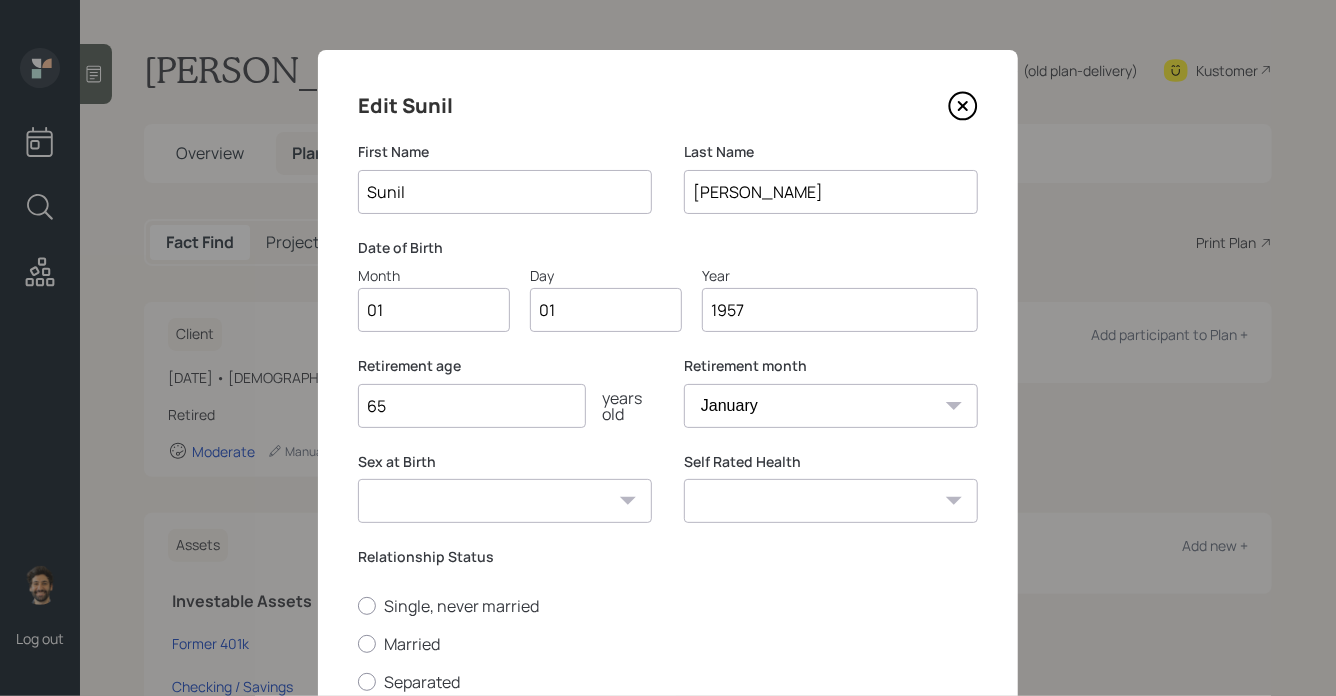 click on "1957" at bounding box center [840, 310] 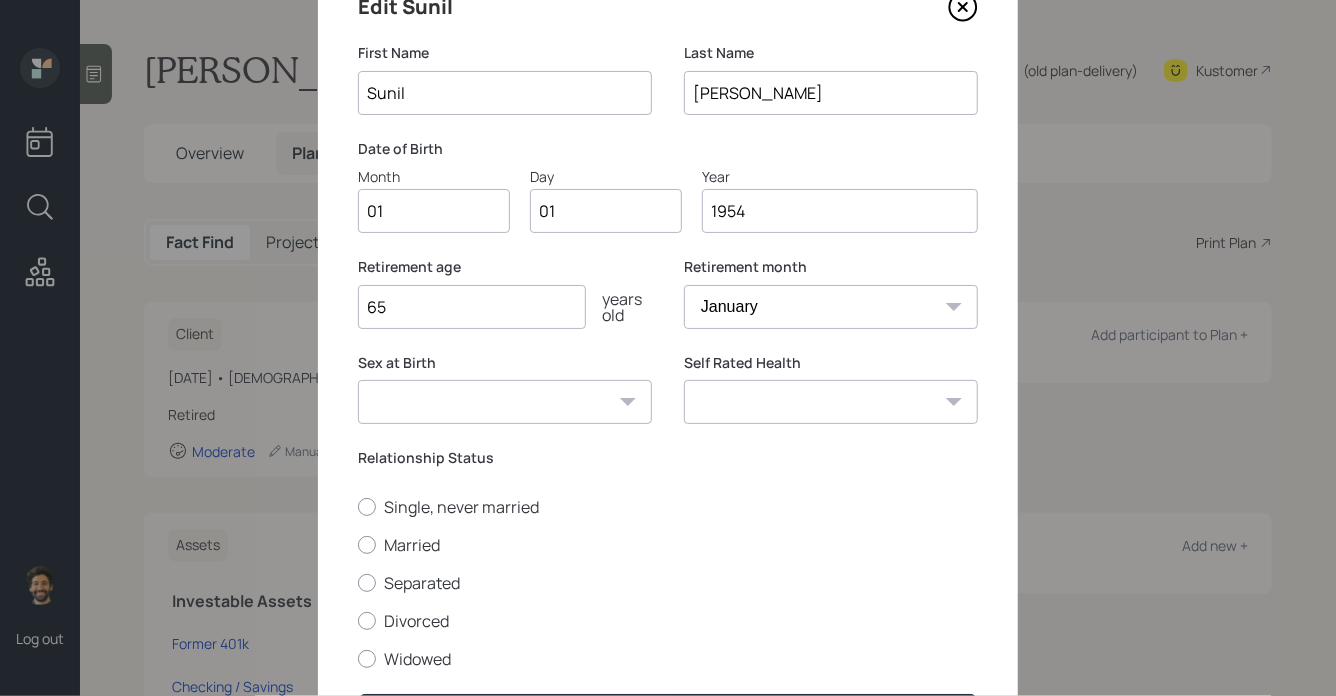 scroll, scrollTop: 232, scrollLeft: 0, axis: vertical 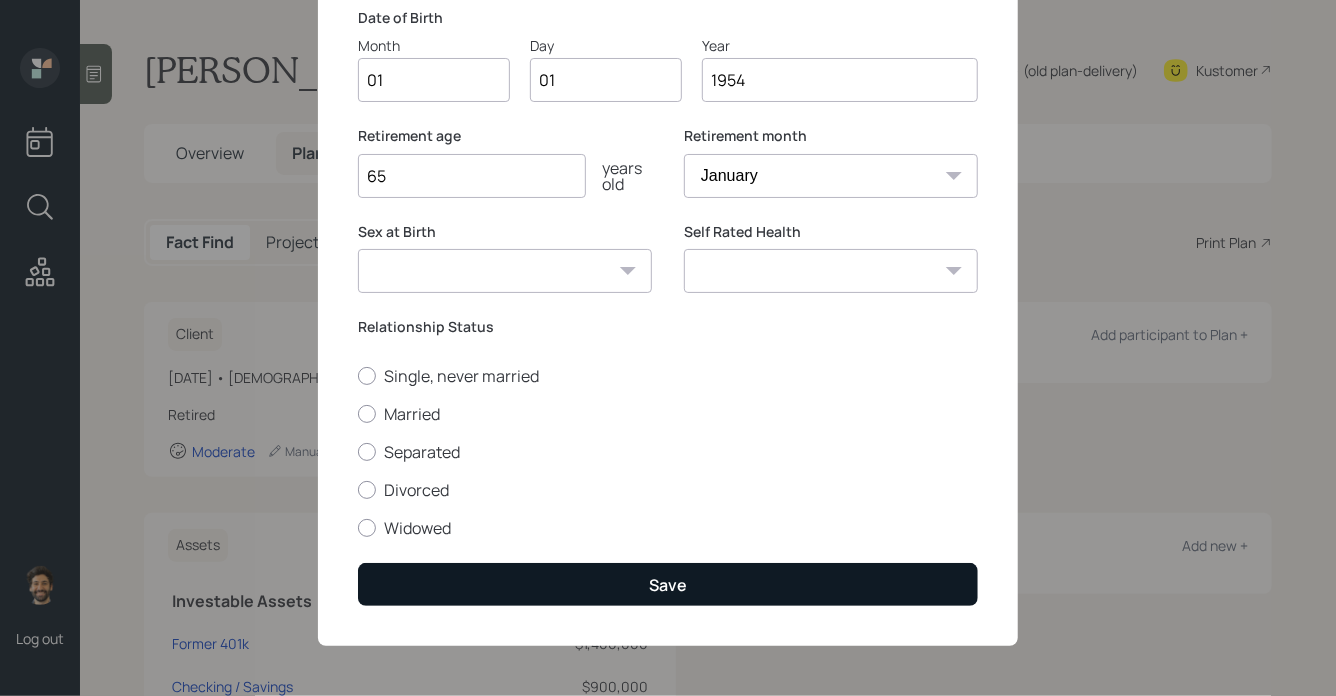 type on "1954" 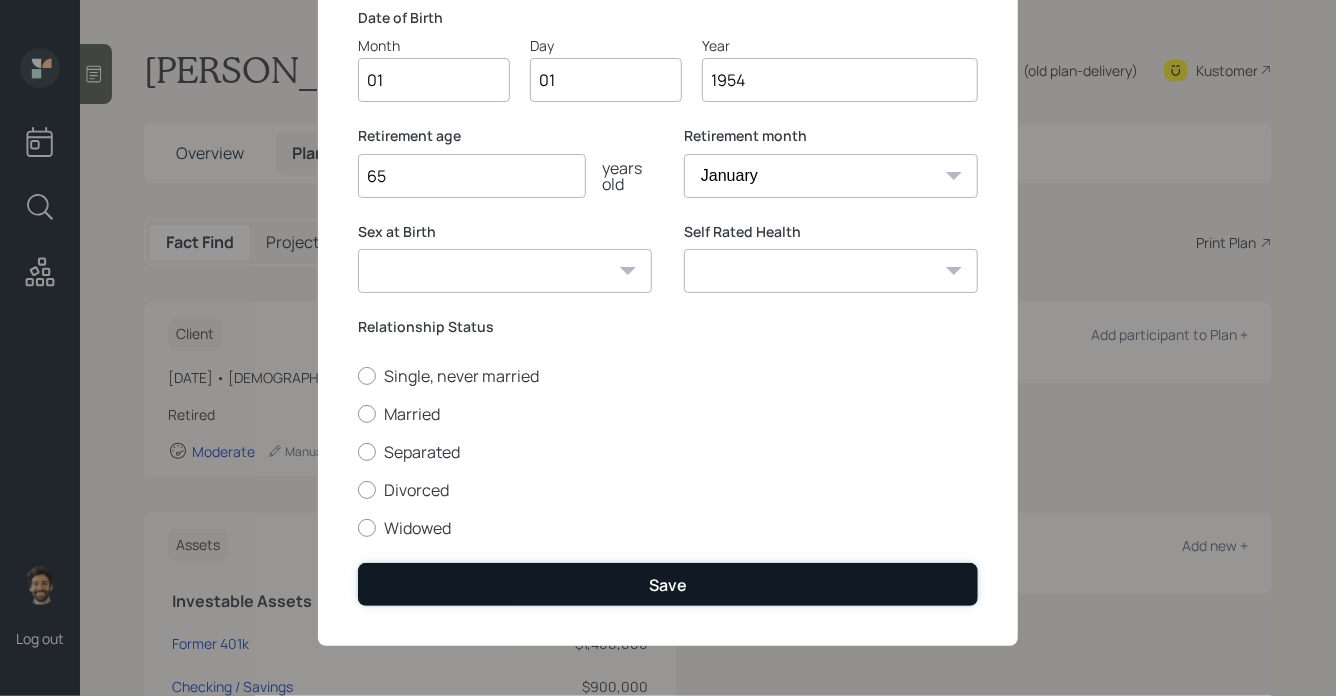 click on "Save" at bounding box center (668, 584) 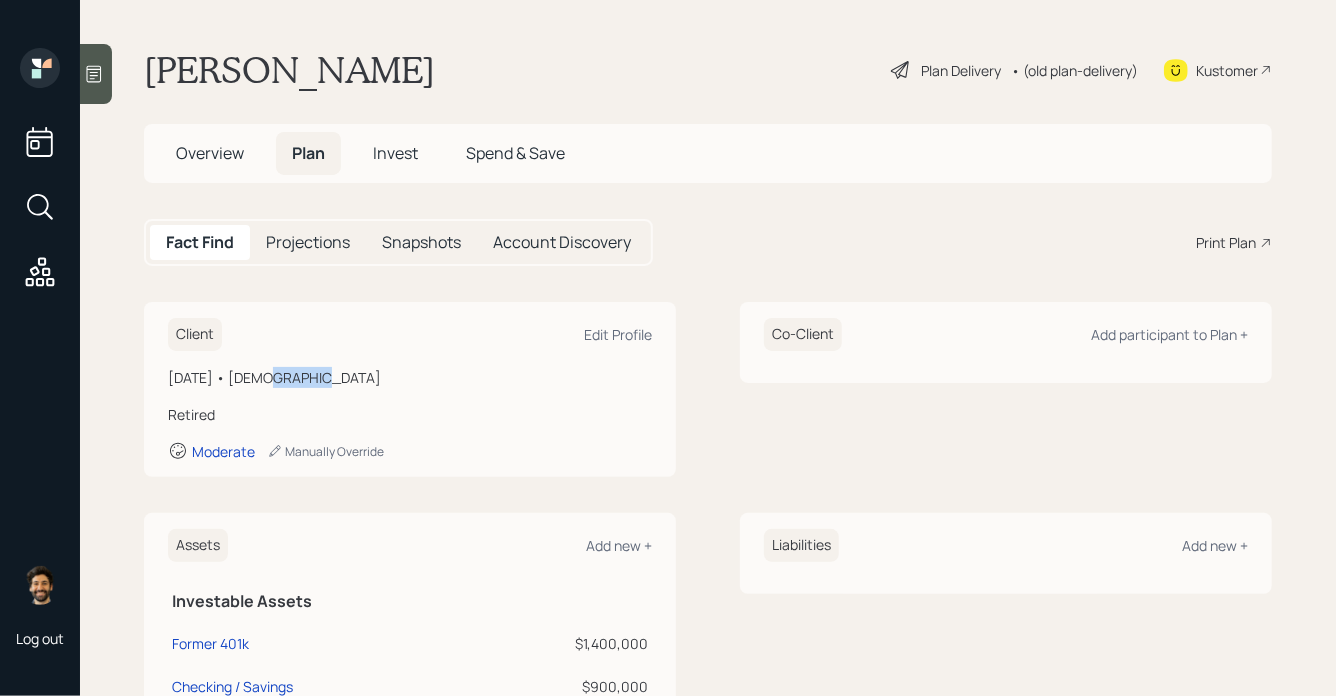 drag, startPoint x: 295, startPoint y: 380, endPoint x: 252, endPoint y: 380, distance: 43 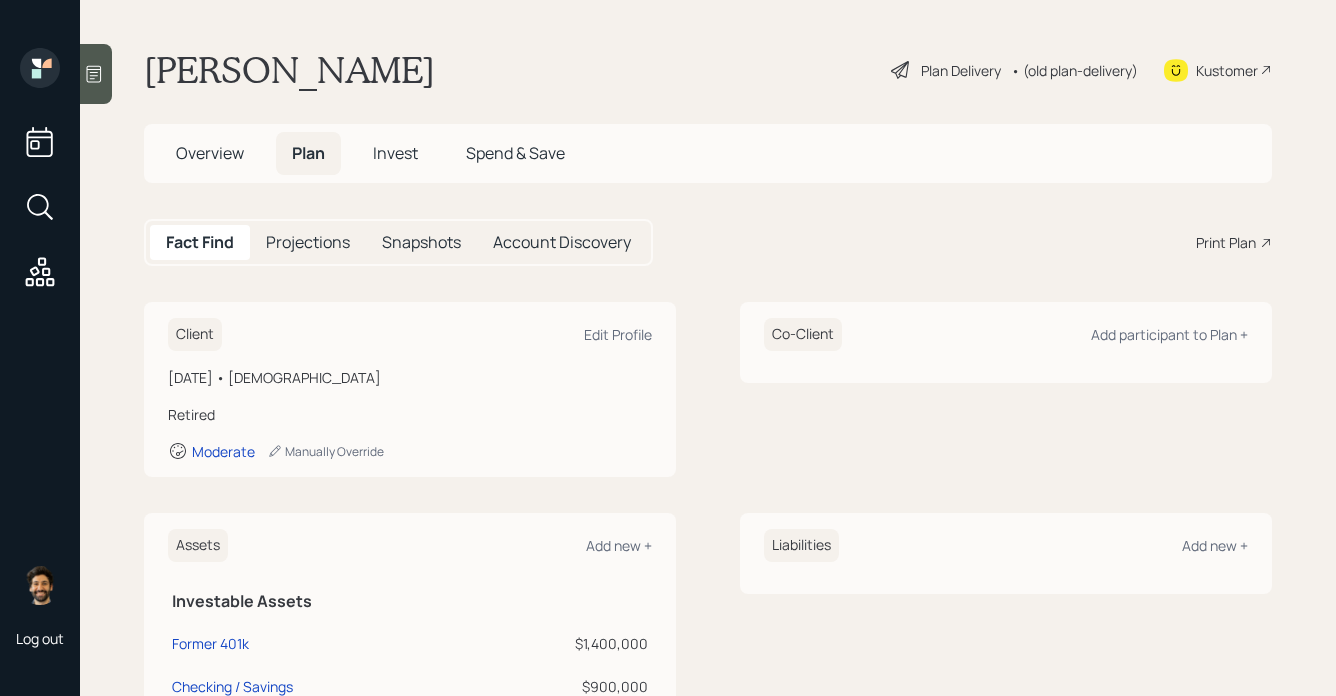scroll, scrollTop: 0, scrollLeft: 0, axis: both 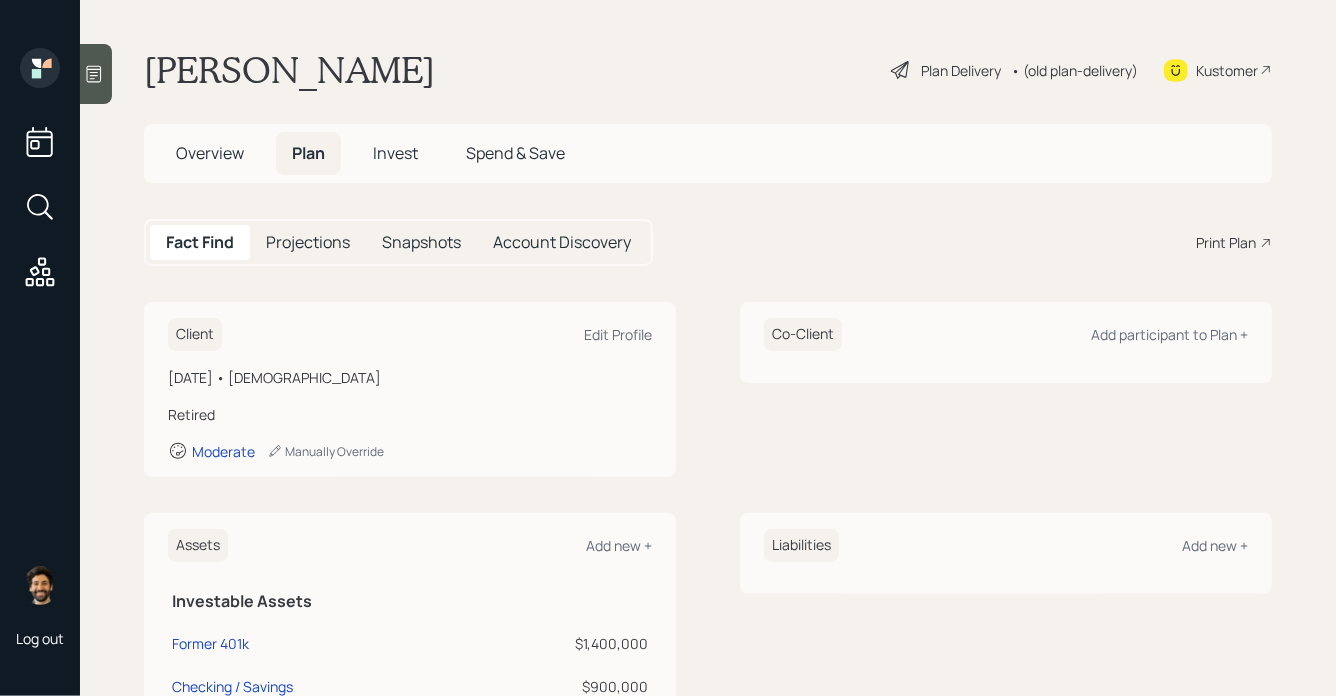 click on "• (old plan-delivery)" at bounding box center (1074, 70) 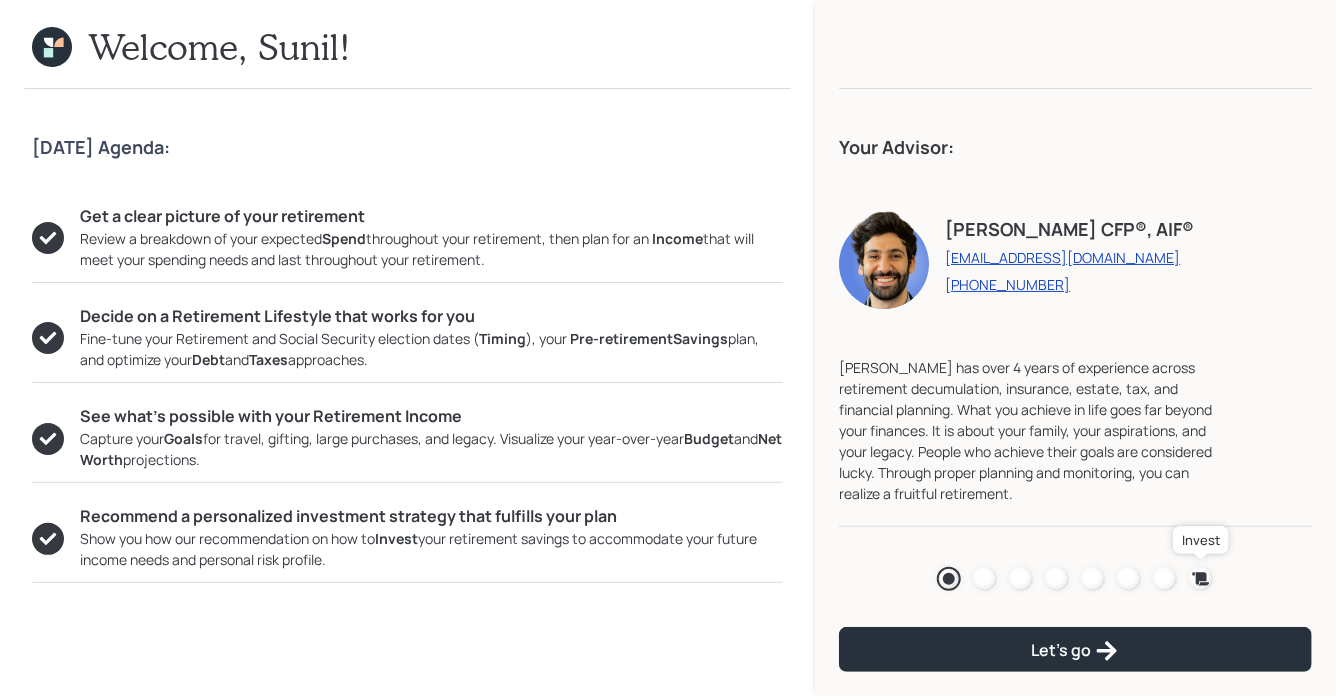 click 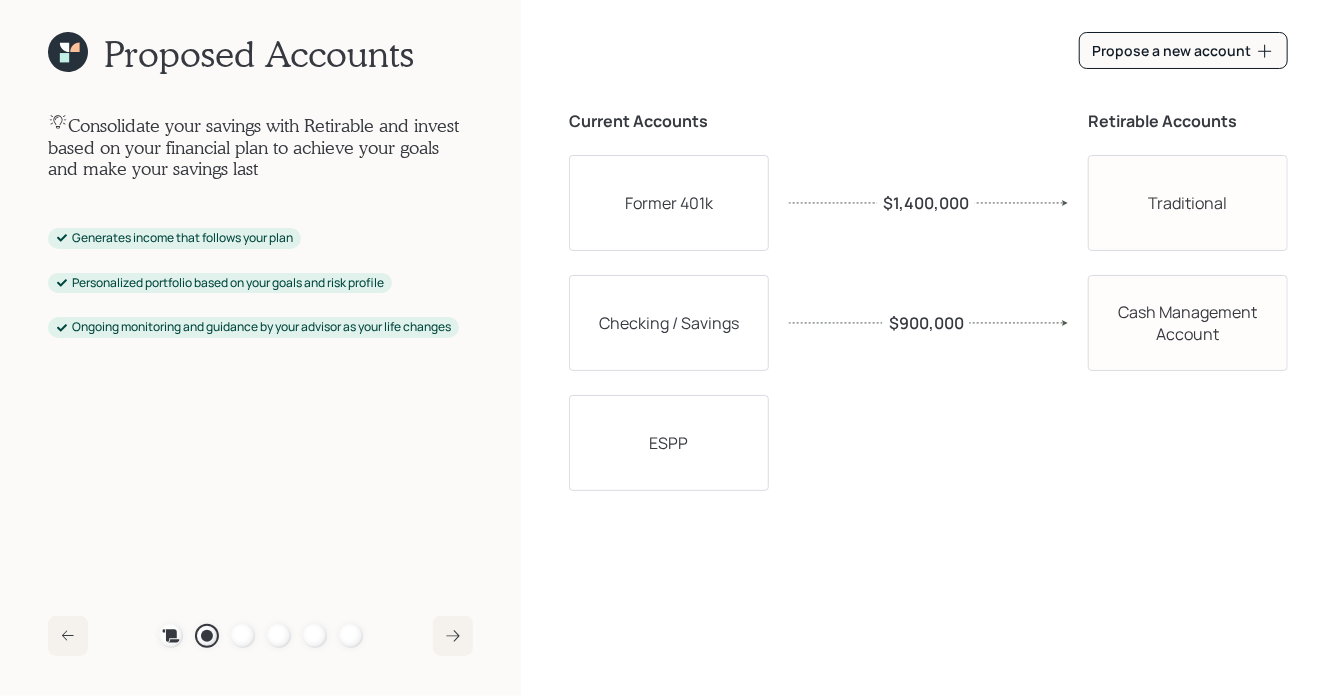 click 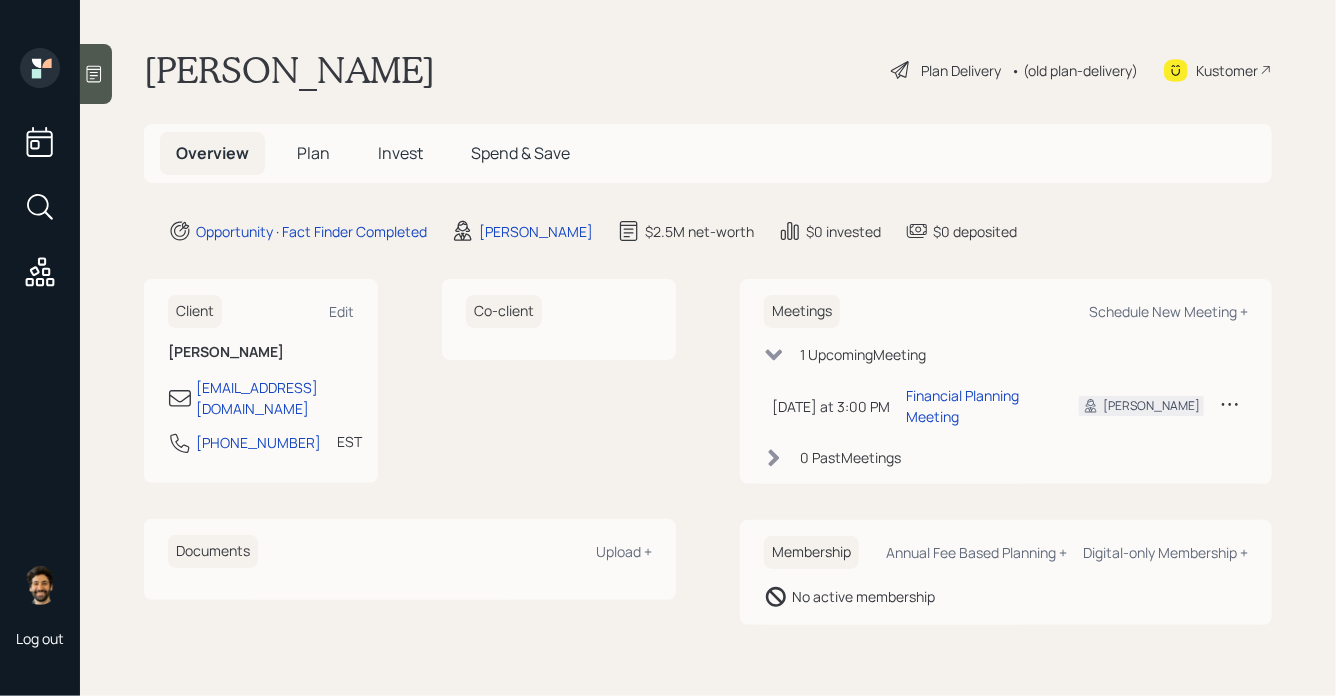 click on "Plan Delivery" at bounding box center [961, 70] 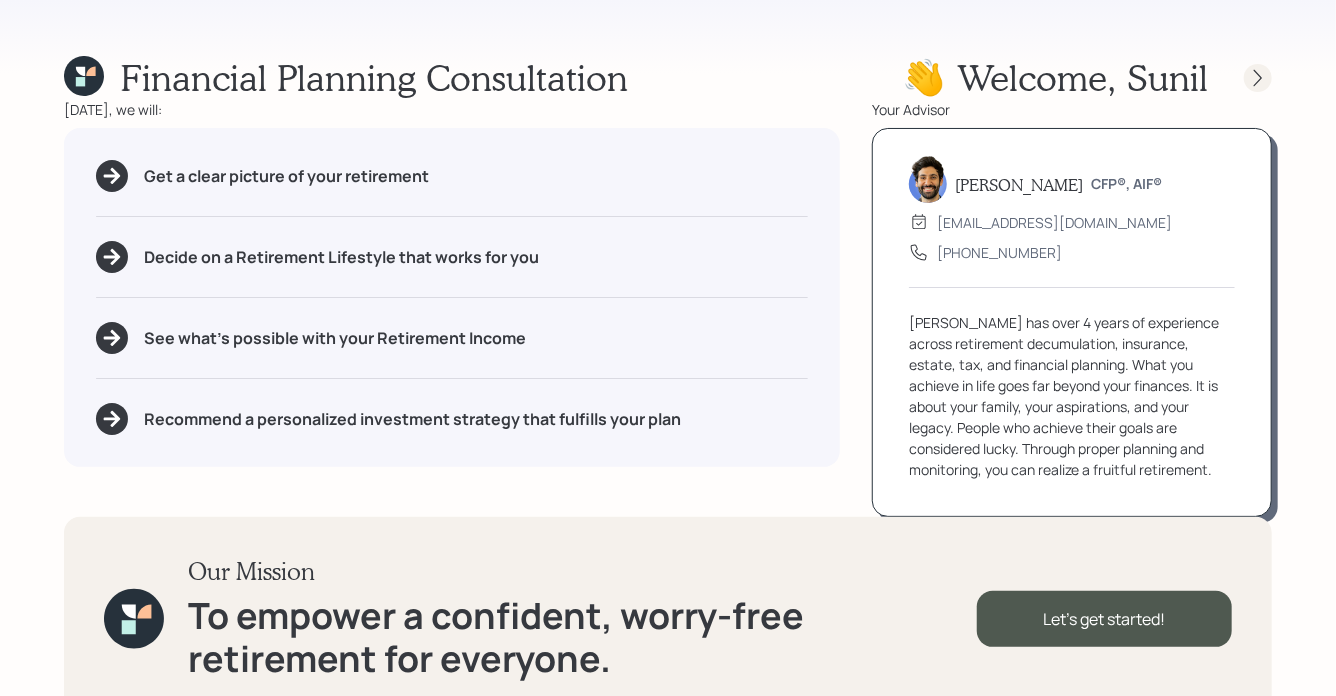 click at bounding box center (1258, 78) 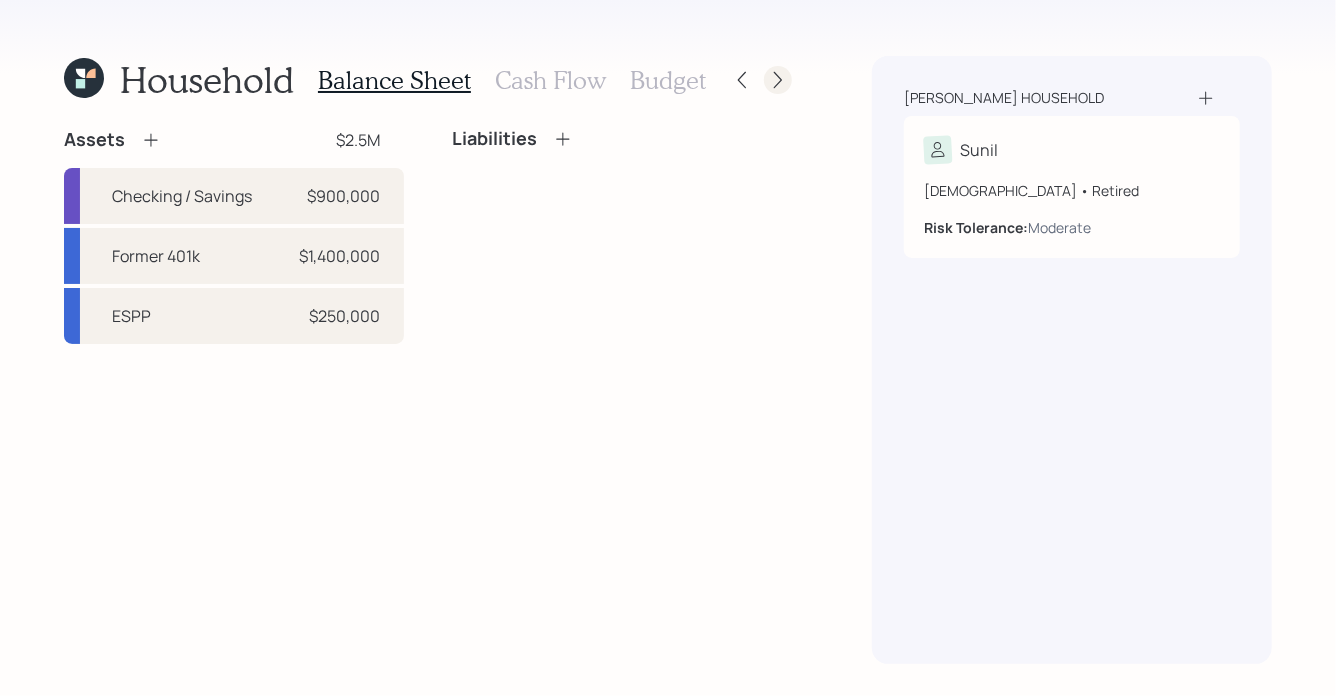 click at bounding box center [760, 80] 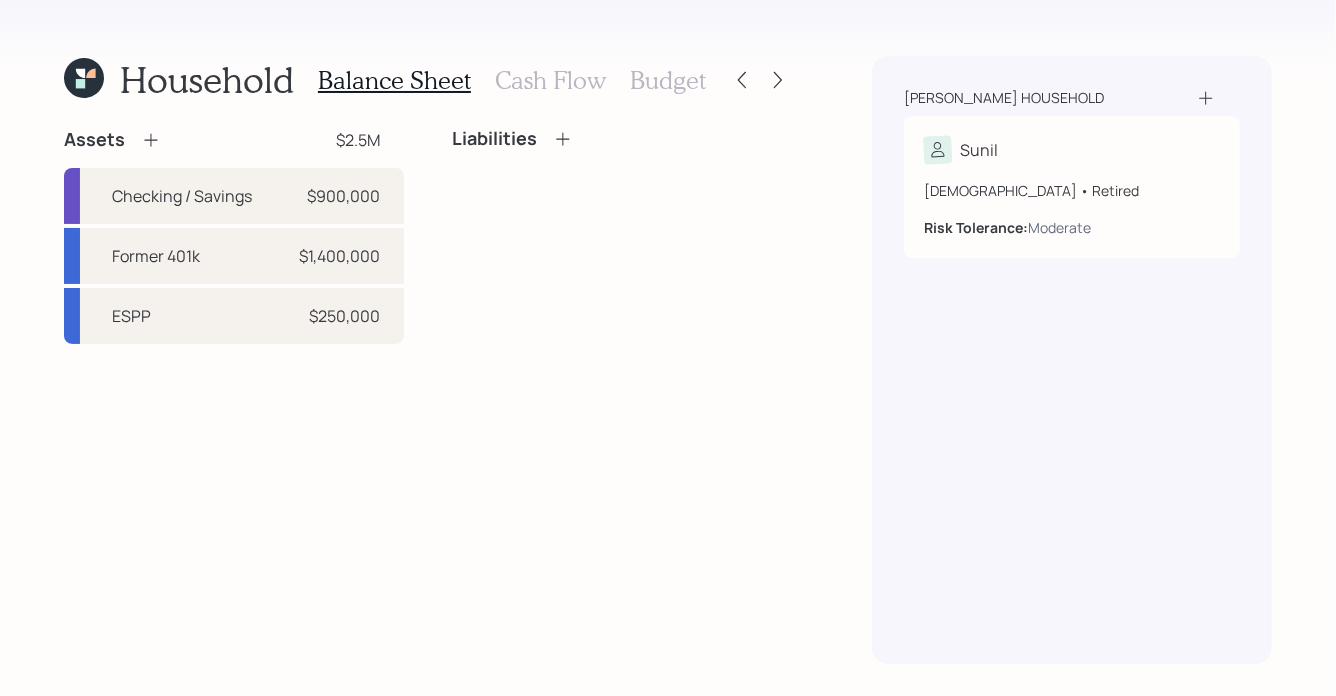 click on "Budget" at bounding box center [668, 80] 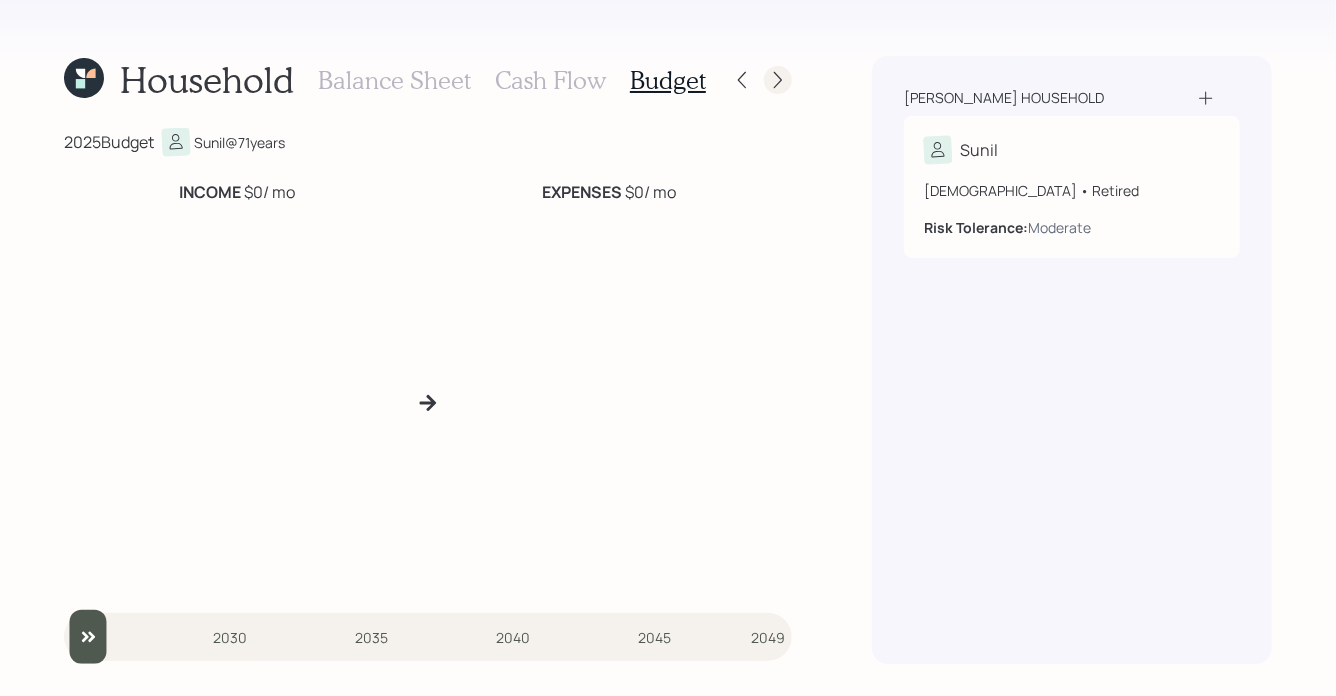 click 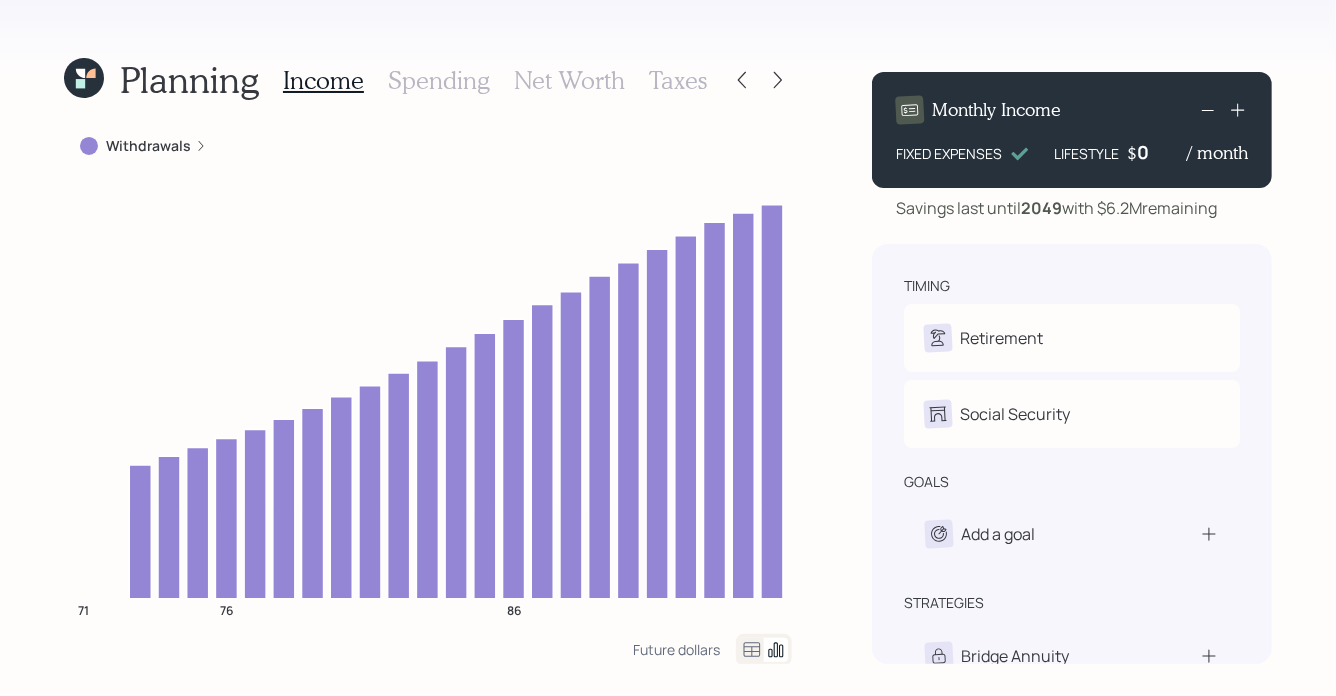 click on "Spending" at bounding box center [439, 80] 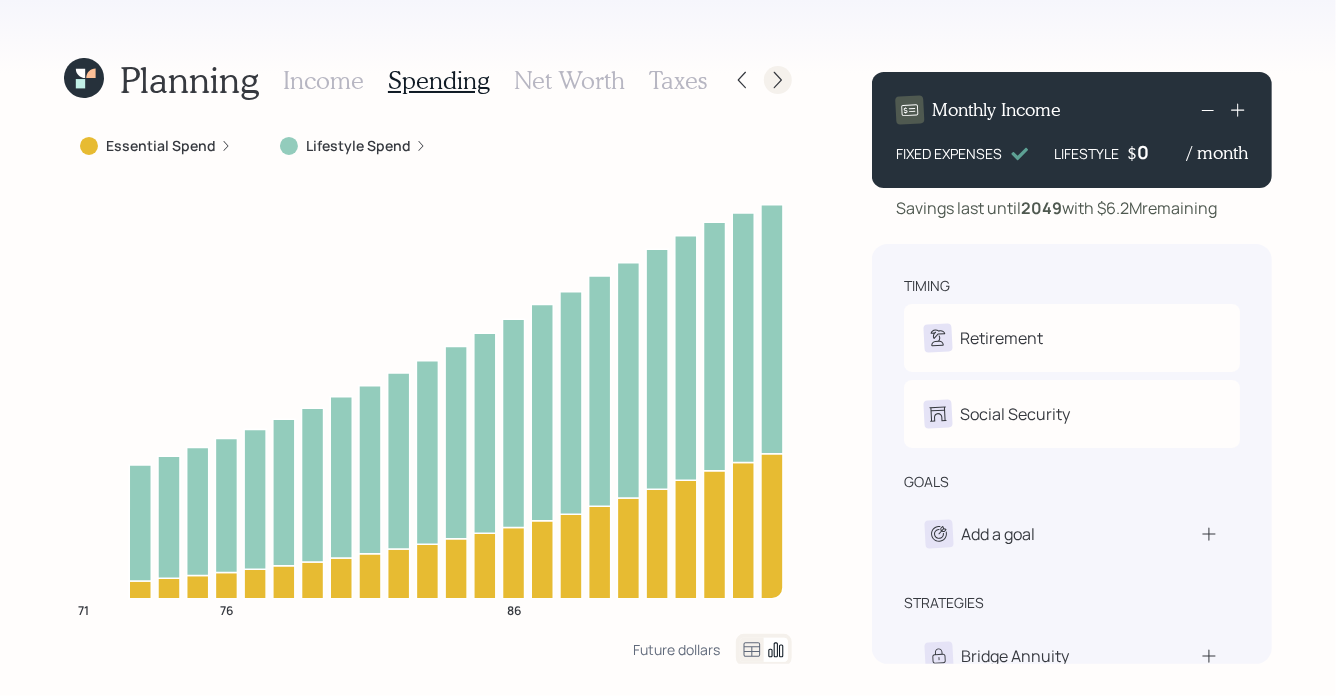 click 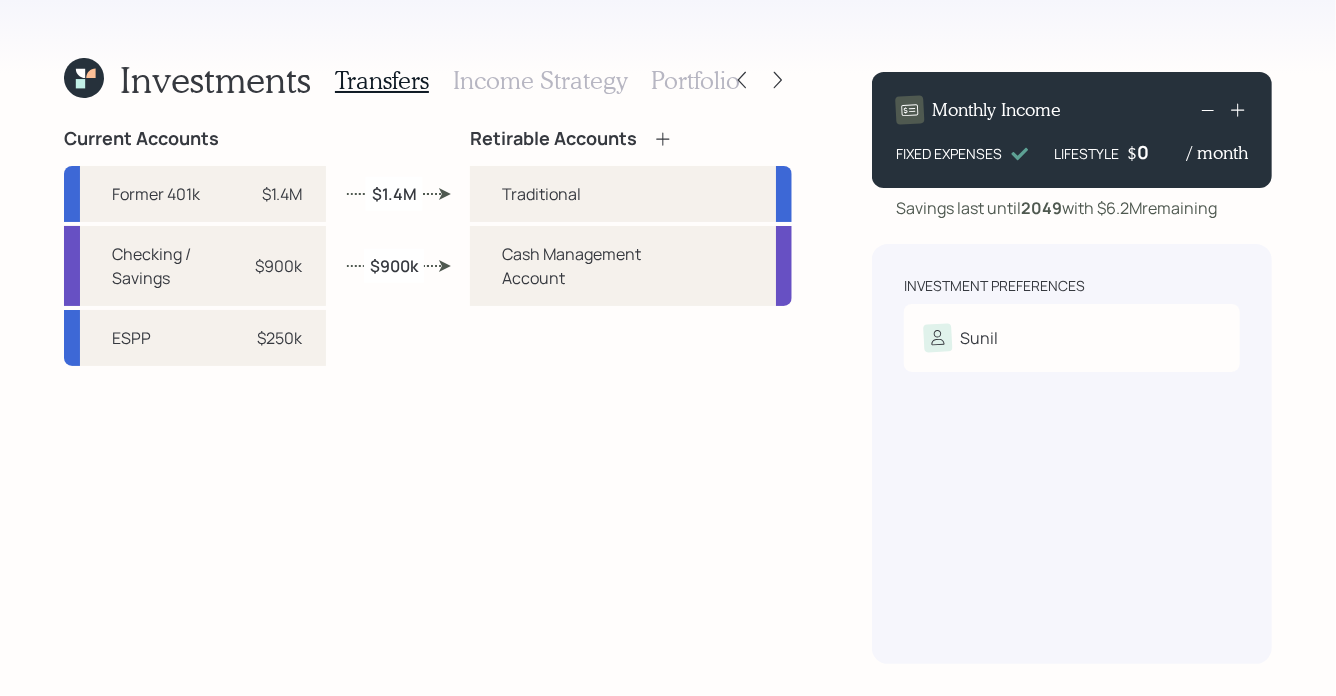 click on "Income Strategy" at bounding box center (540, 80) 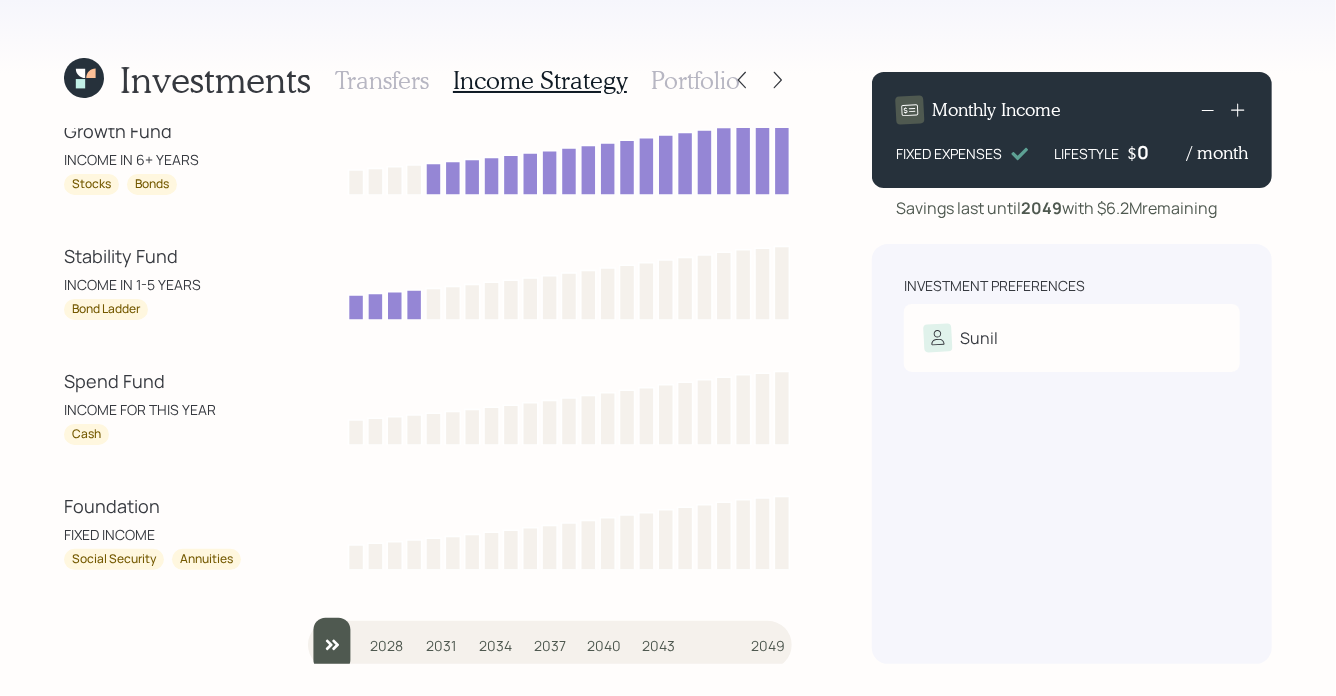 scroll, scrollTop: 0, scrollLeft: 0, axis: both 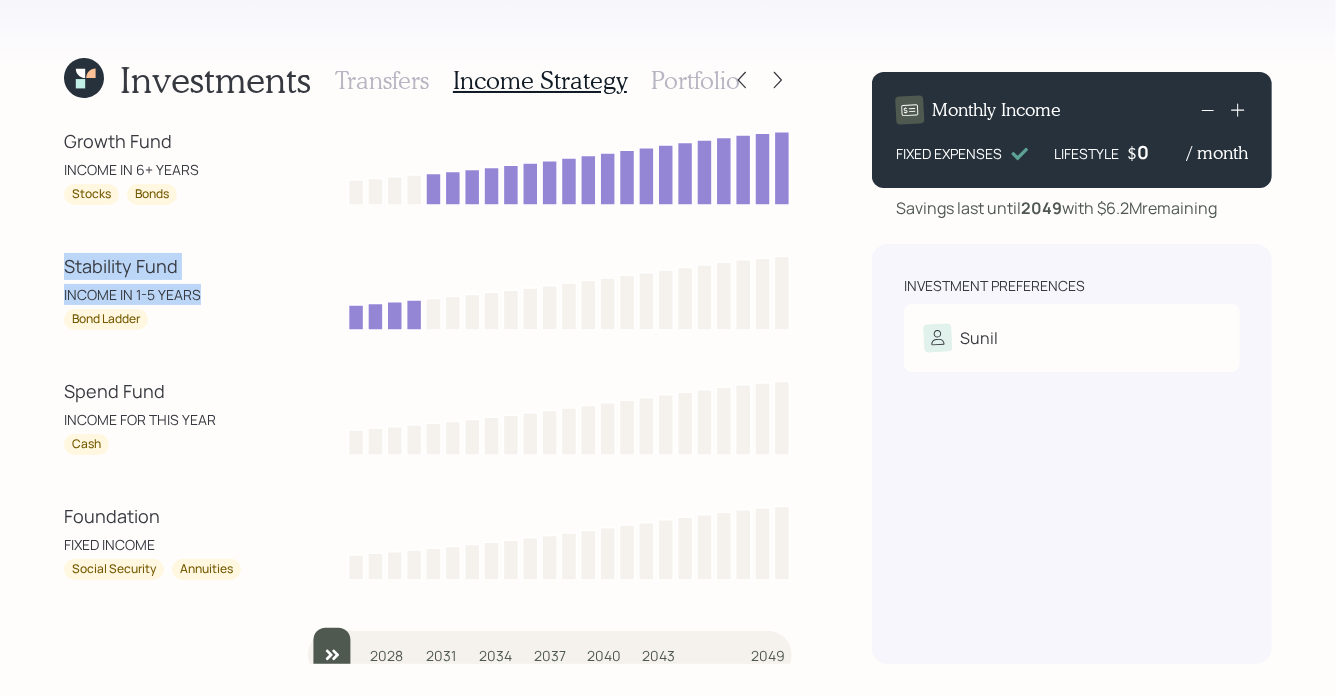 drag, startPoint x: 207, startPoint y: 302, endPoint x: 51, endPoint y: 278, distance: 157.83536 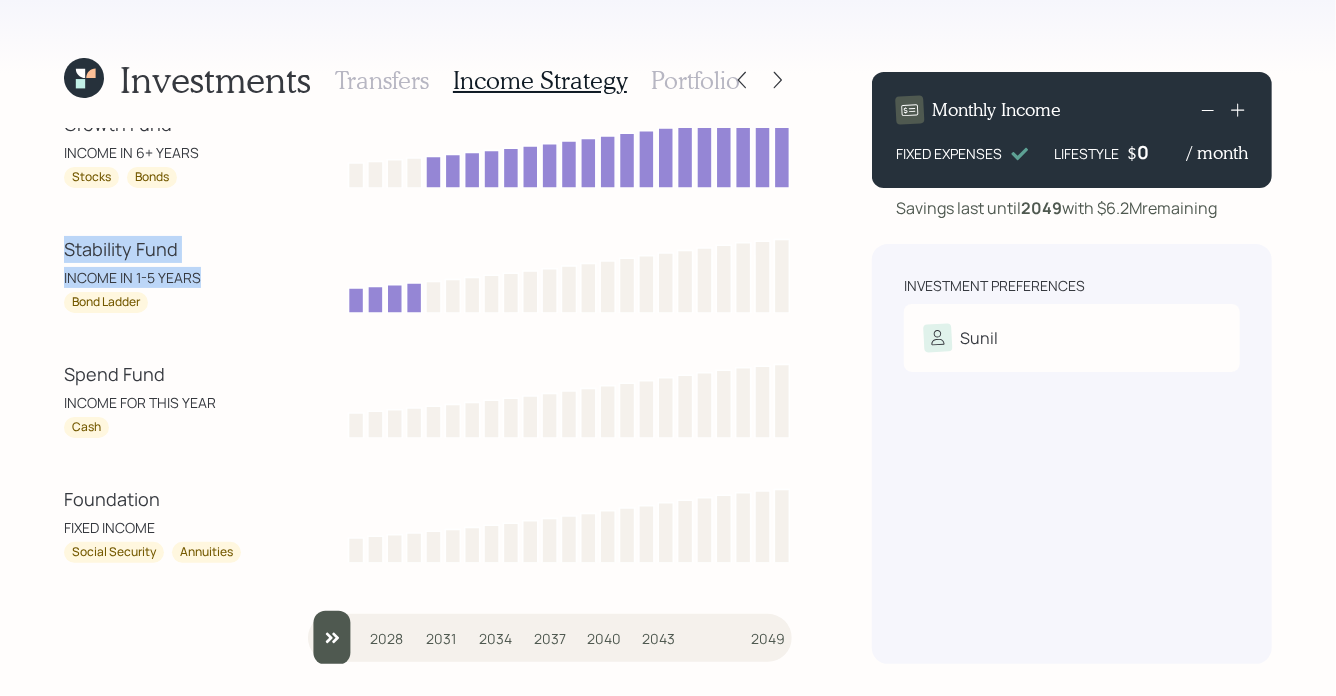 scroll, scrollTop: 15, scrollLeft: 0, axis: vertical 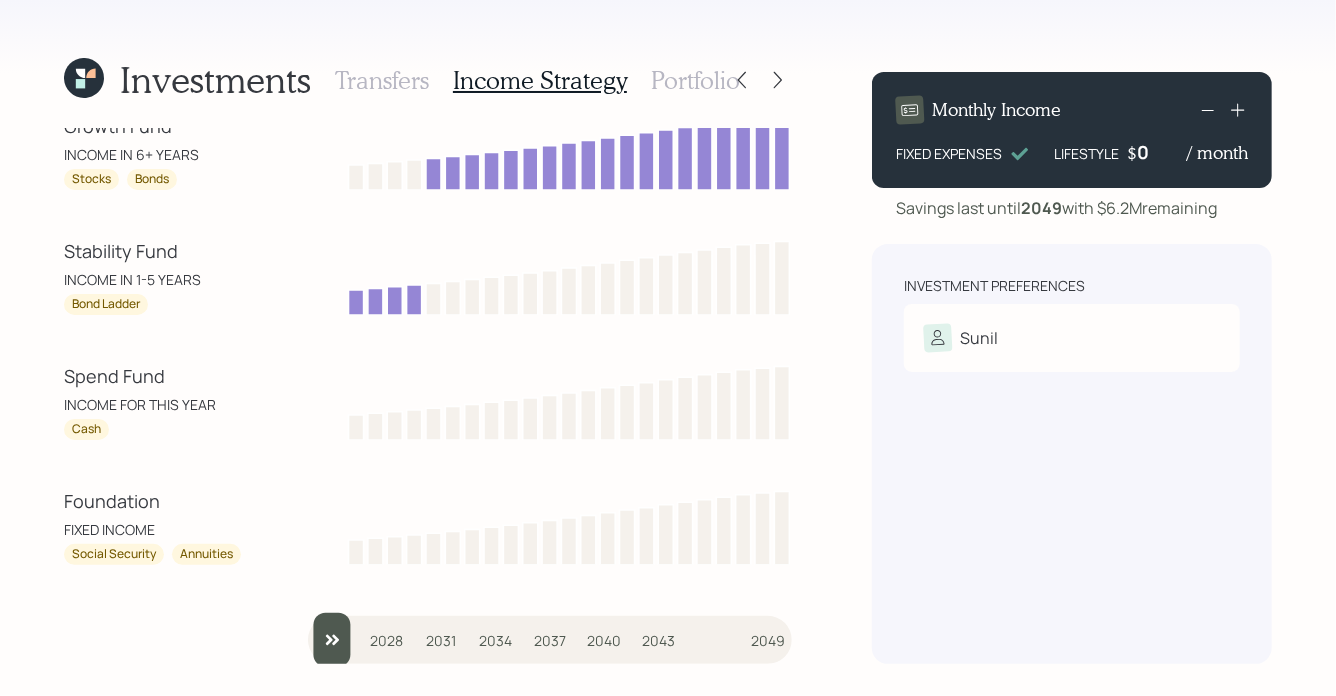 click on "Portfolio" at bounding box center (695, 80) 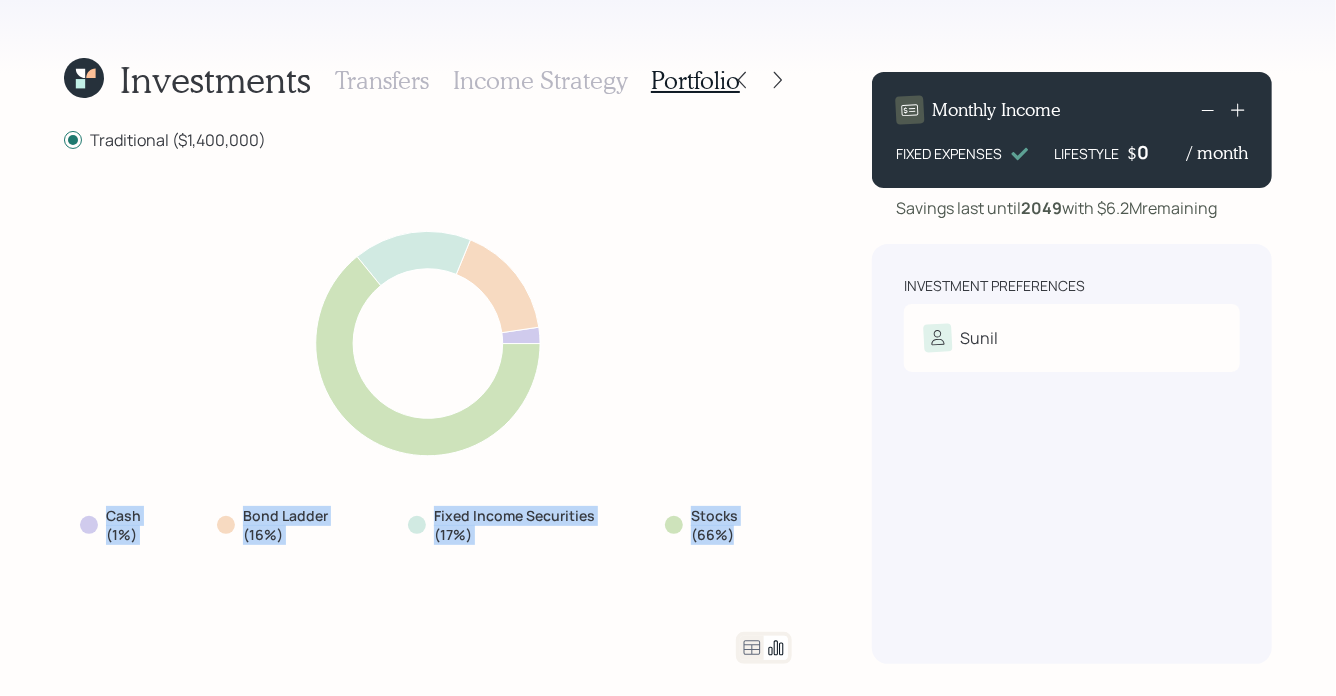 drag, startPoint x: 742, startPoint y: 538, endPoint x: 94, endPoint y: 524, distance: 648.15125 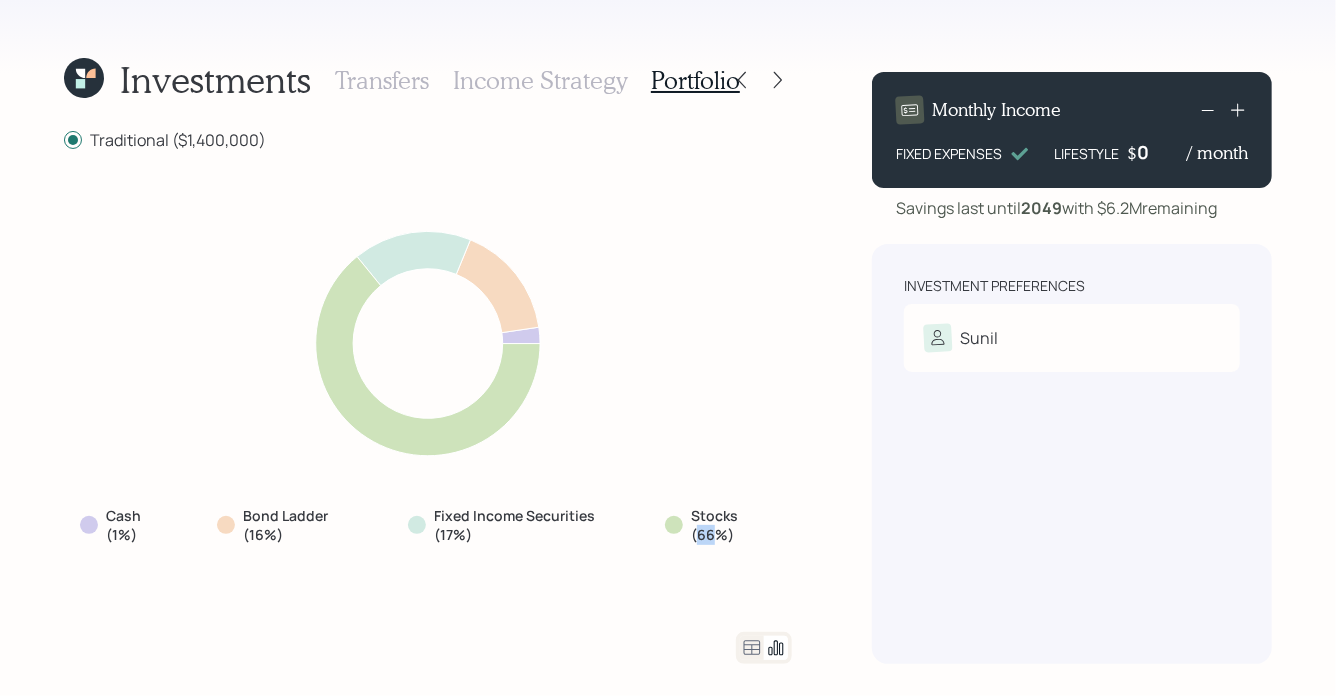 click on "Stocks (66%)" at bounding box center (731, 525) 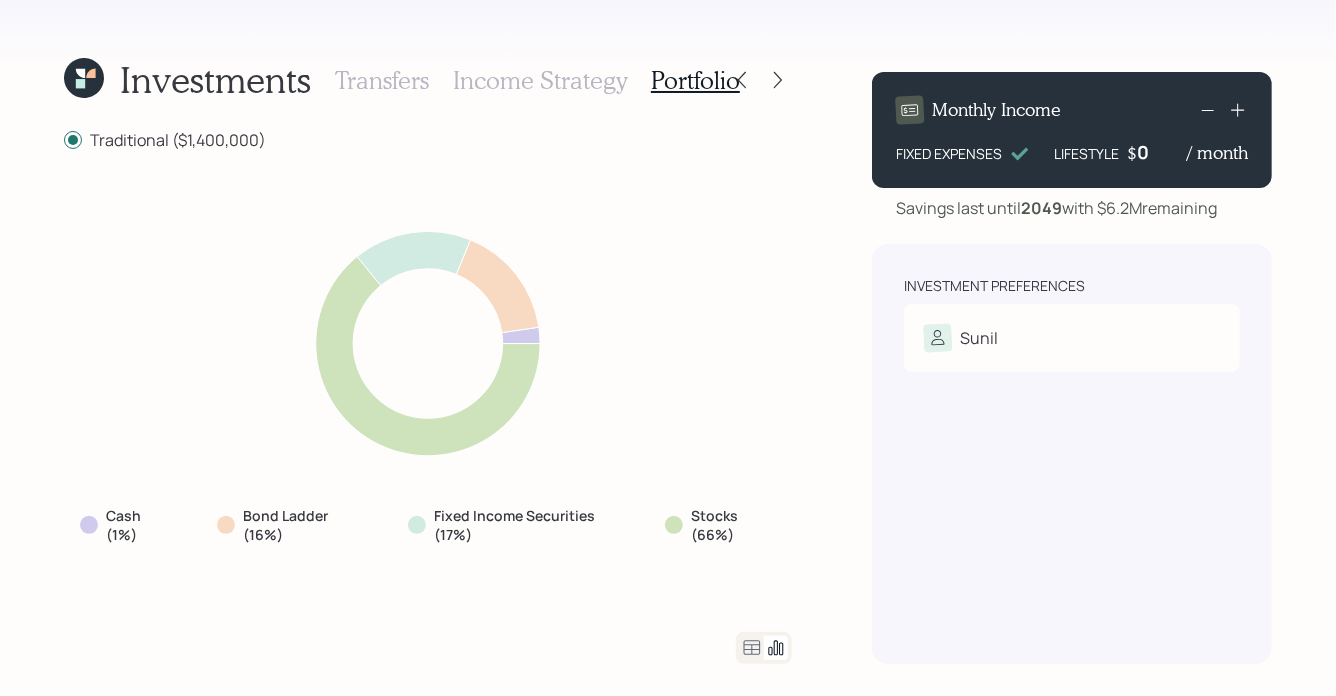 click 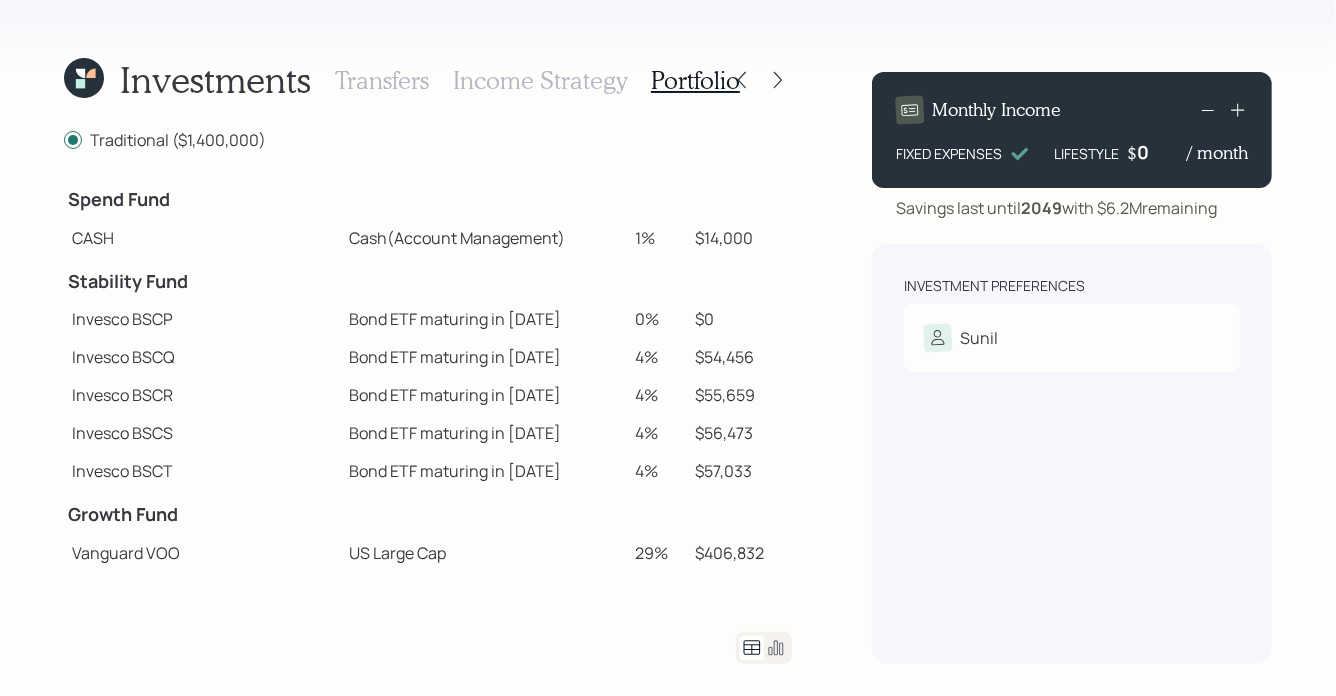 click on "Bond ETF maturing in [DATE]" at bounding box center (484, 357) 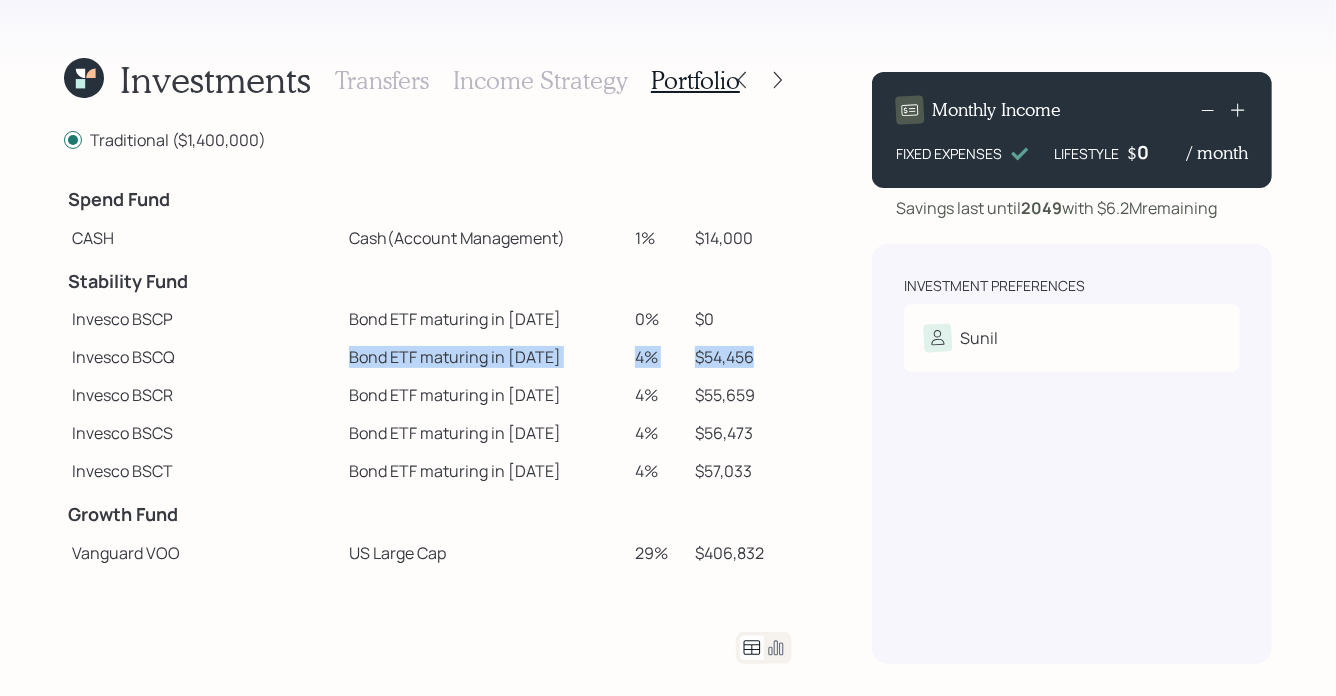 drag, startPoint x: 282, startPoint y: 358, endPoint x: 781, endPoint y: 364, distance: 499.03607 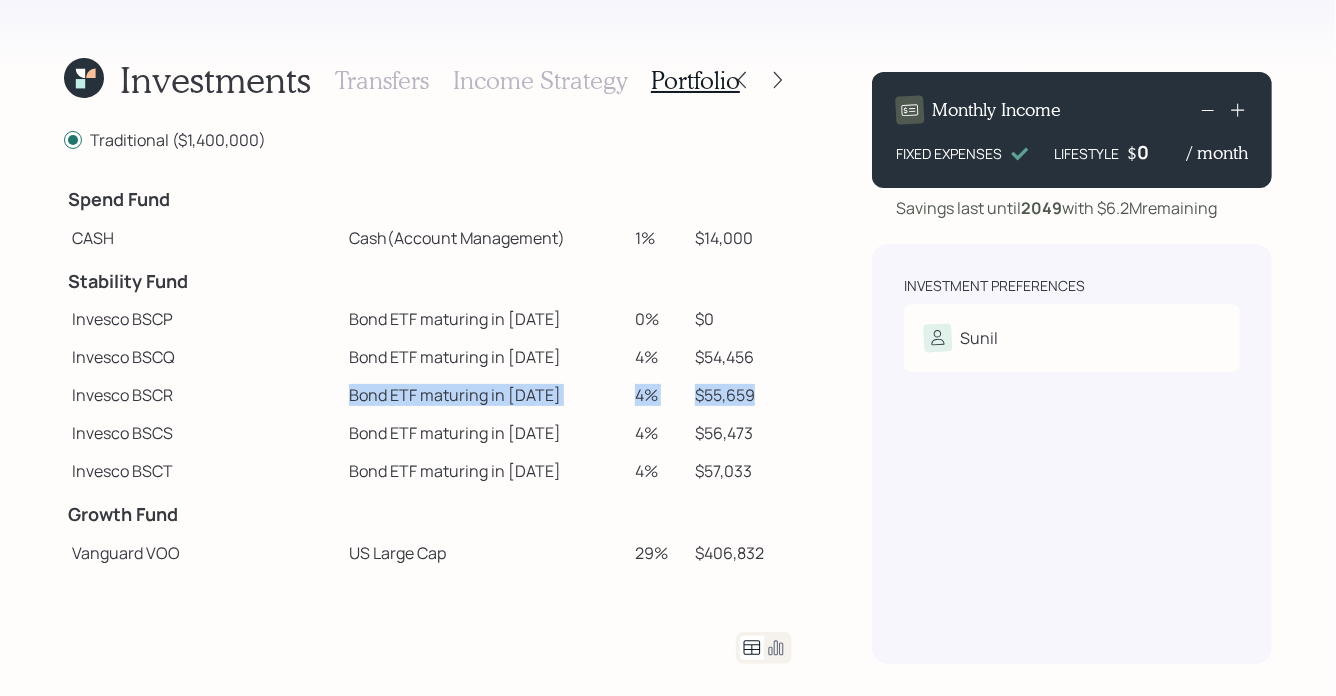 drag, startPoint x: 283, startPoint y: 396, endPoint x: 706, endPoint y: 408, distance: 423.17017 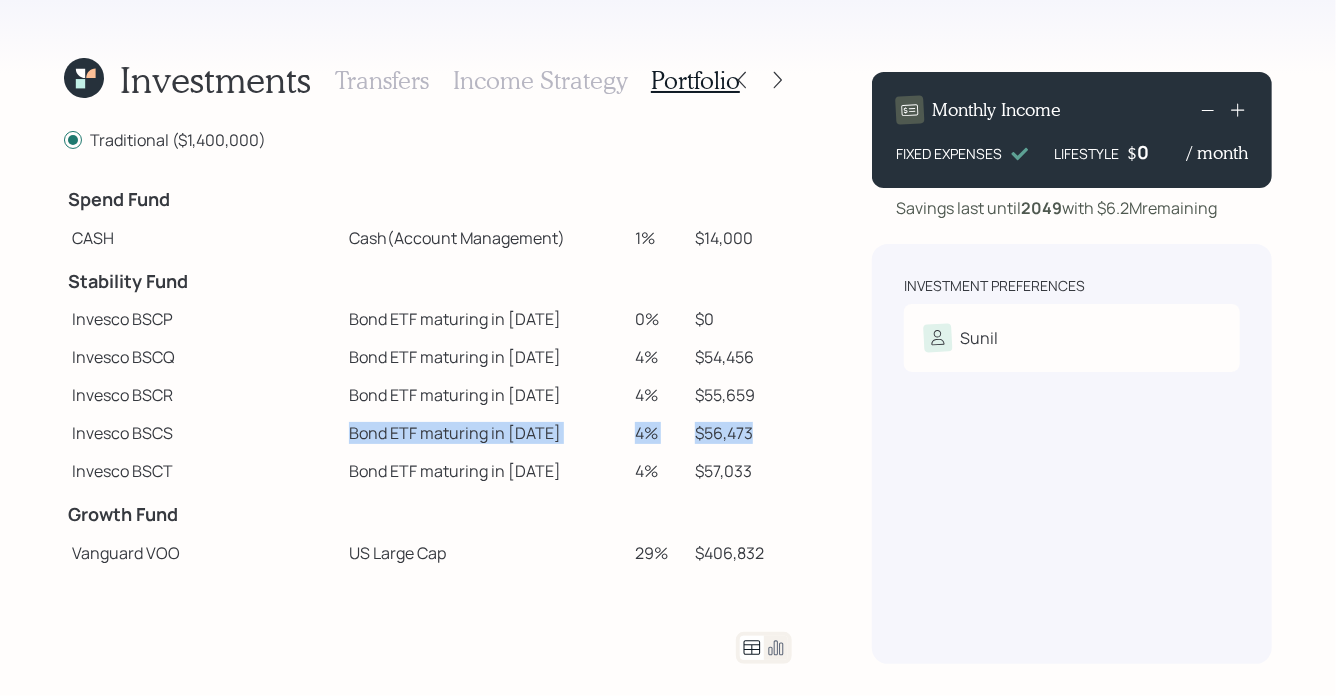 drag, startPoint x: 285, startPoint y: 435, endPoint x: 738, endPoint y: 441, distance: 453.03973 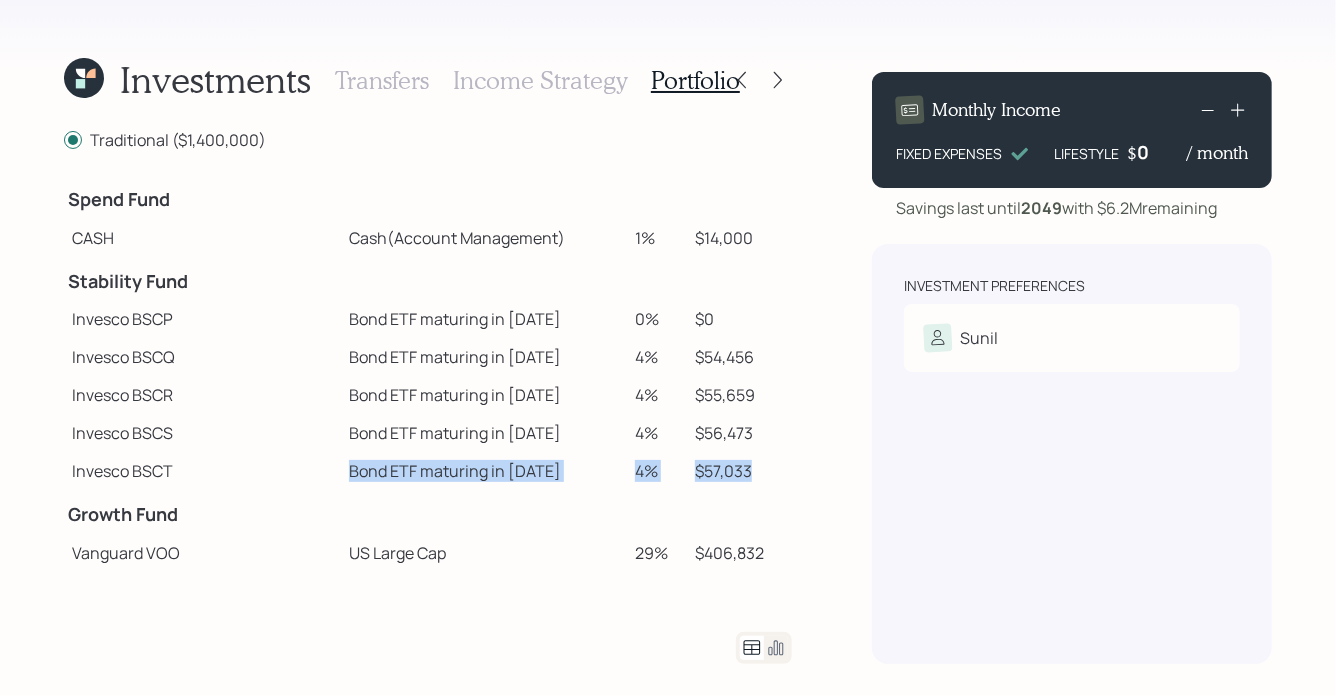 drag, startPoint x: 282, startPoint y: 470, endPoint x: 763, endPoint y: 482, distance: 481.14966 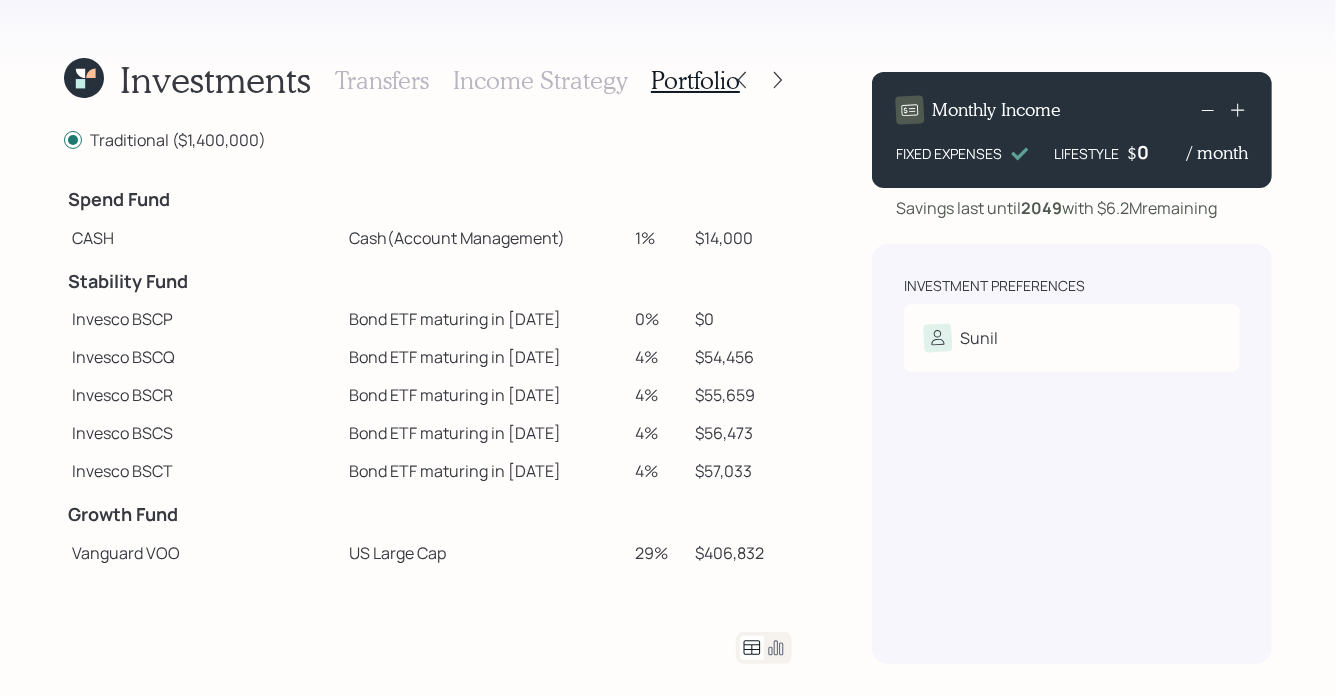 click 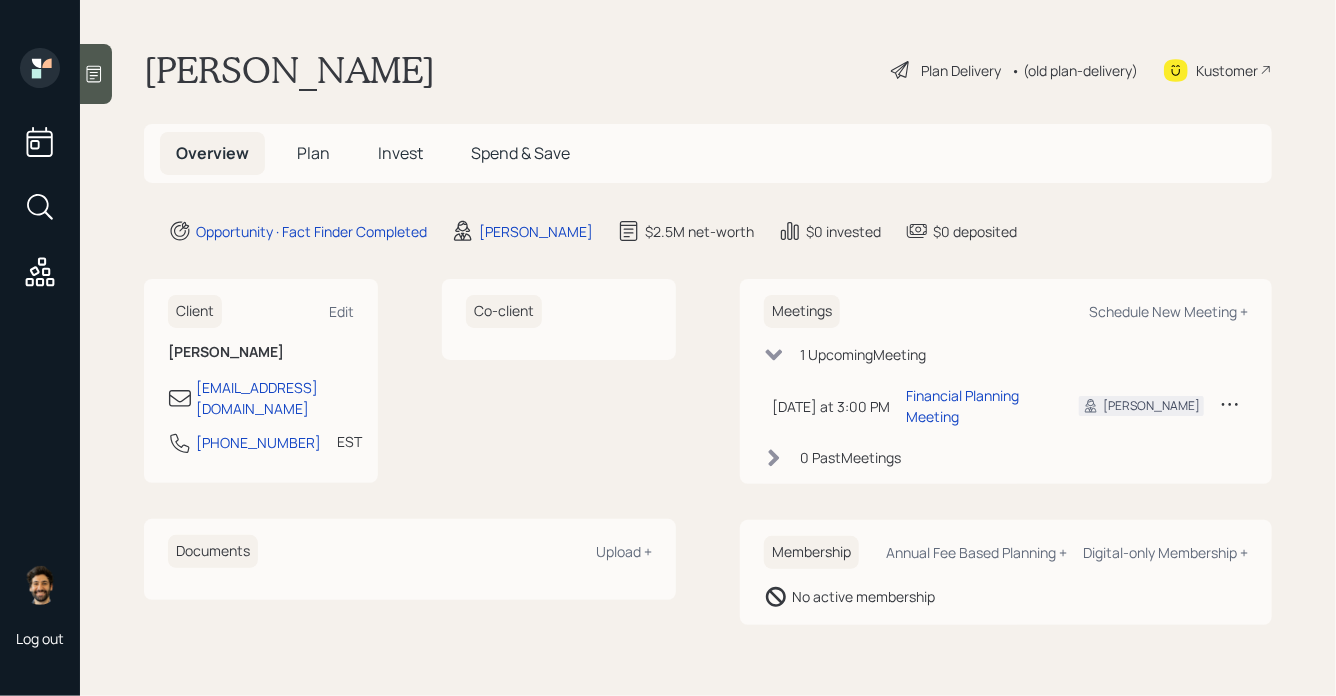 click on "Plan" at bounding box center (313, 153) 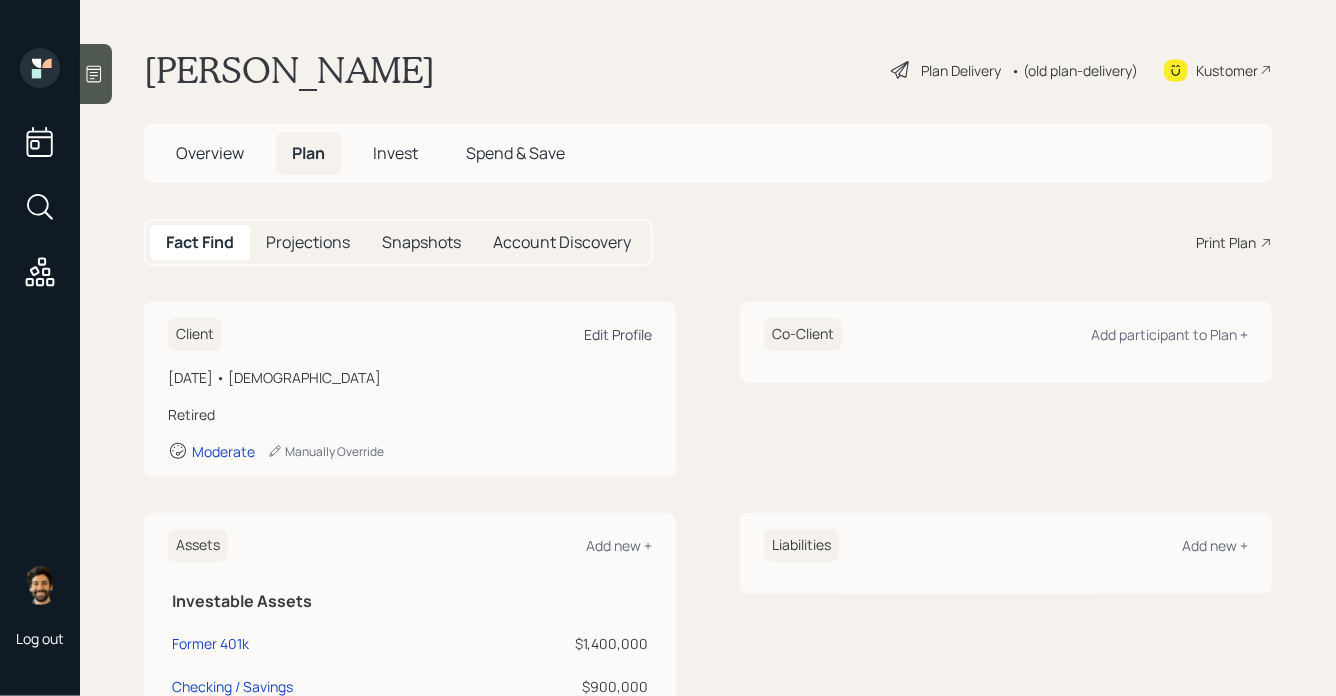 click on "Edit Profile" at bounding box center [618, 334] 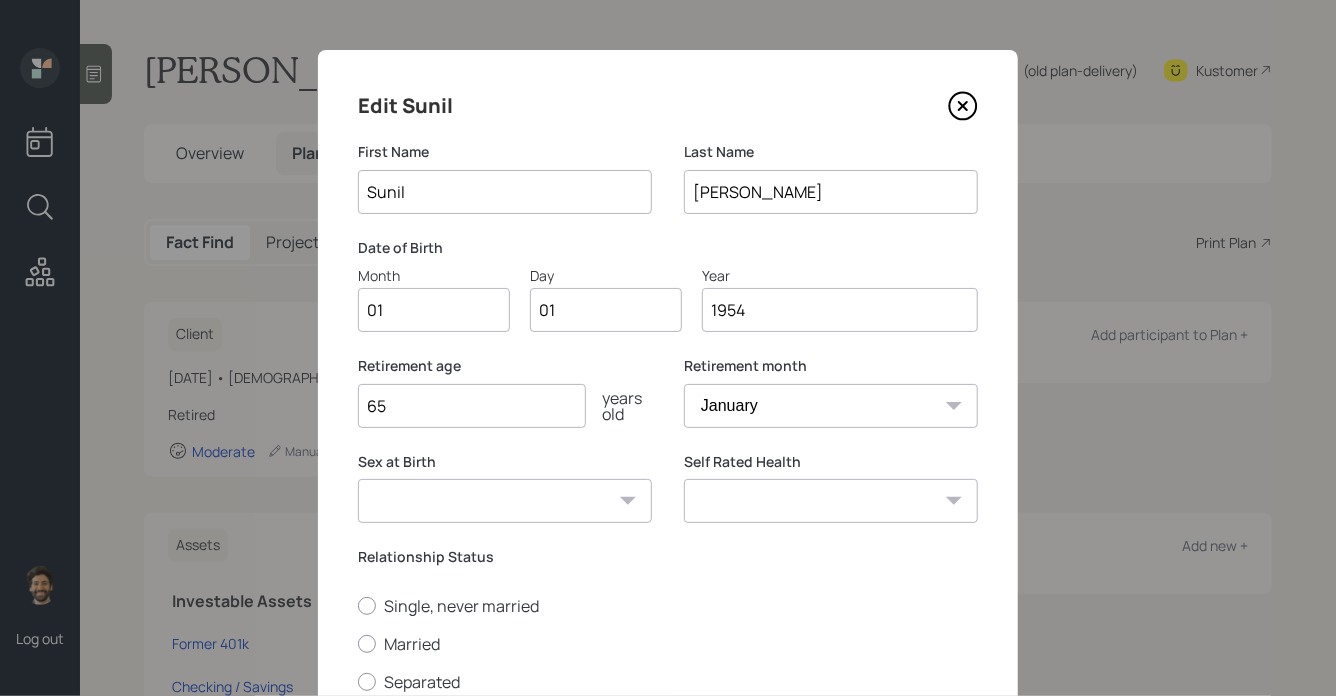 click on "1954" at bounding box center (840, 310) 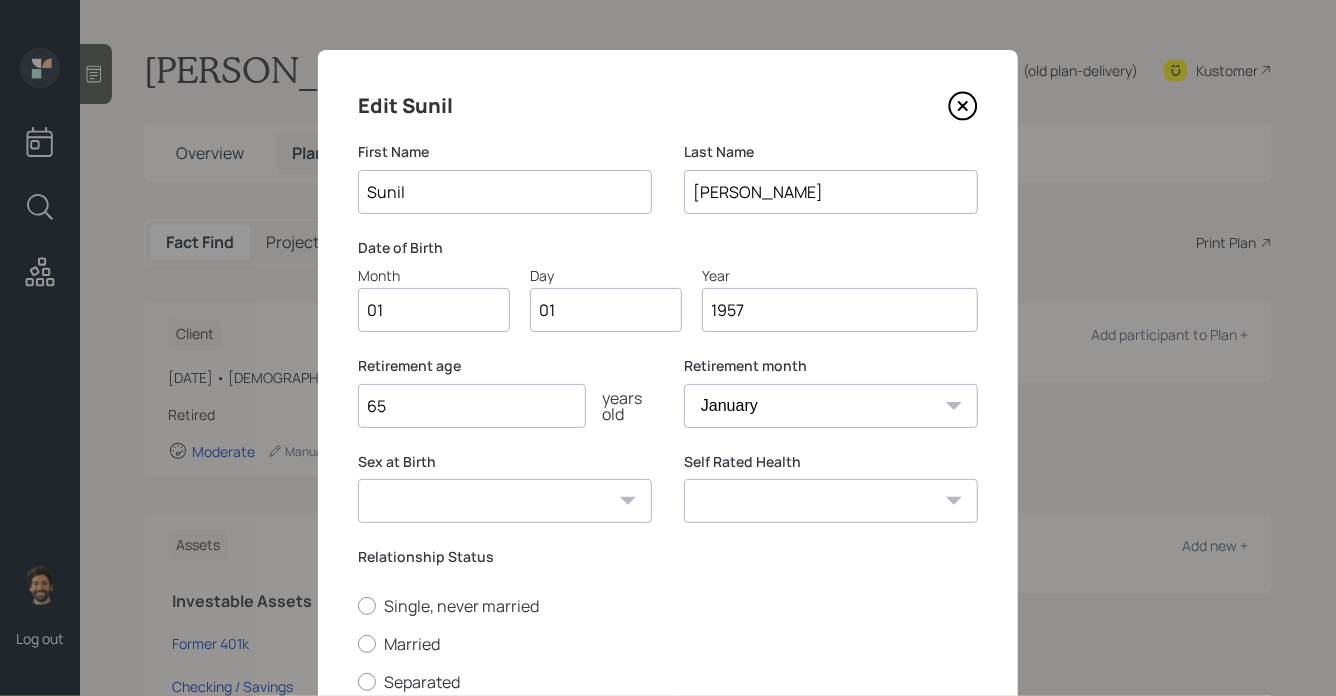 scroll, scrollTop: 232, scrollLeft: 0, axis: vertical 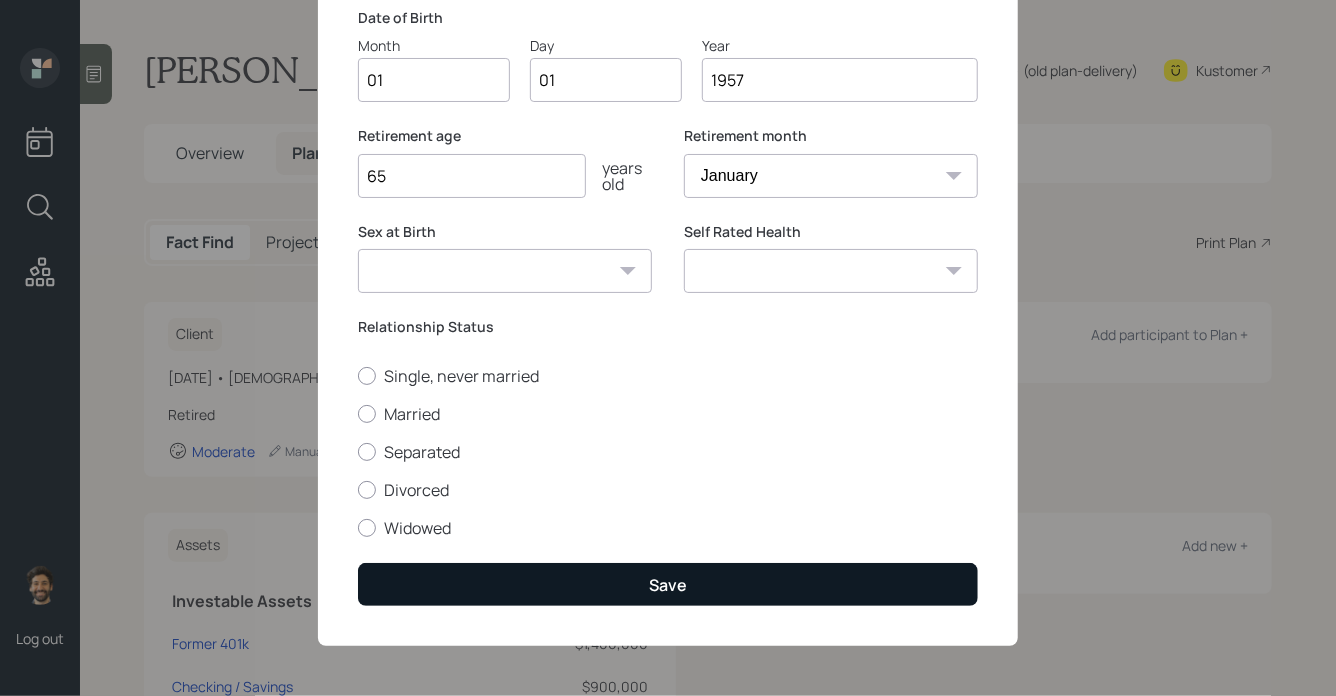type on "1957" 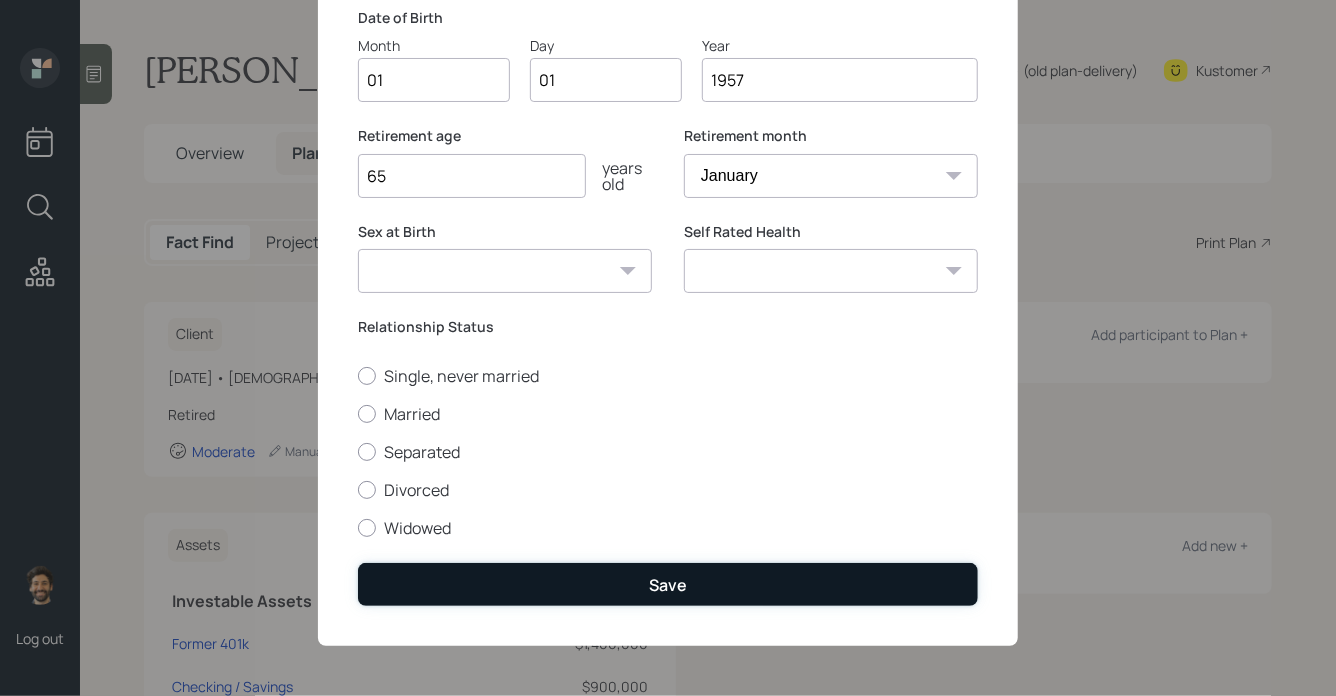click on "Save" at bounding box center [668, 584] 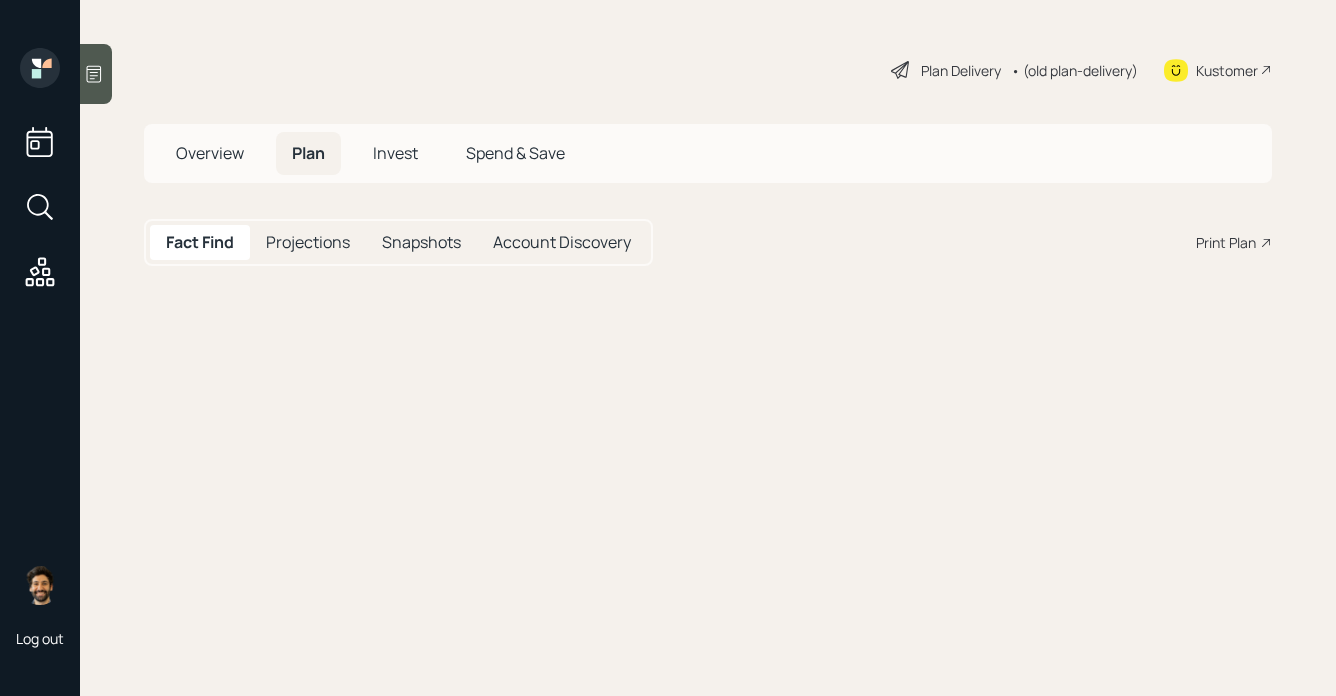 scroll, scrollTop: 0, scrollLeft: 0, axis: both 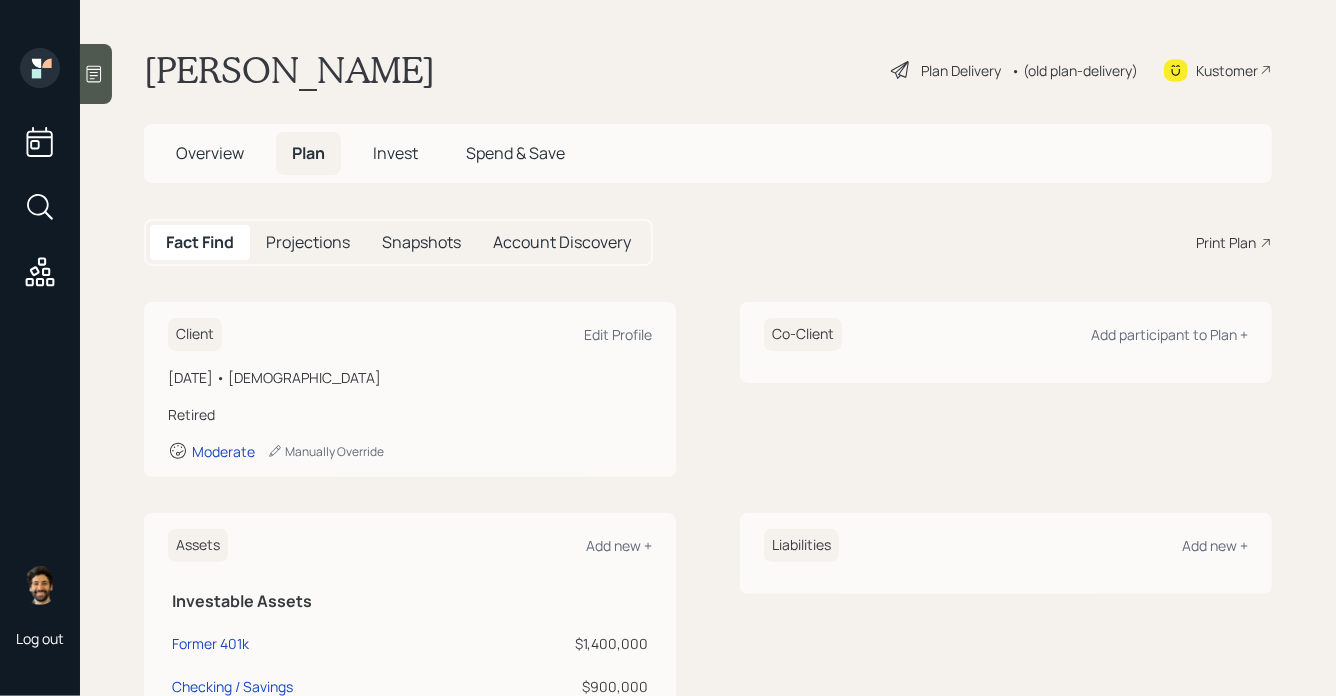 click on "• (old plan-delivery)" at bounding box center (1074, 70) 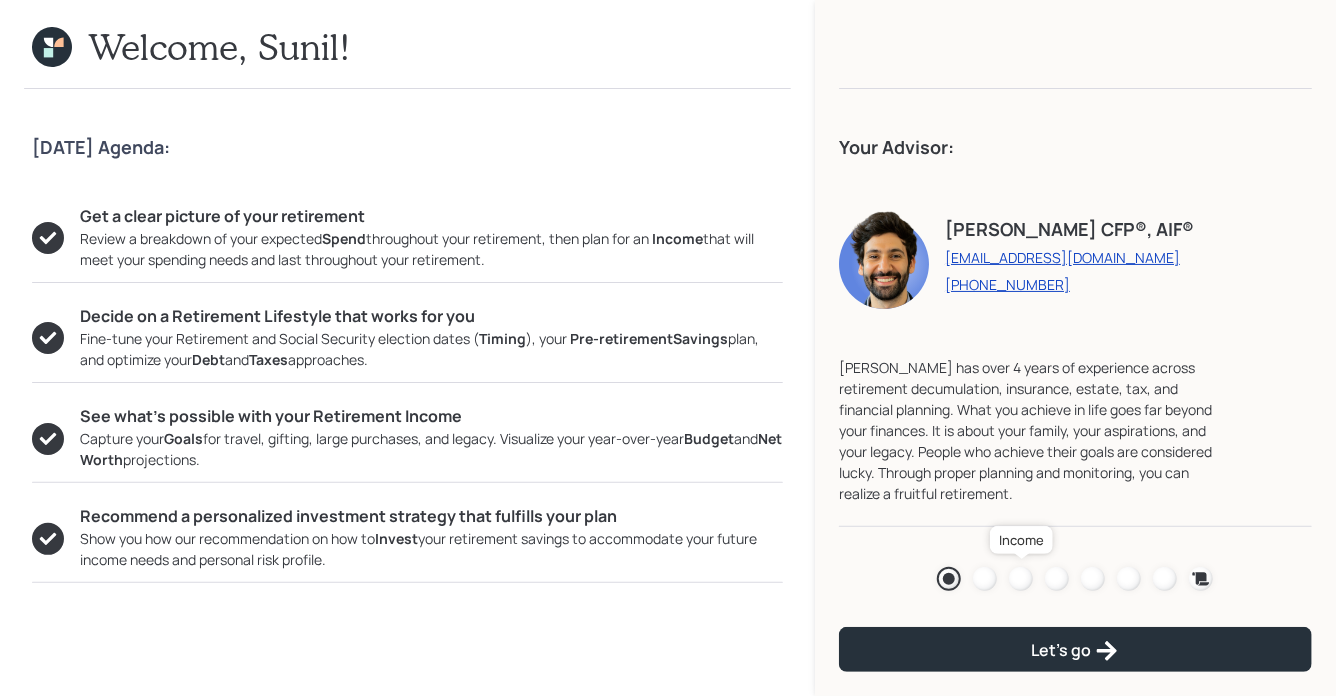 click at bounding box center [1021, 579] 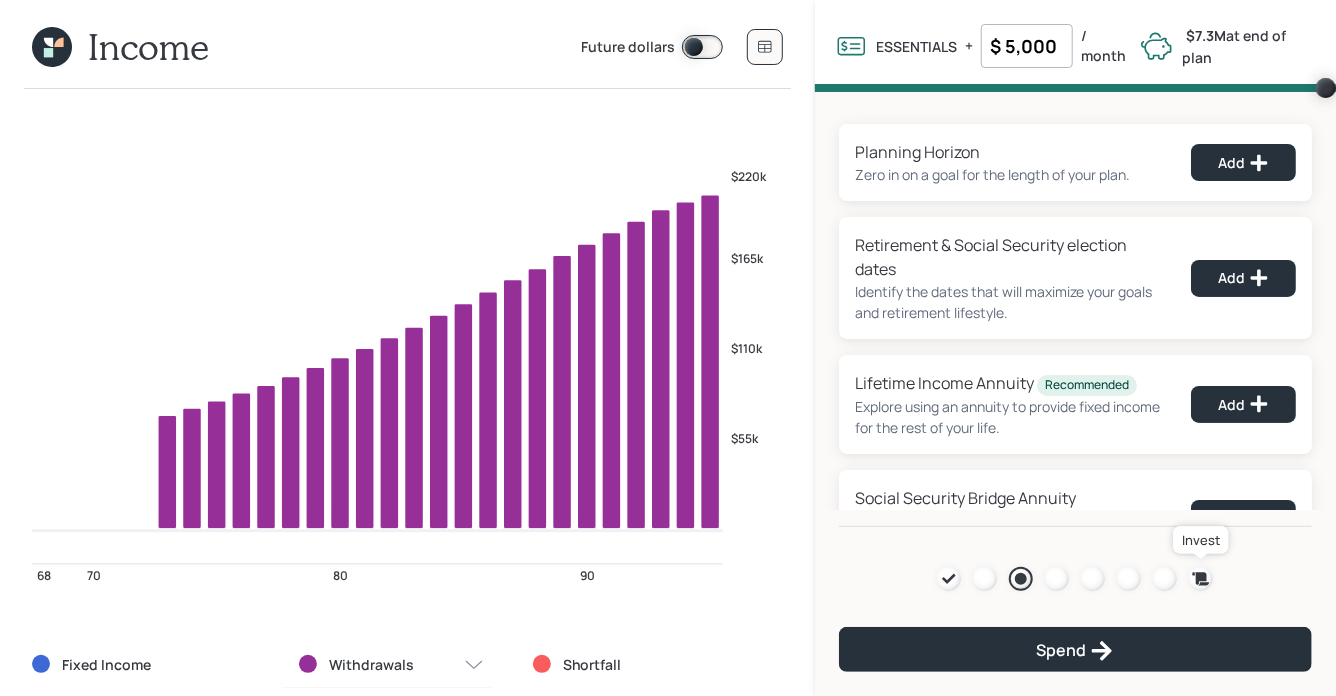 click 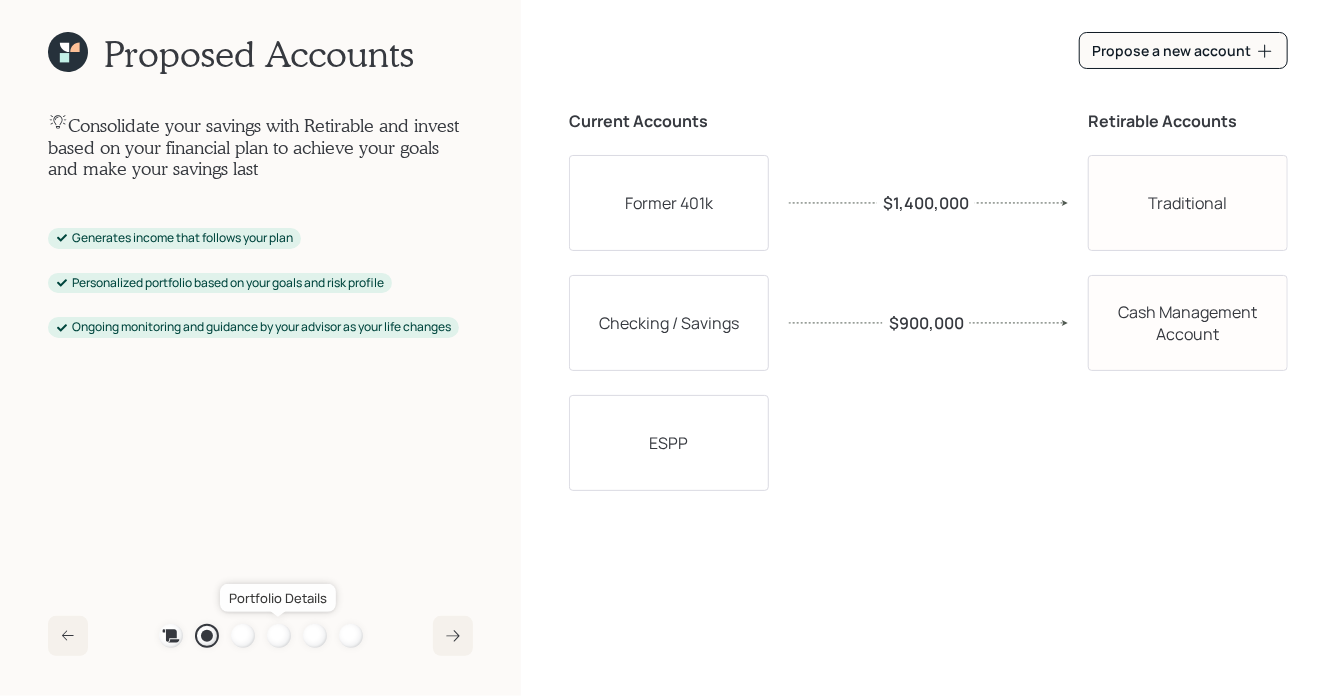 click at bounding box center [279, 636] 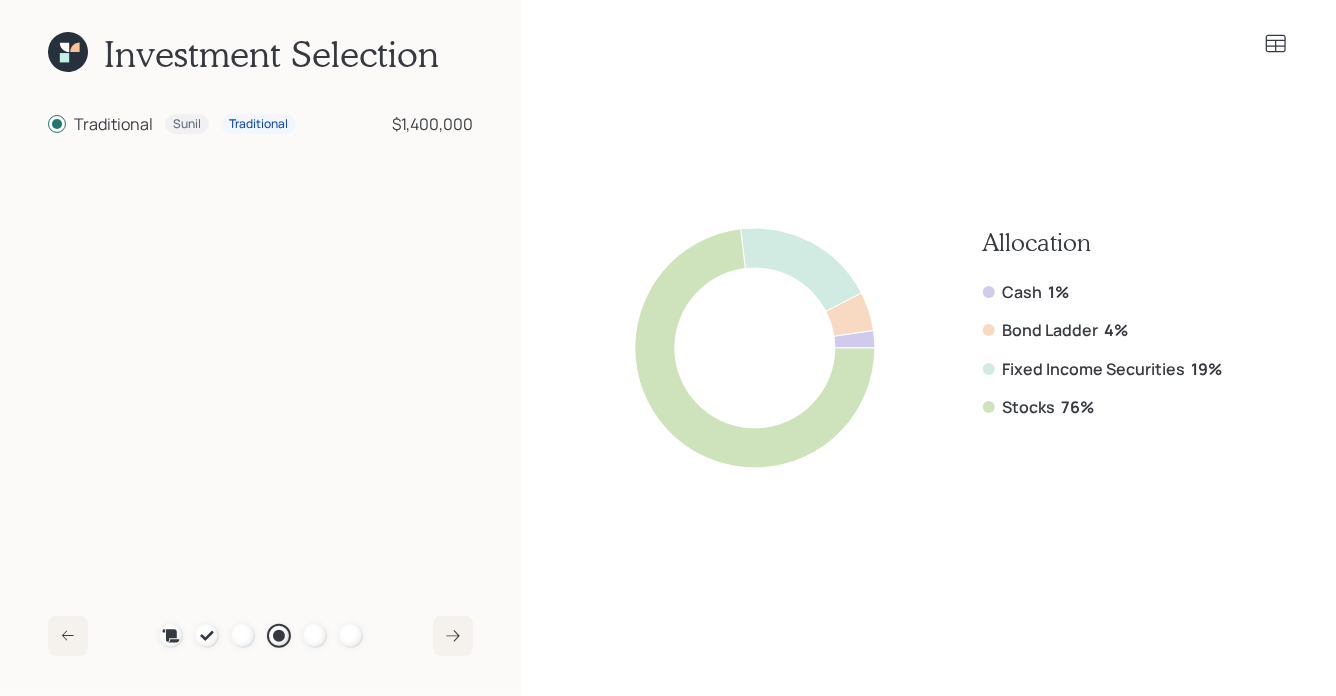 click 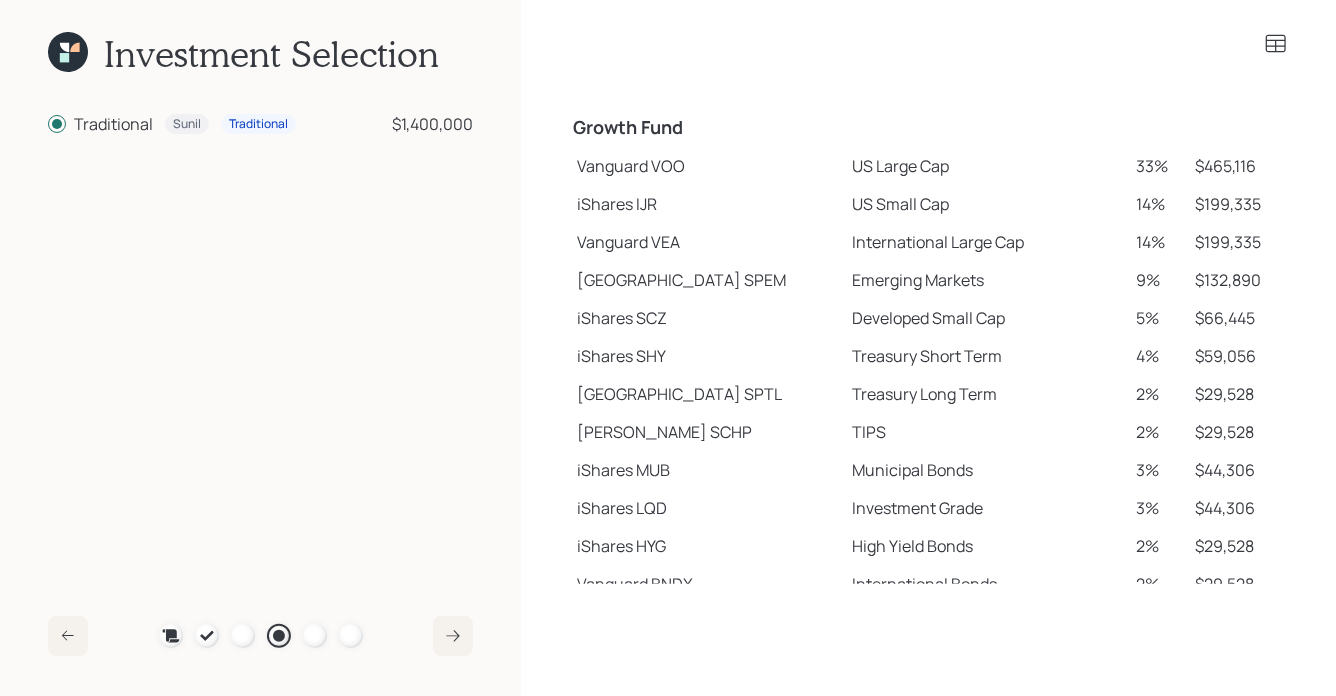 scroll, scrollTop: 346, scrollLeft: 0, axis: vertical 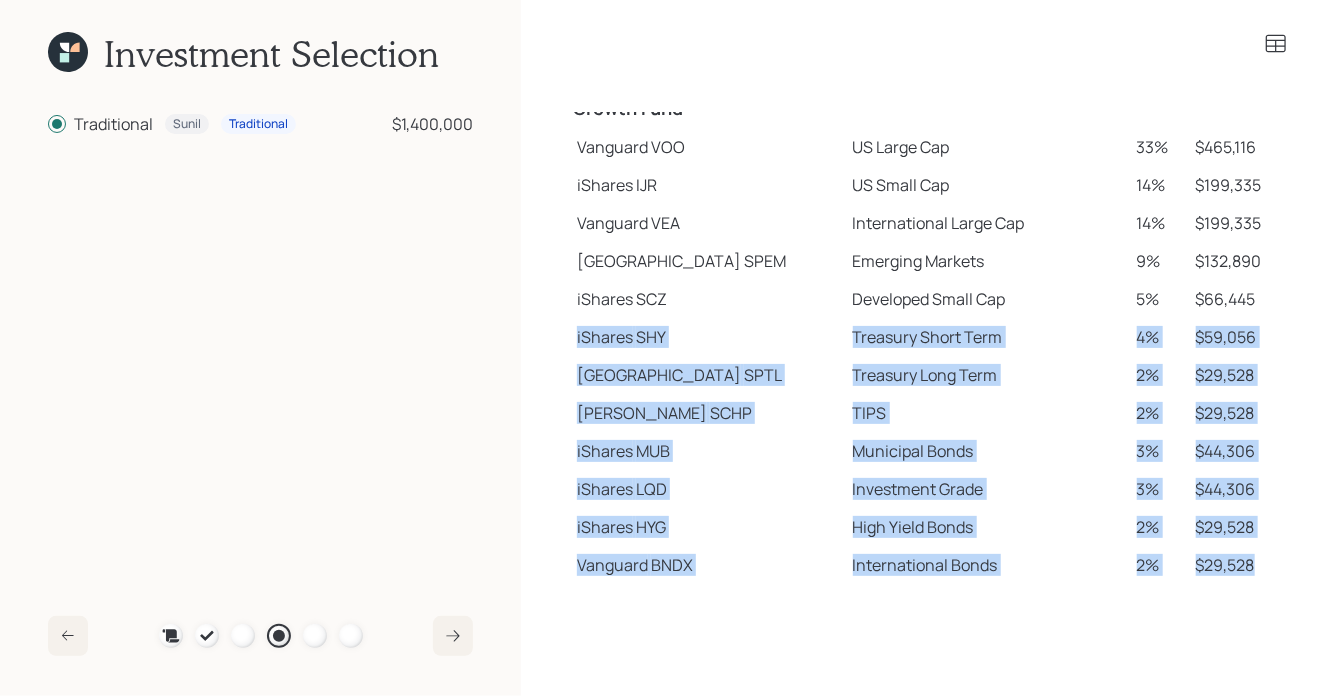 drag, startPoint x: 1248, startPoint y: 568, endPoint x: 576, endPoint y: 328, distance: 713.5713 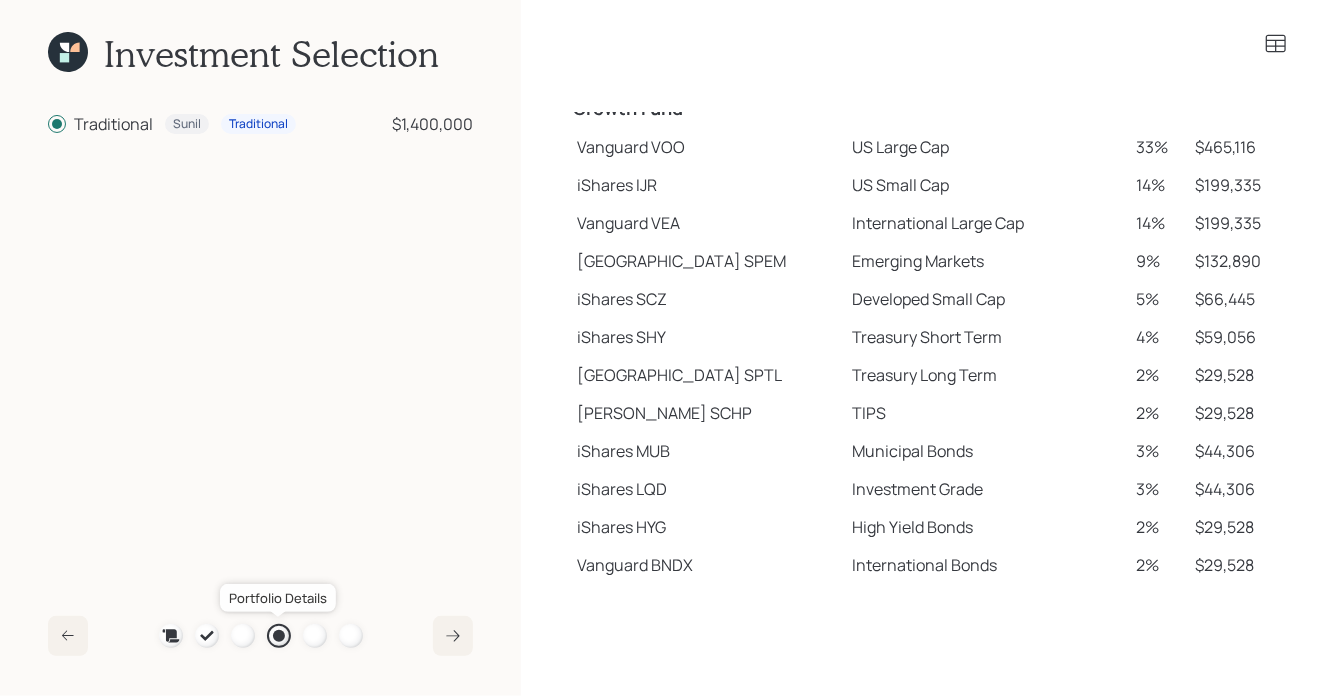 click at bounding box center (279, 636) 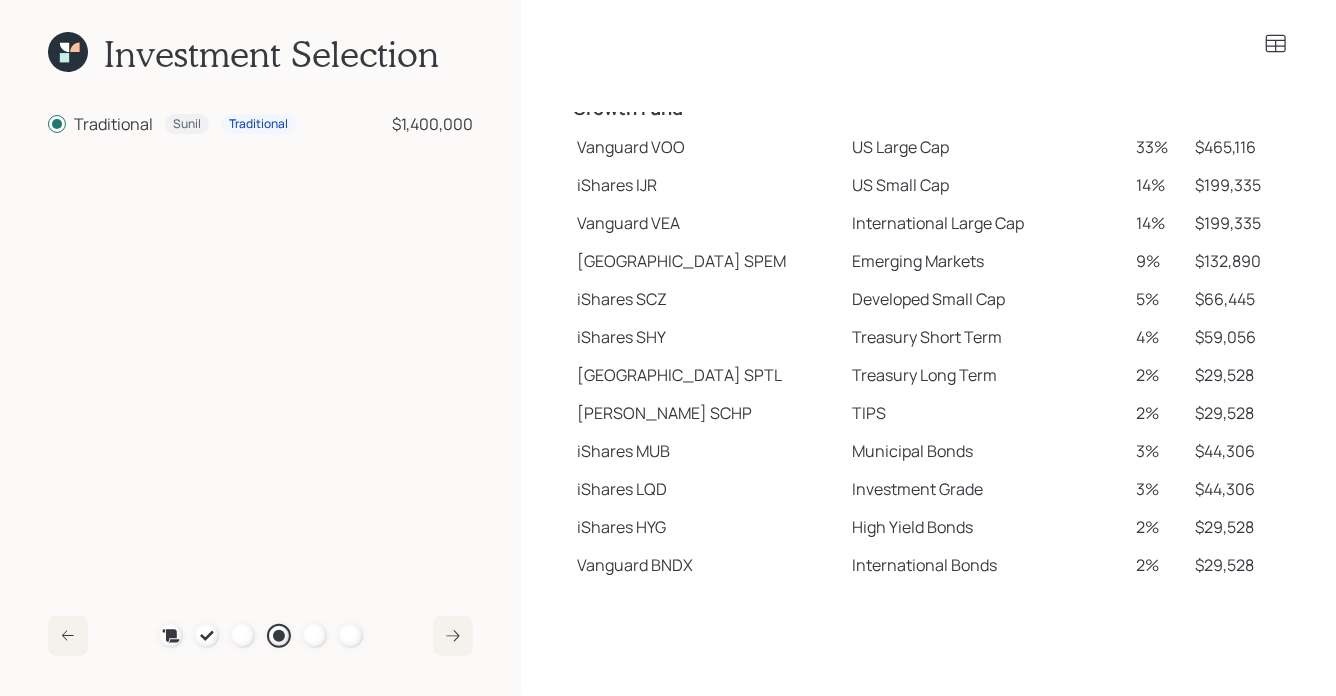 click 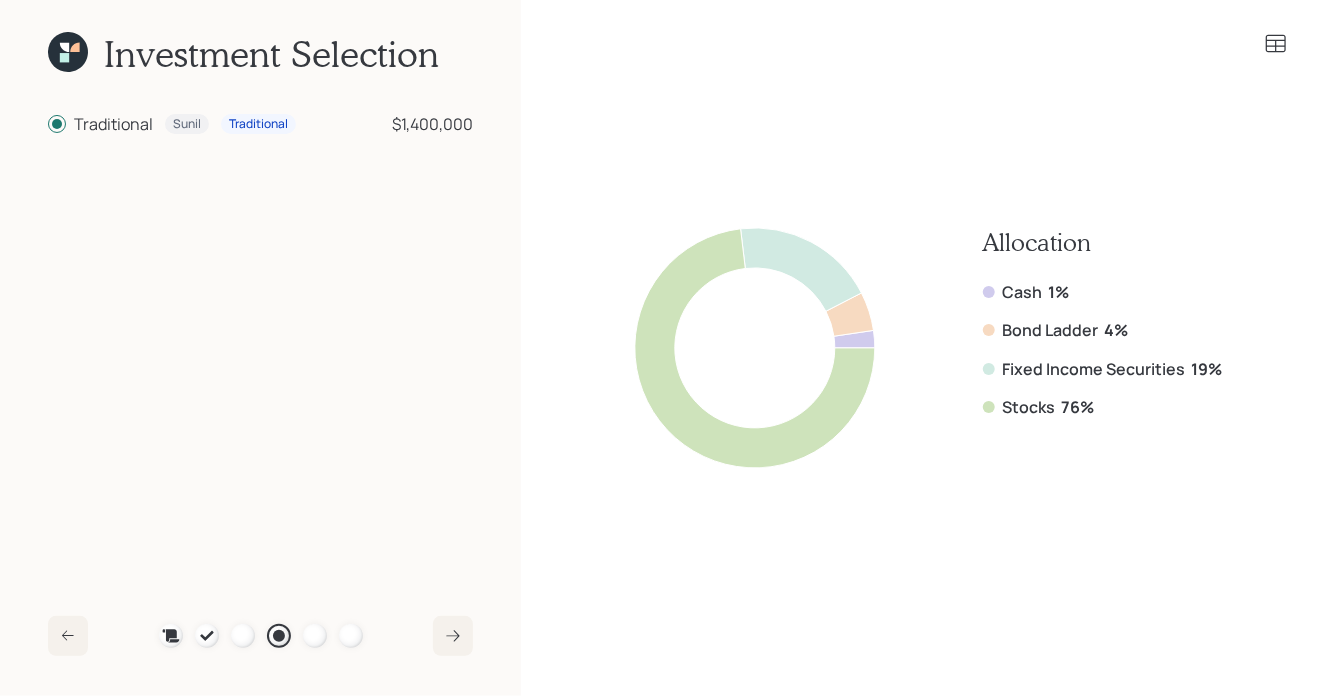 scroll, scrollTop: 0, scrollLeft: 0, axis: both 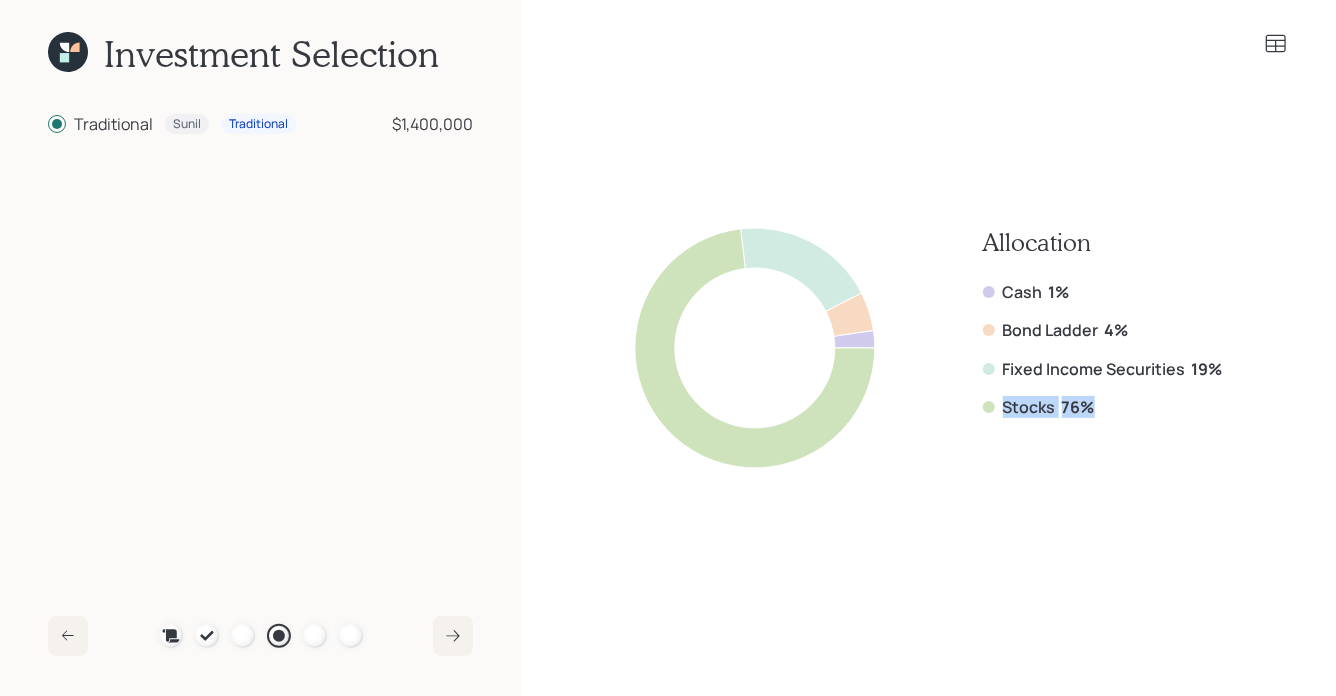 drag, startPoint x: 1100, startPoint y: 404, endPoint x: 946, endPoint y: 399, distance: 154.08115 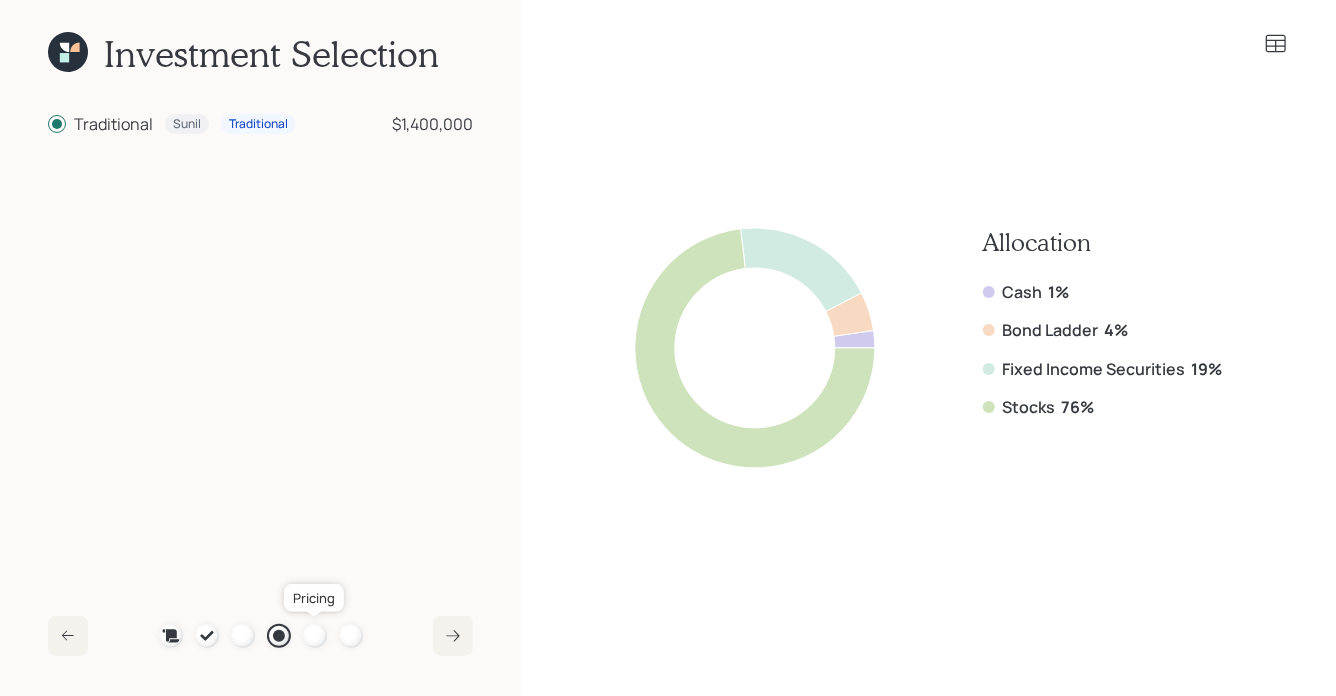 click at bounding box center (315, 636) 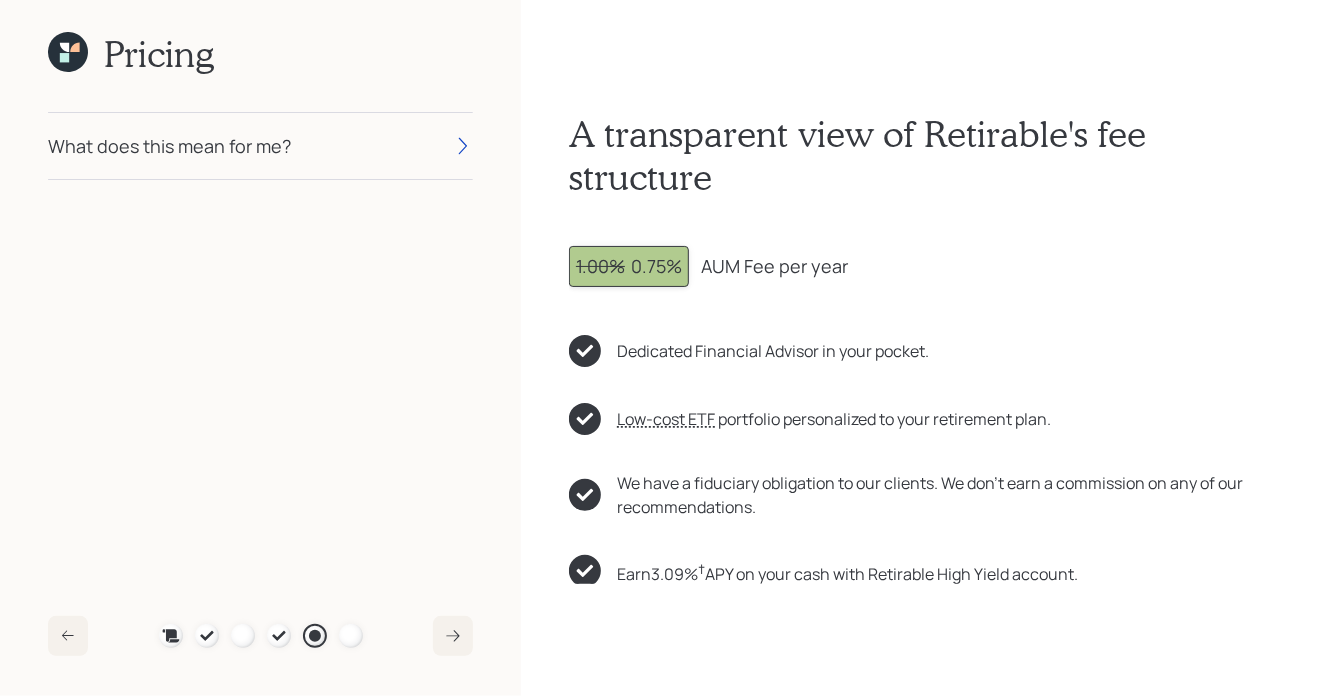 click on "What does this mean for me?" at bounding box center [260, 146] 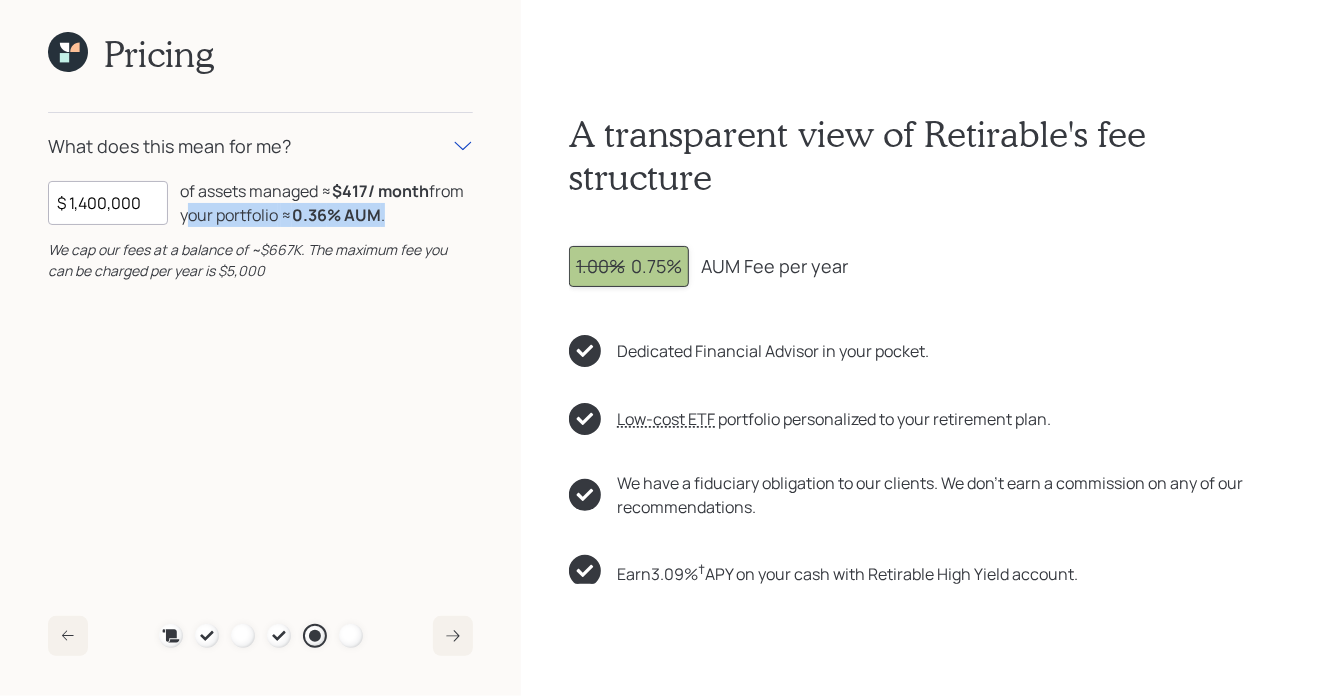 drag, startPoint x: 394, startPoint y: 217, endPoint x: 180, endPoint y: 216, distance: 214.00233 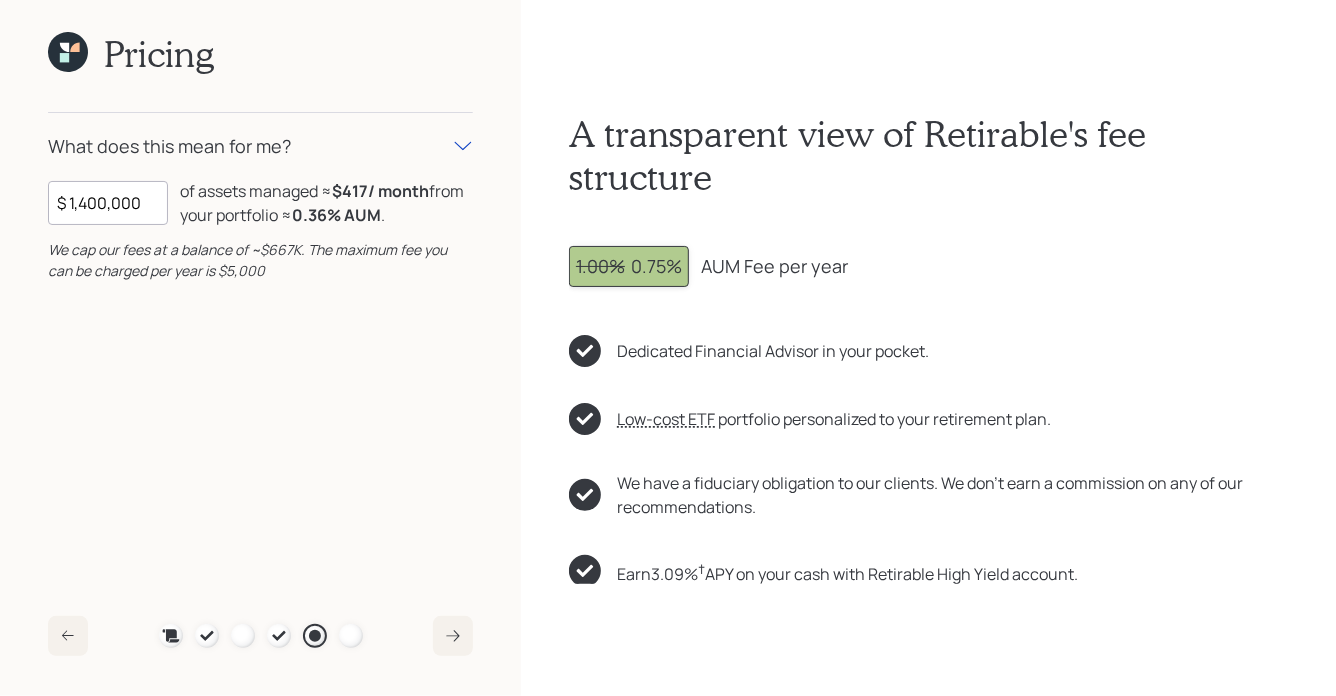 click 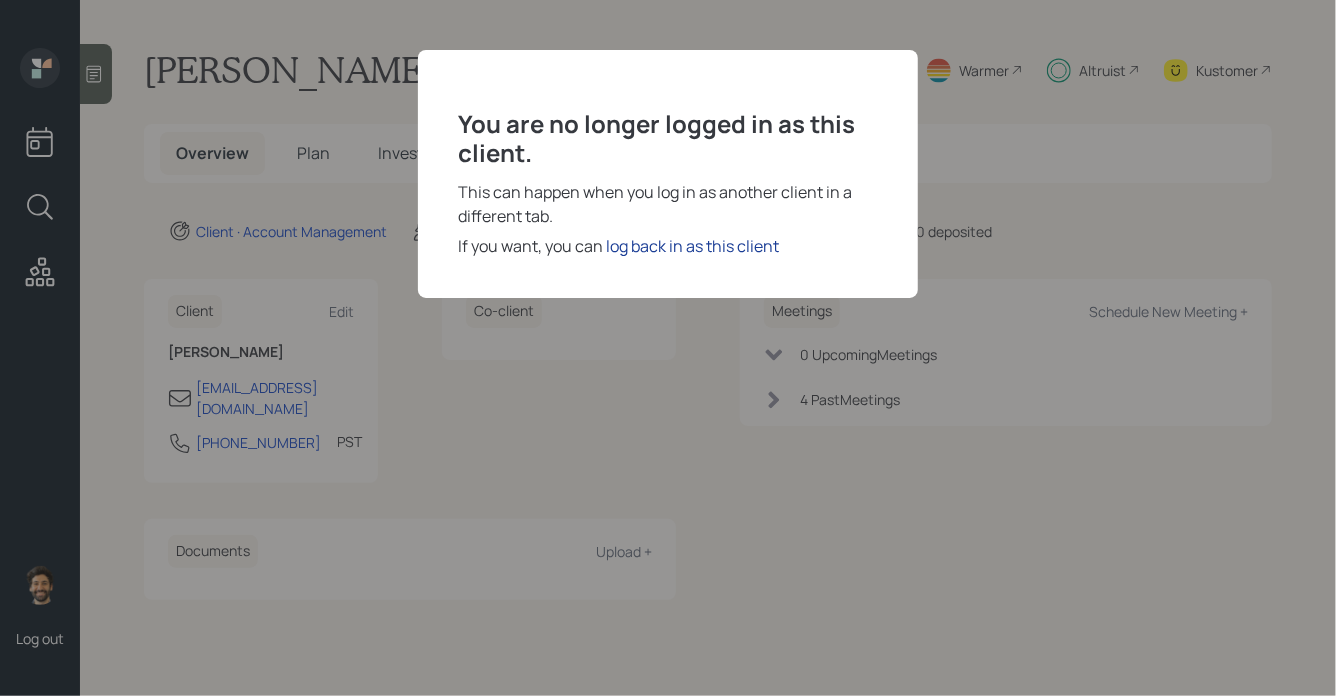 click on "log back in as this client" at bounding box center [692, 246] 